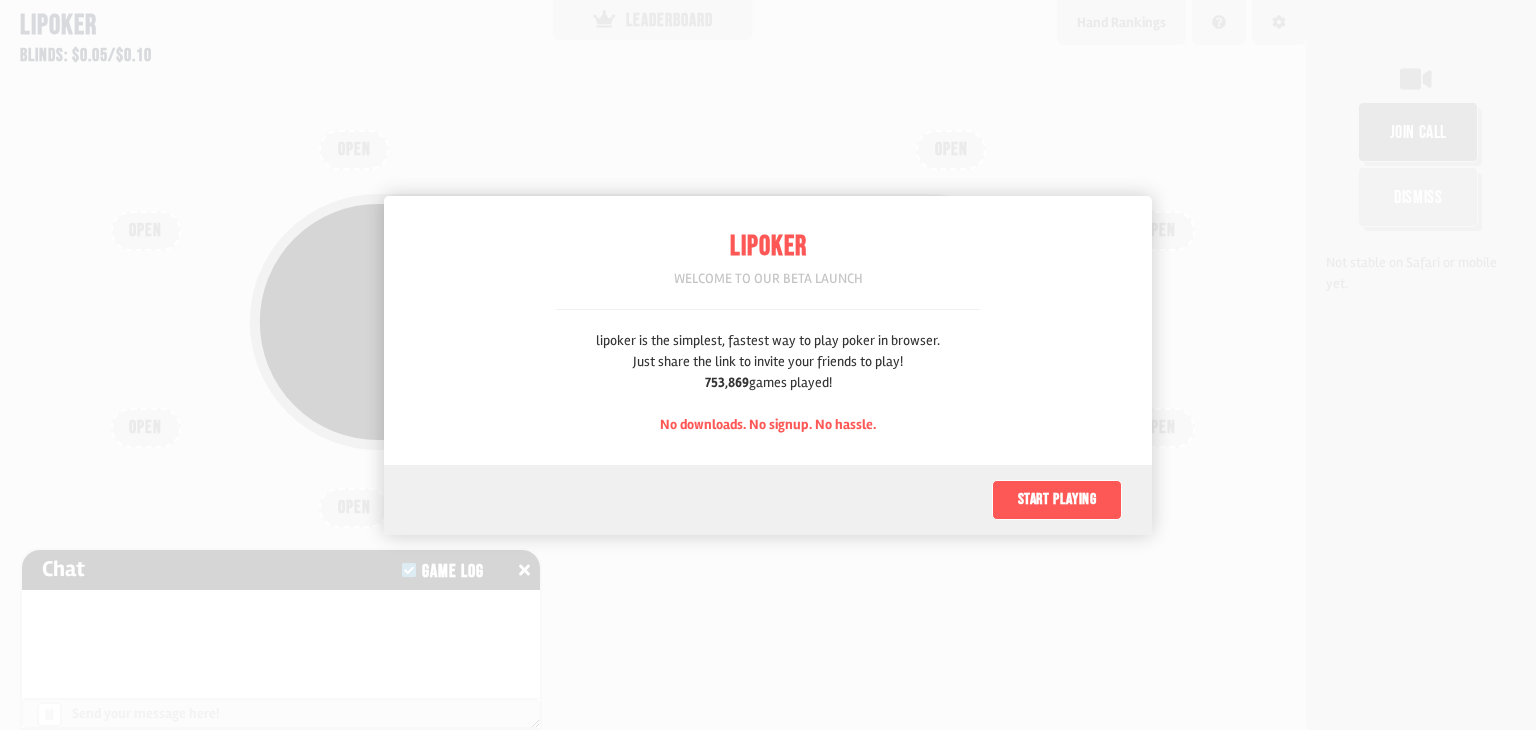 scroll, scrollTop: 0, scrollLeft: 0, axis: both 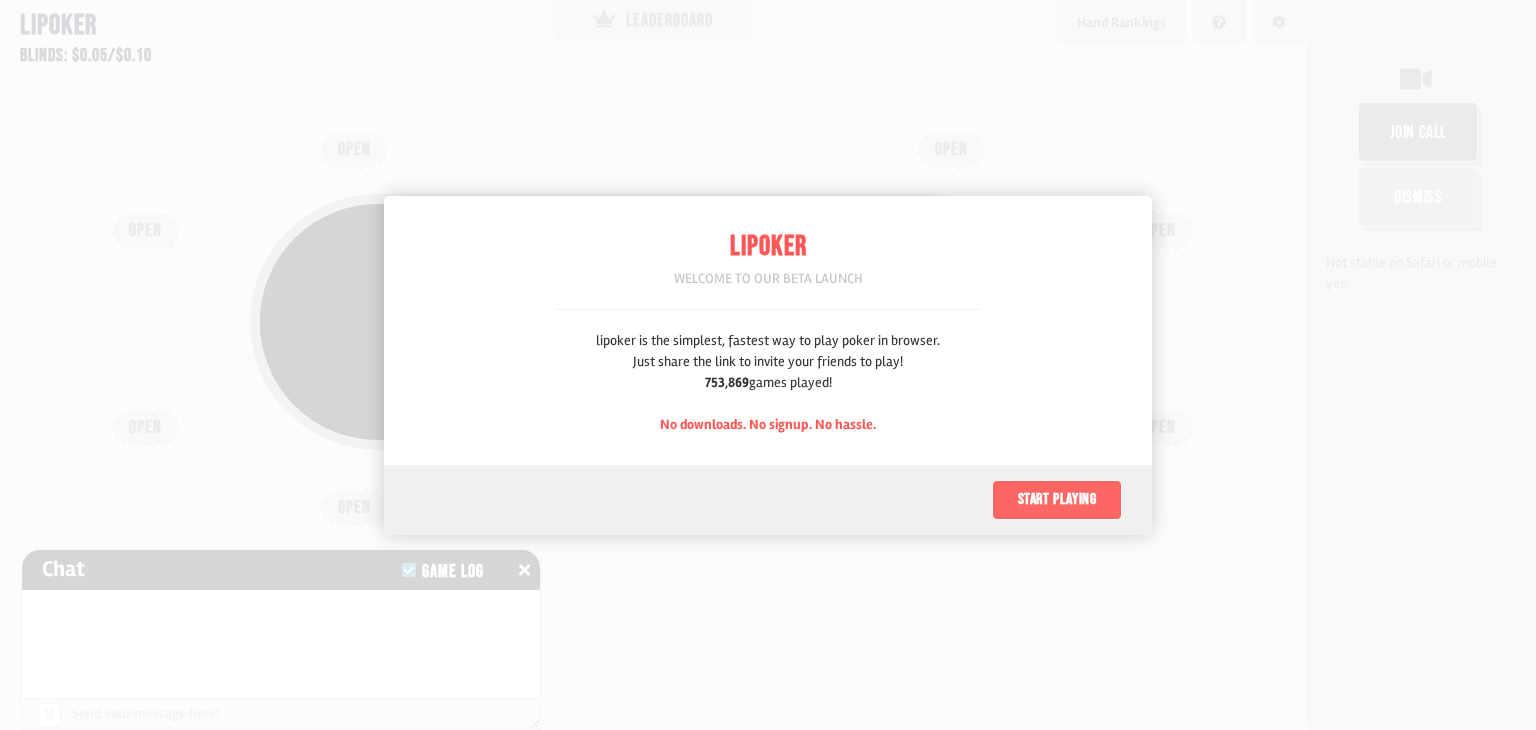 click on "Start playing" at bounding box center (1057, 500) 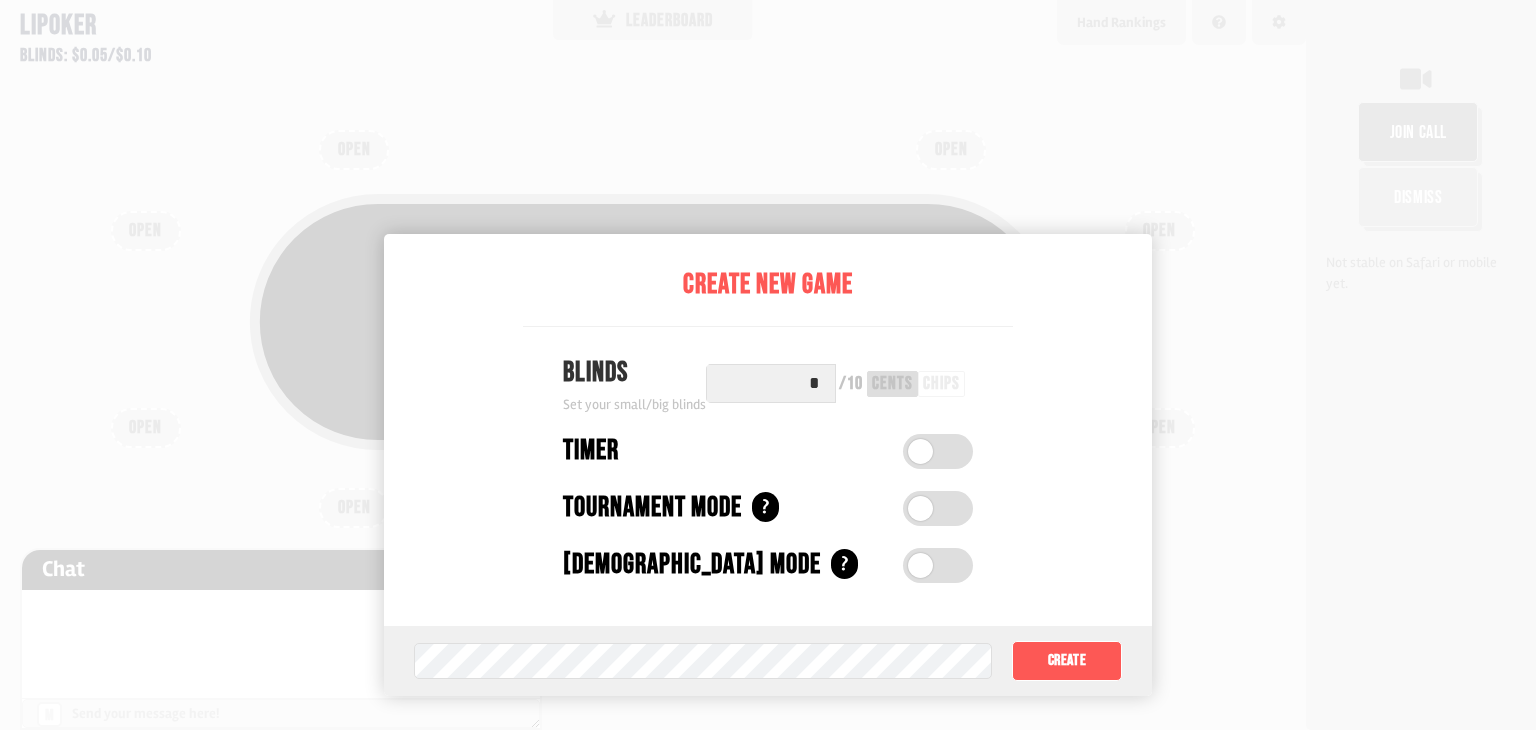 scroll, scrollTop: 100, scrollLeft: 0, axis: vertical 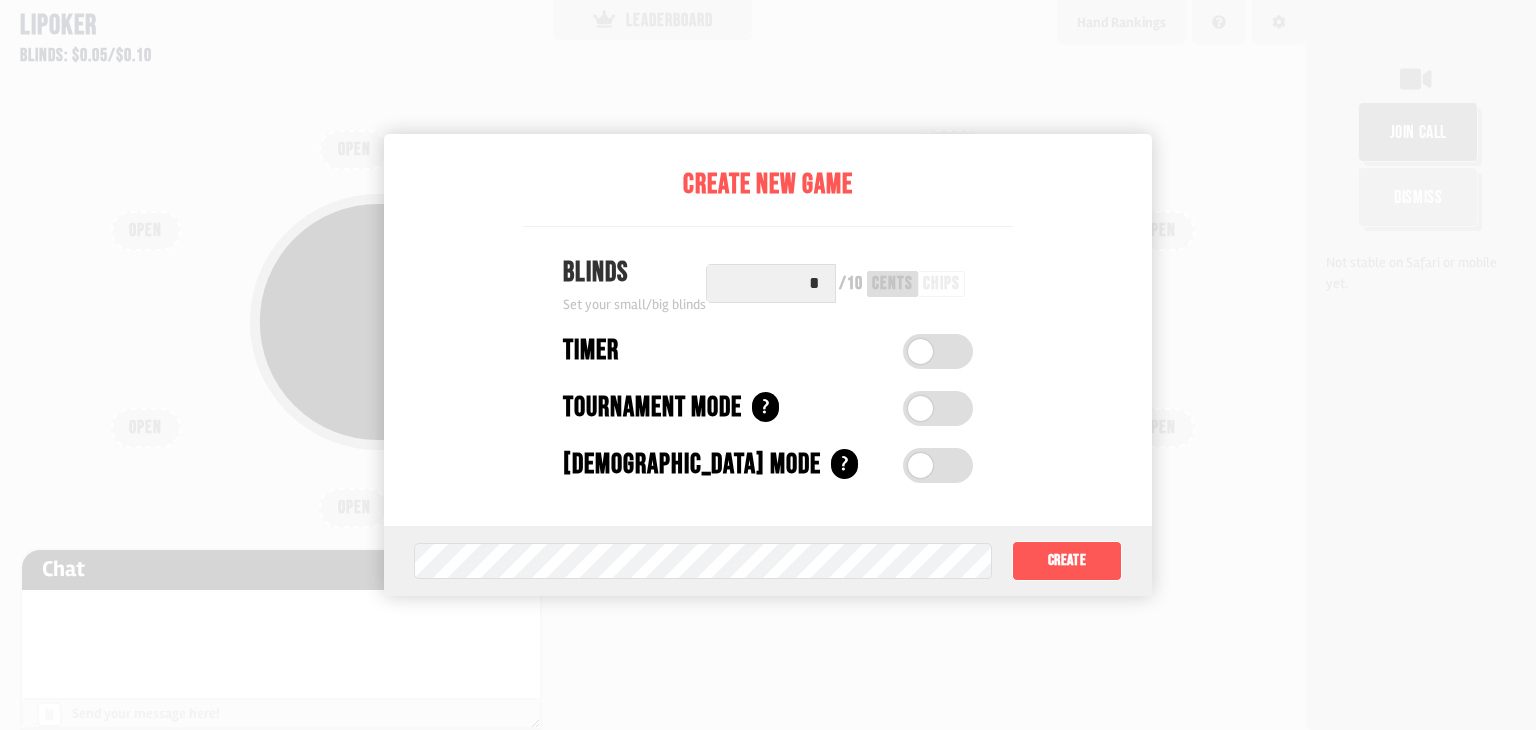 click at bounding box center [768, 365] 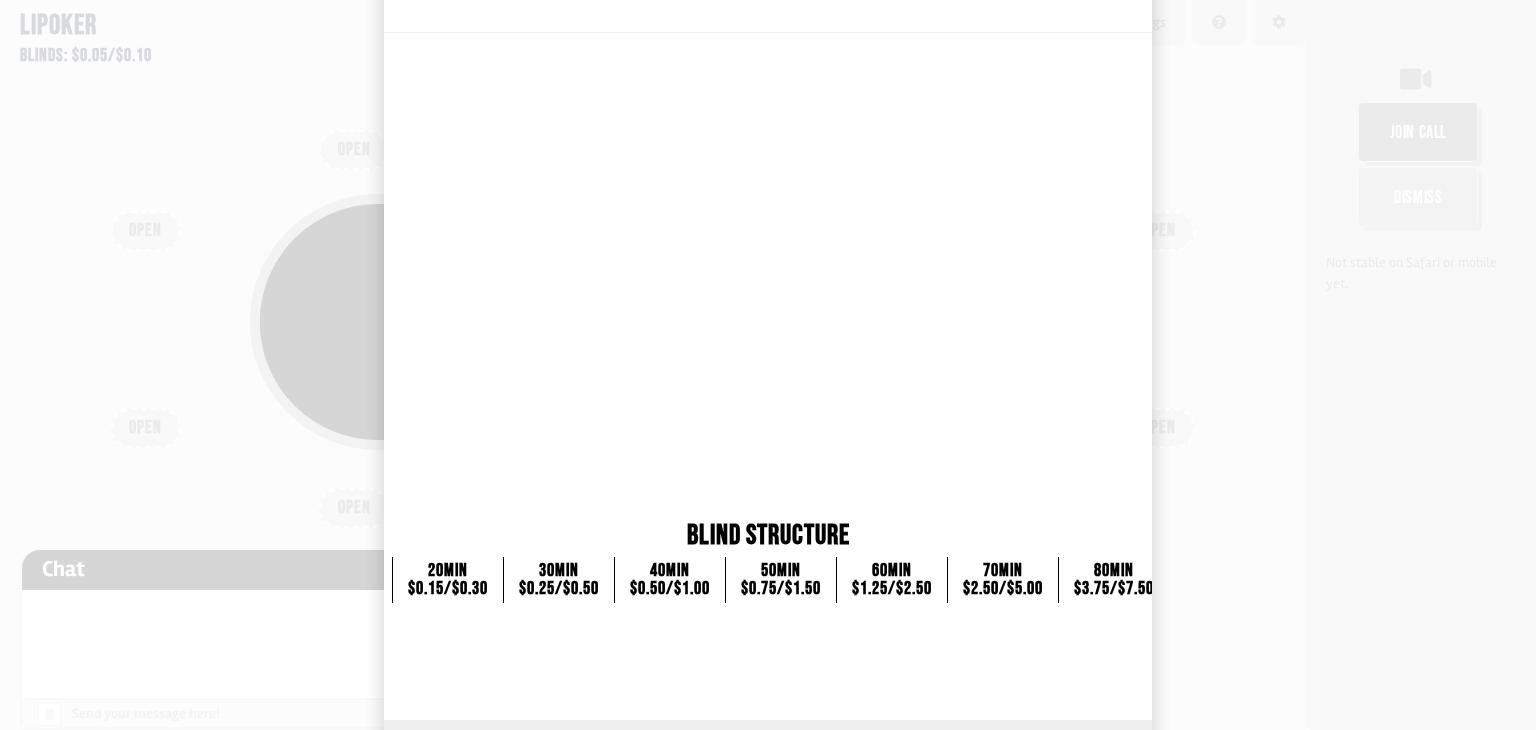 click at bounding box center [768, 365] 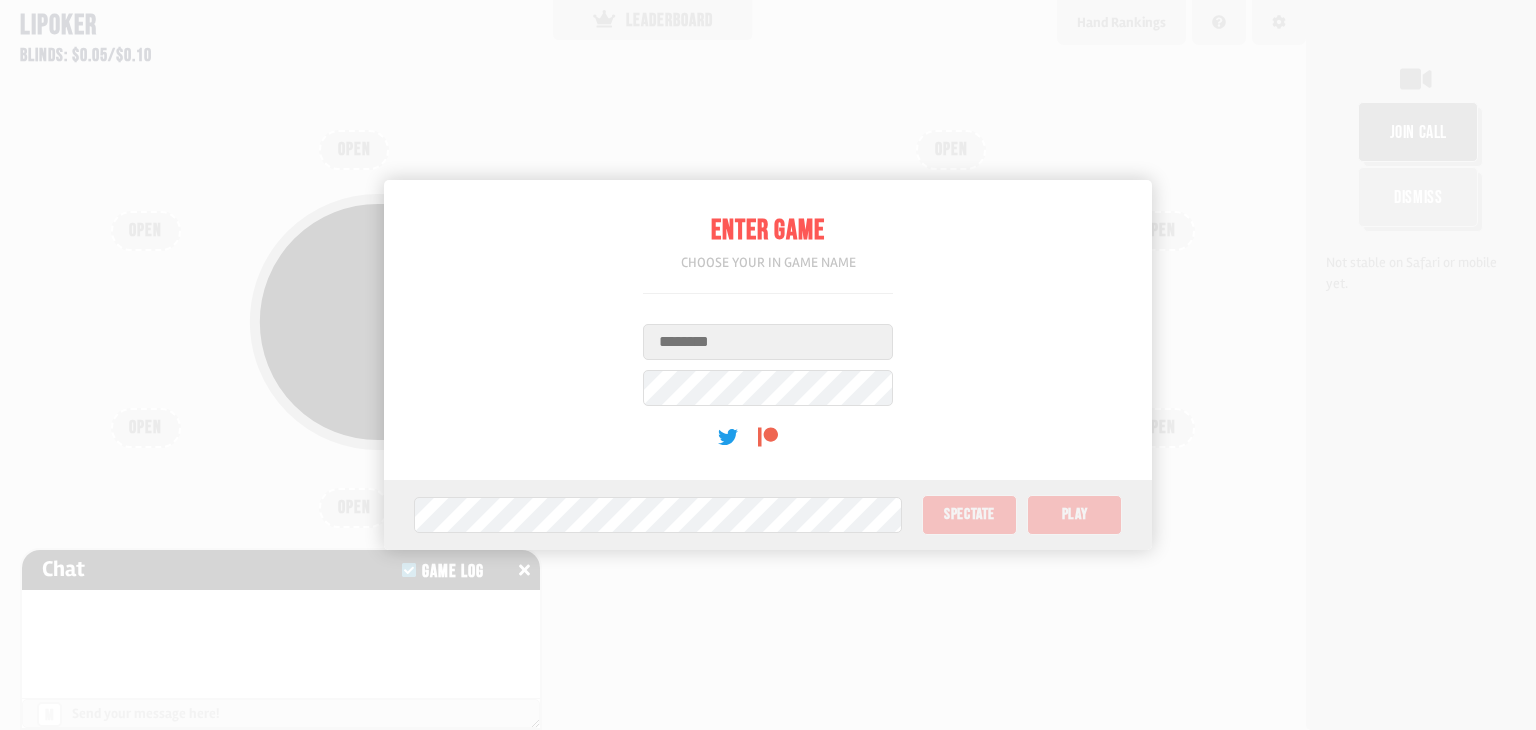 scroll, scrollTop: 0, scrollLeft: 0, axis: both 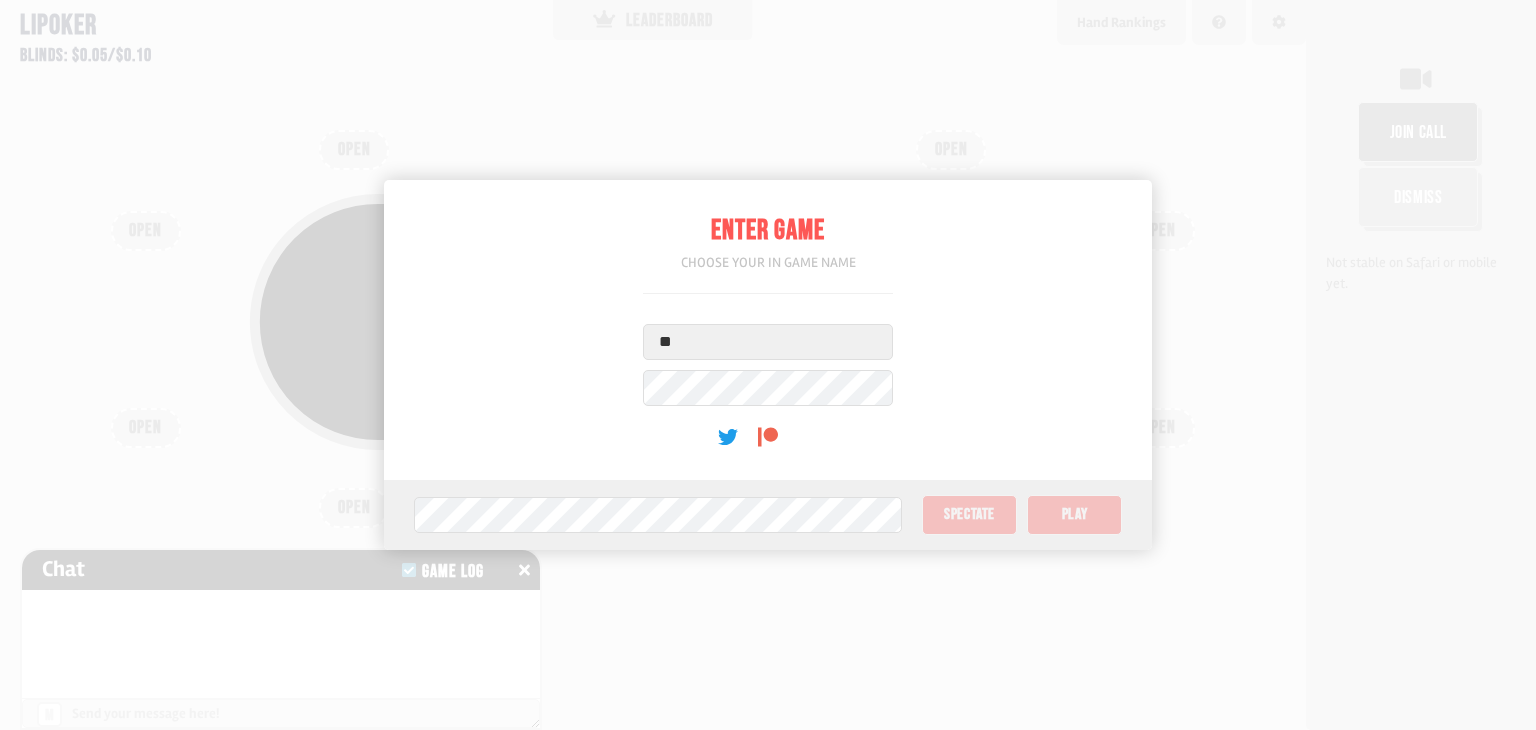 type on "*" 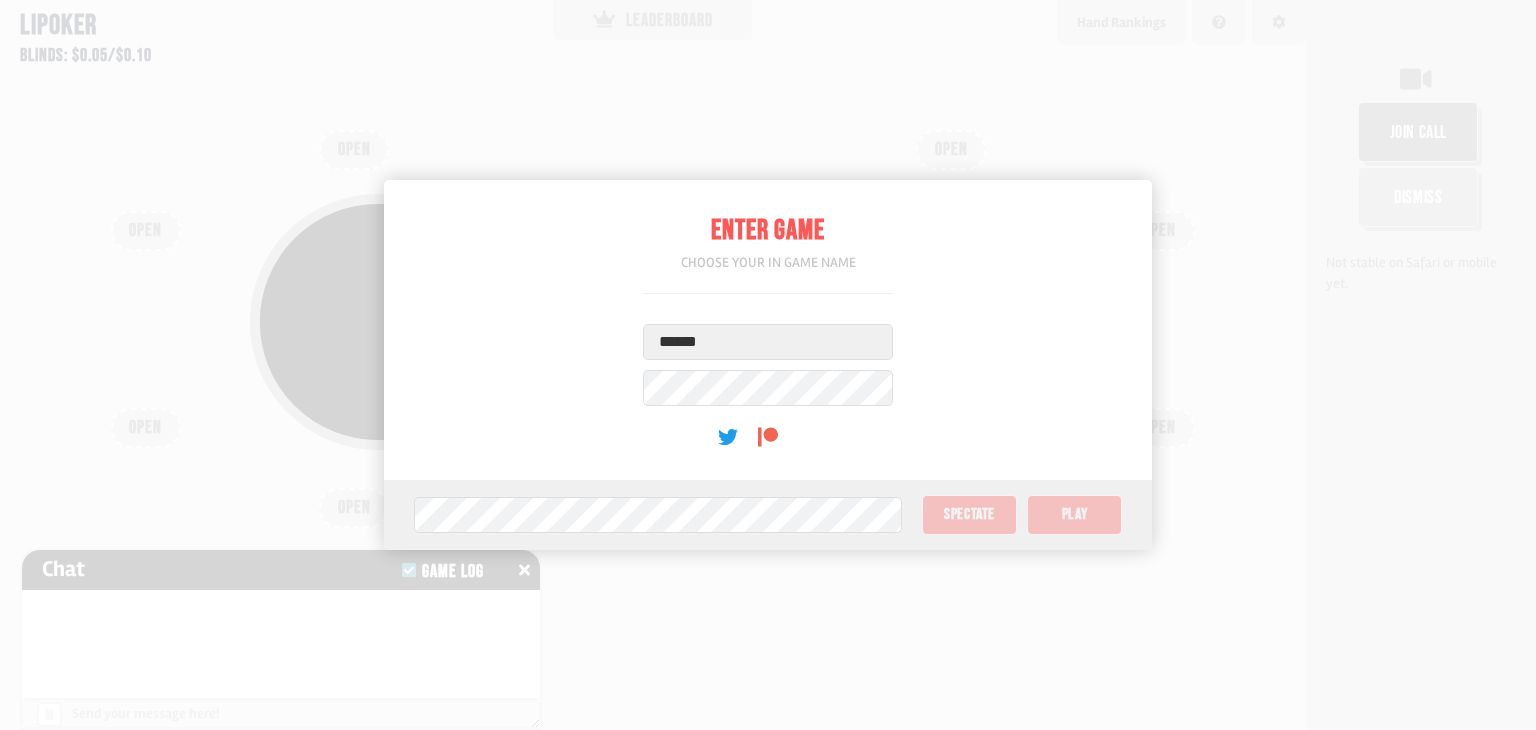 type on "******" 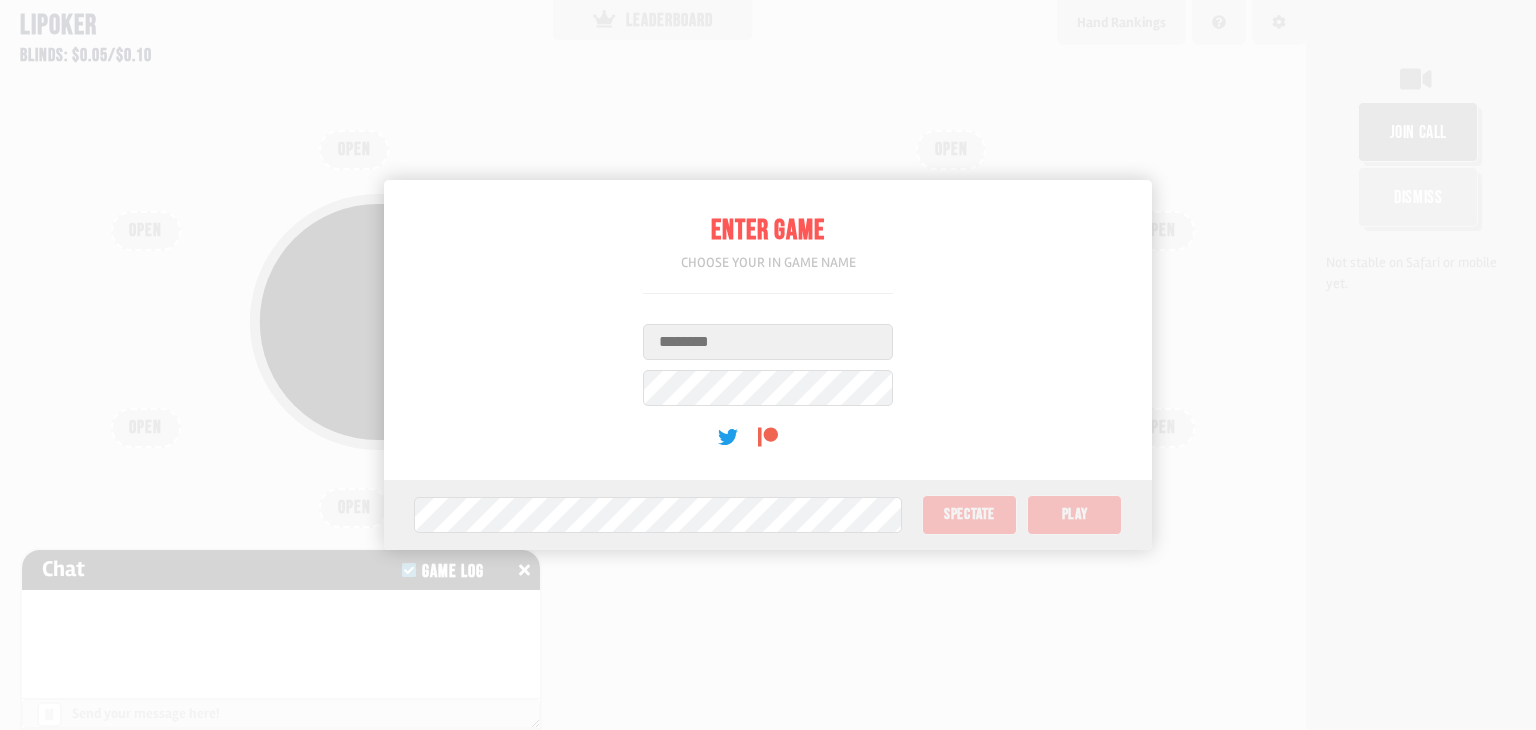 scroll, scrollTop: 0, scrollLeft: 0, axis: both 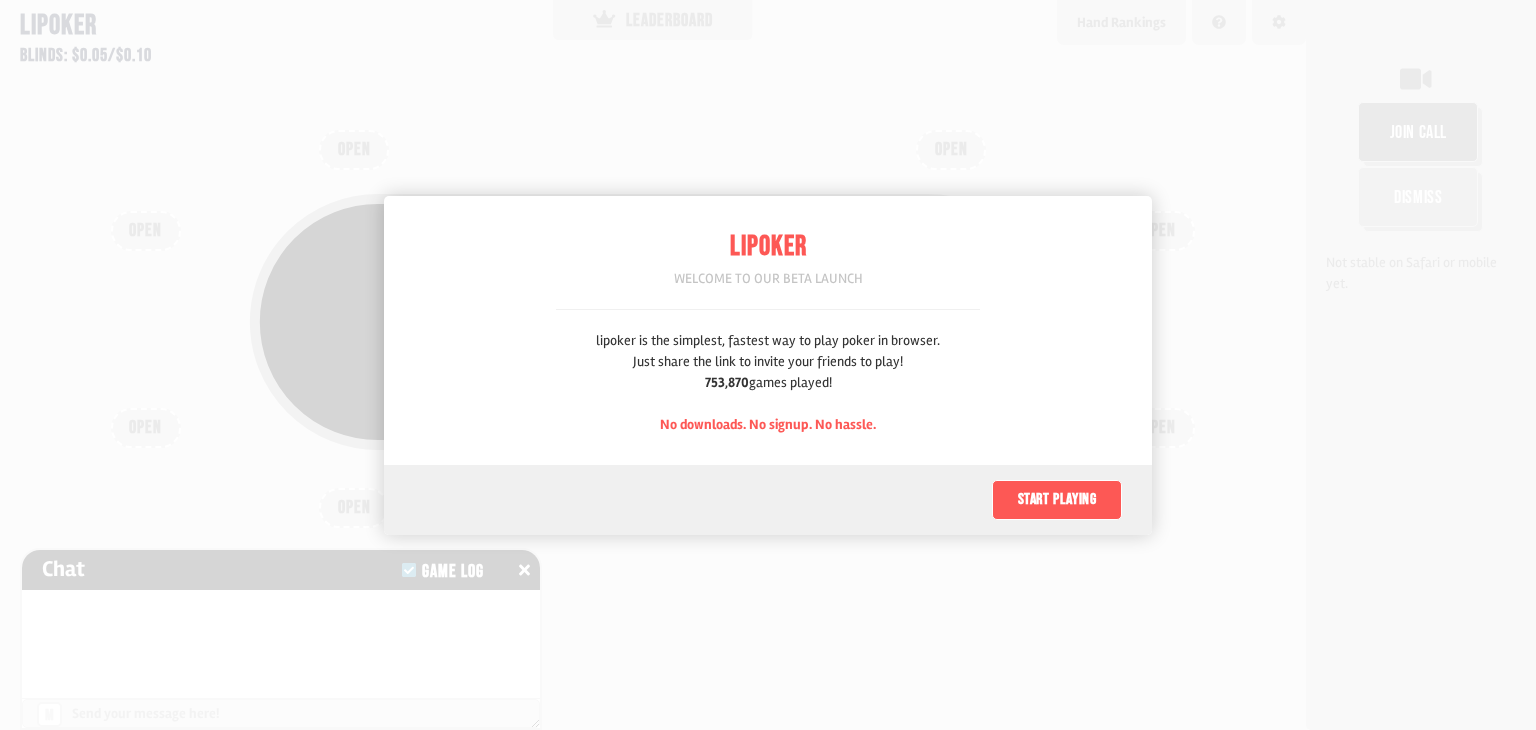click on "Start playing" at bounding box center (1057, 500) 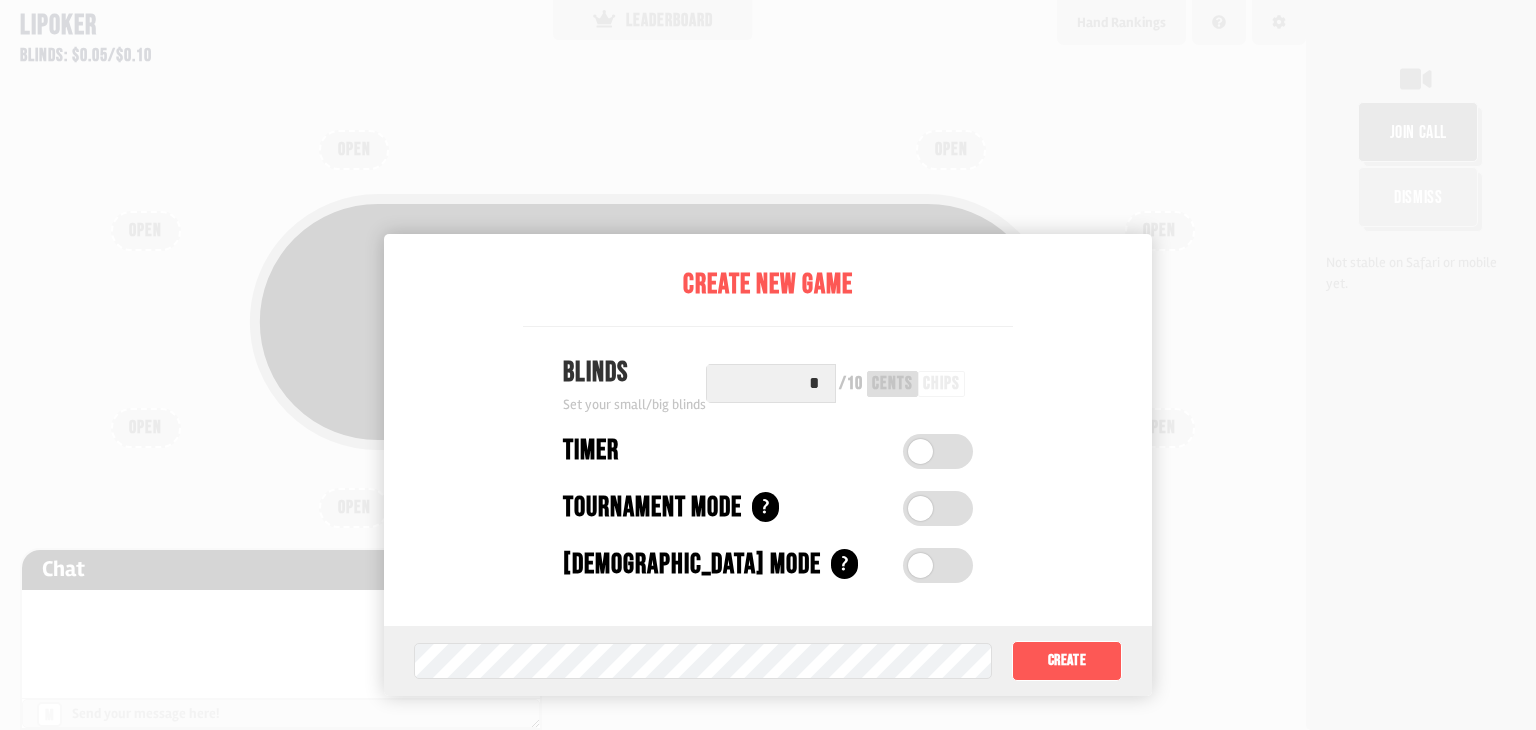scroll, scrollTop: 100, scrollLeft: 0, axis: vertical 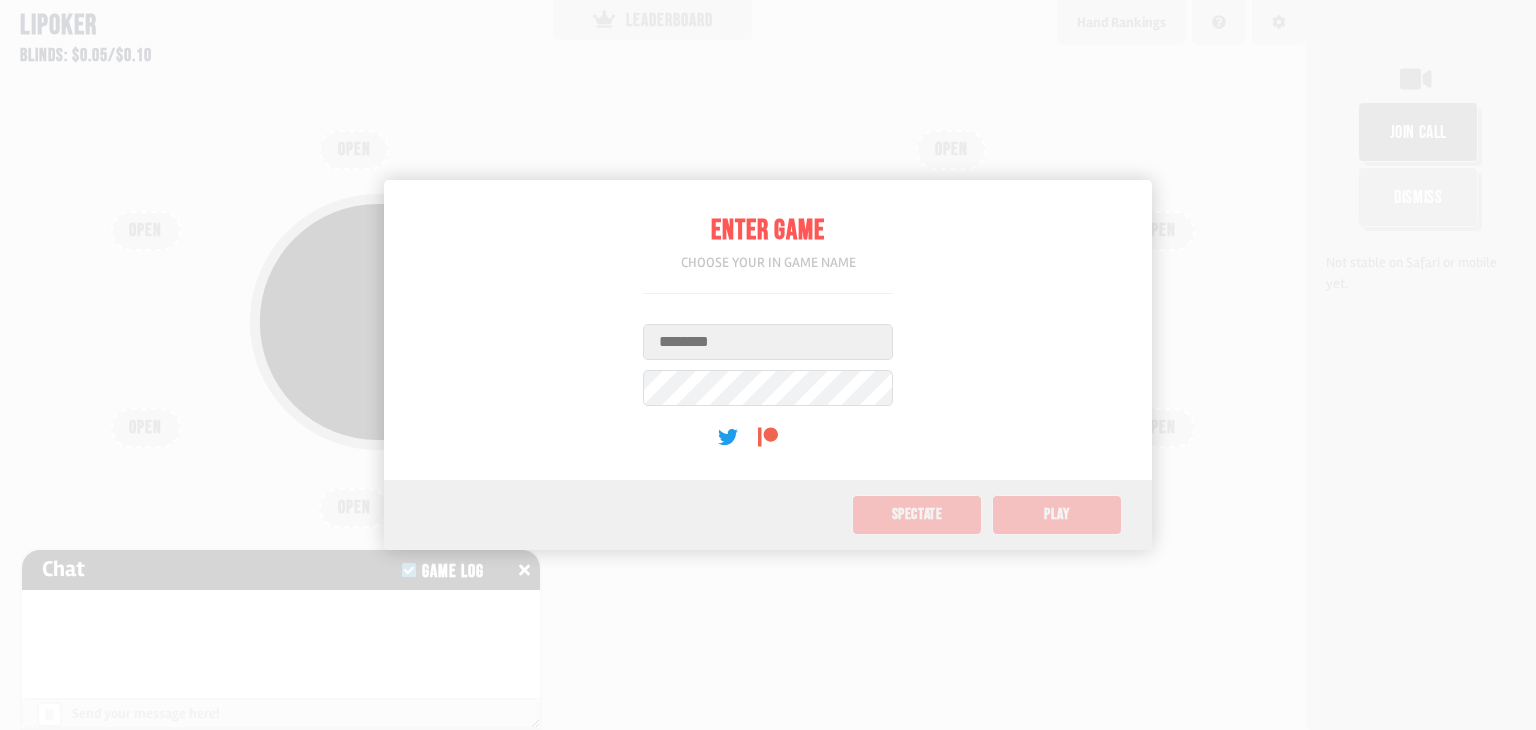 drag, startPoint x: 768, startPoint y: 341, endPoint x: 750, endPoint y: 333, distance: 19.697716 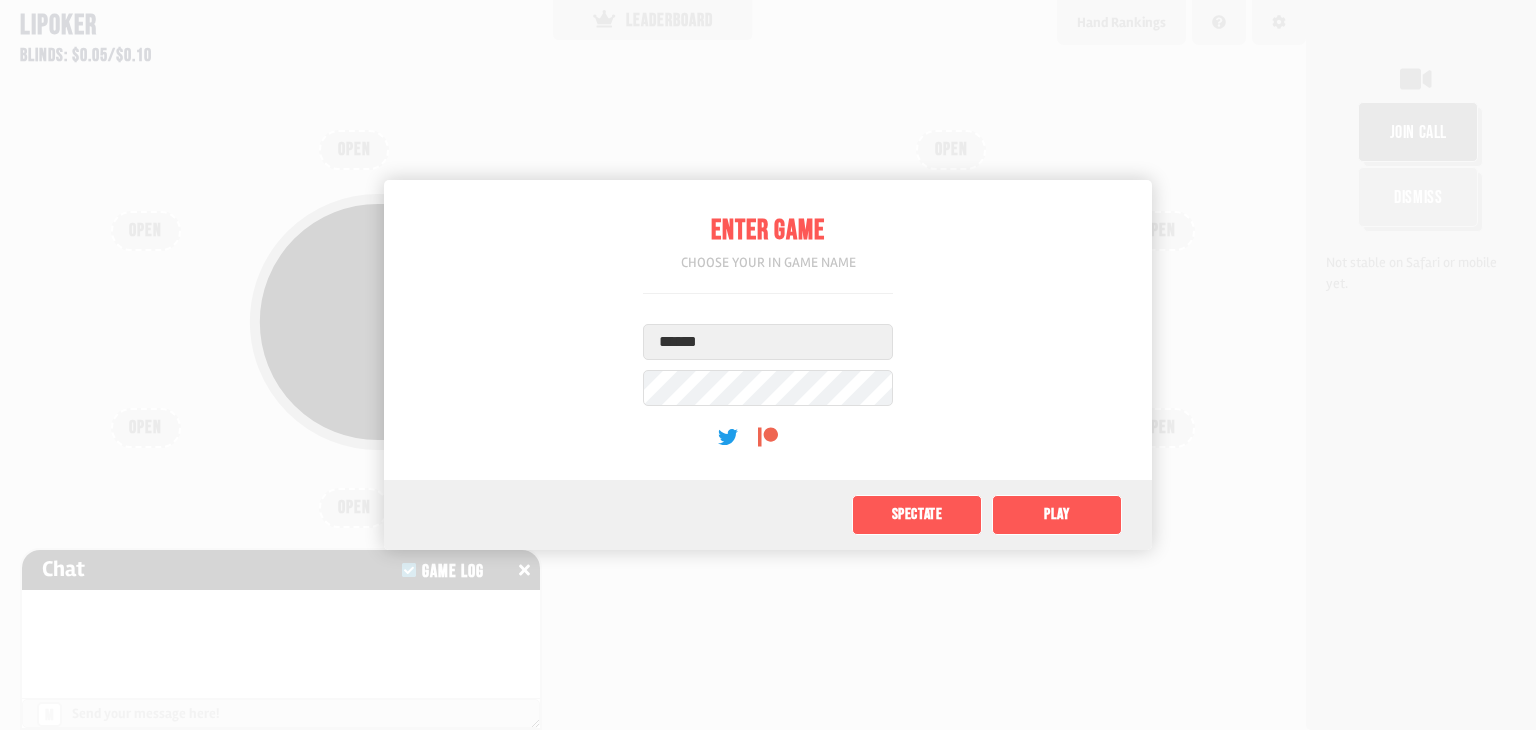 type on "******" 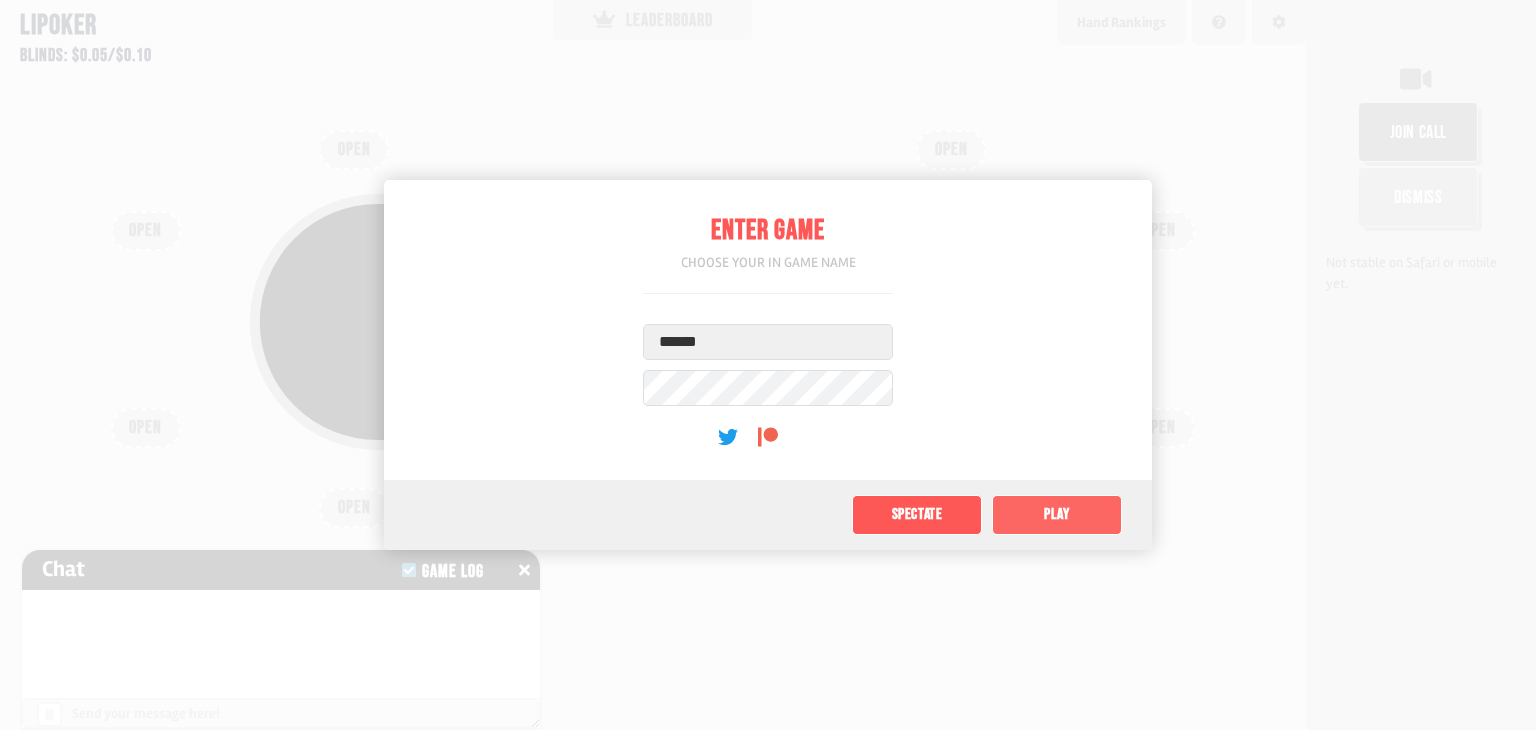 click on "Play" 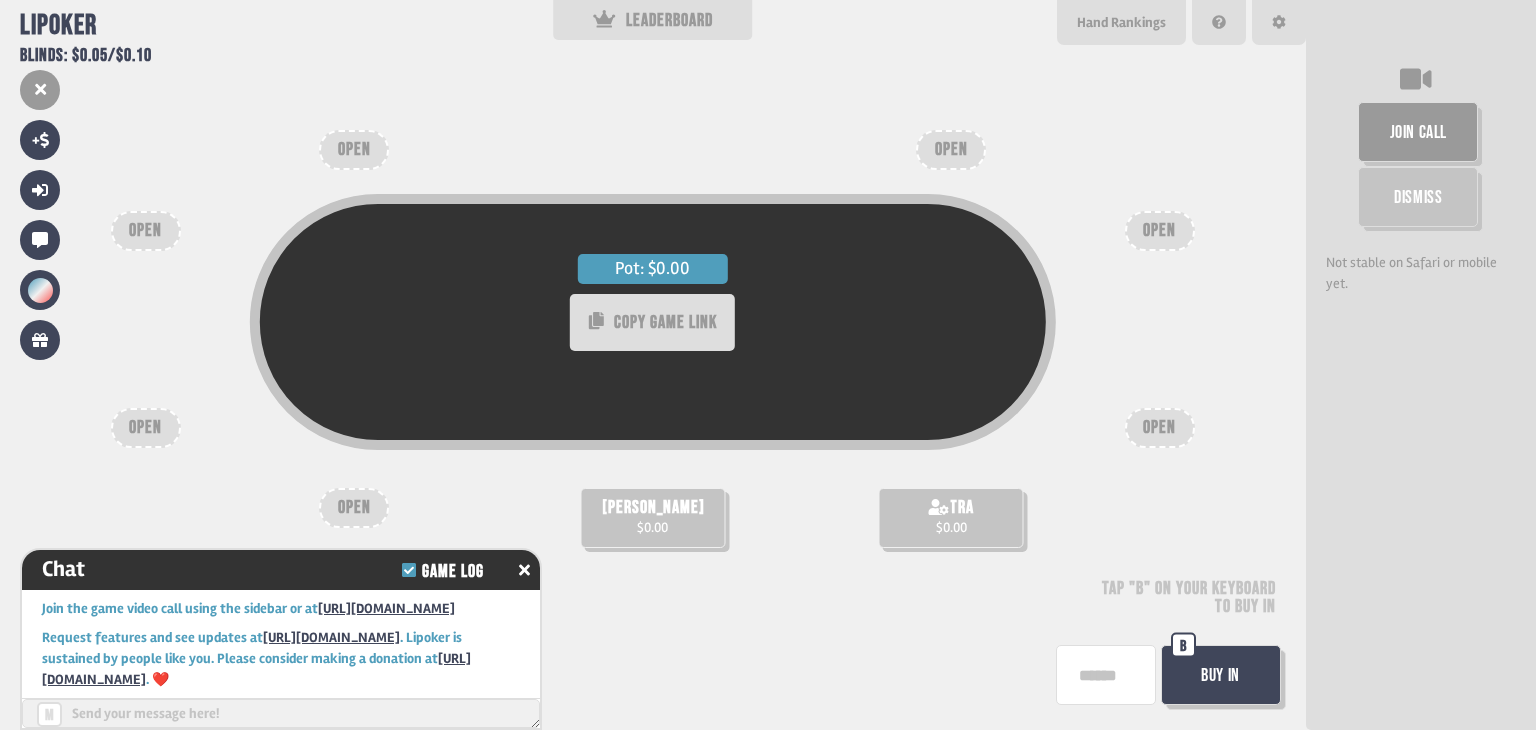 scroll, scrollTop: 24, scrollLeft: 0, axis: vertical 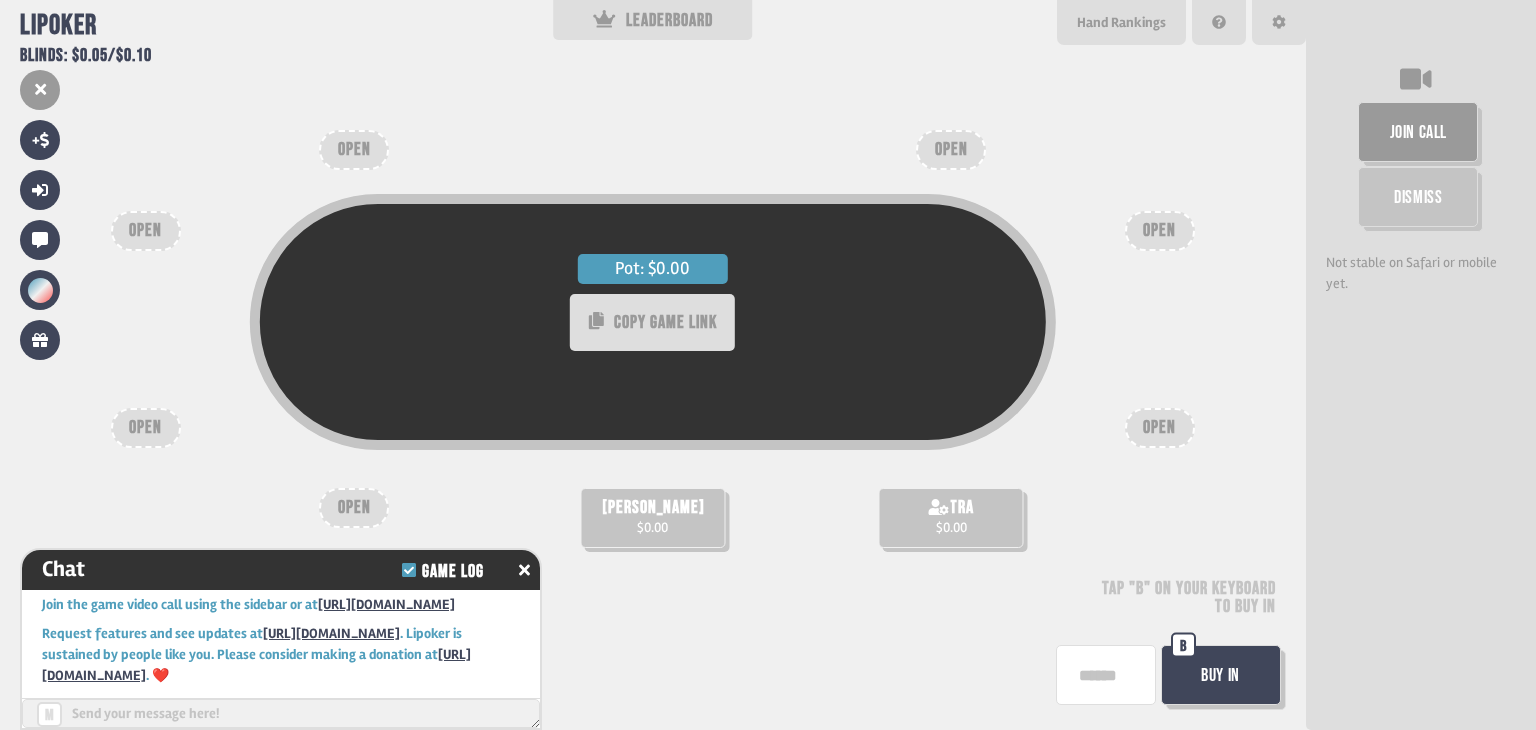 click at bounding box center (1106, 675) 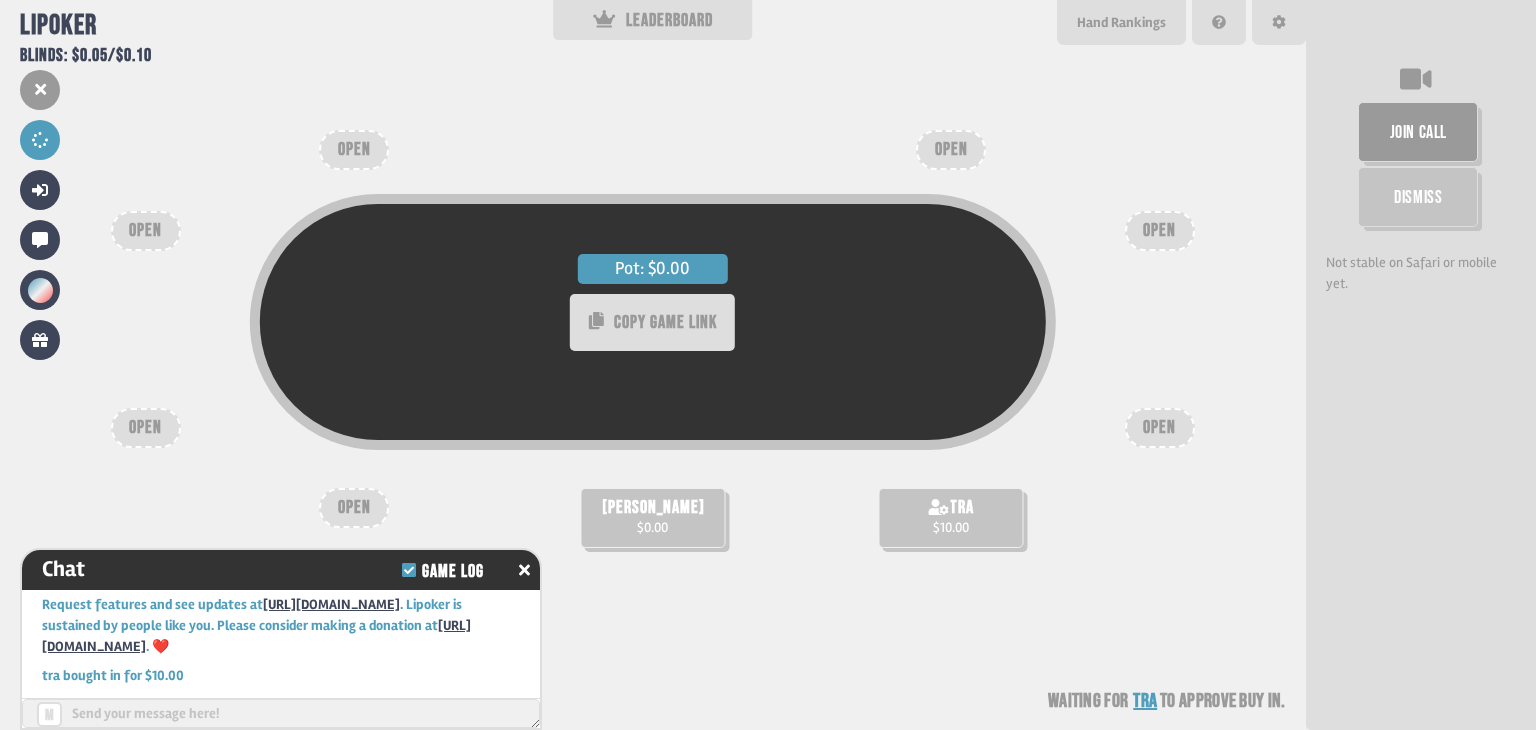 scroll, scrollTop: 54, scrollLeft: 0, axis: vertical 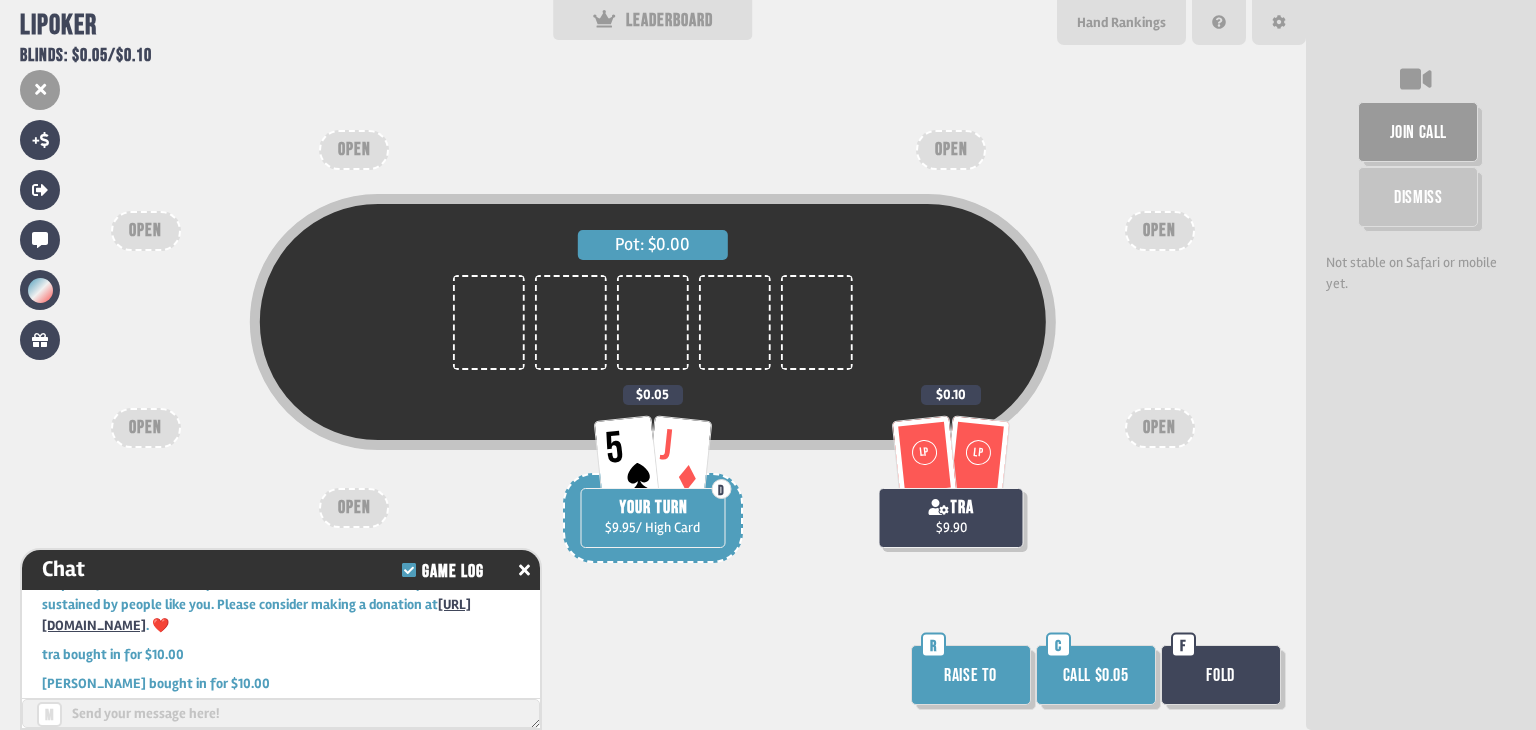 drag, startPoint x: 1209, startPoint y: 664, endPoint x: 1171, endPoint y: 650, distance: 40.496914 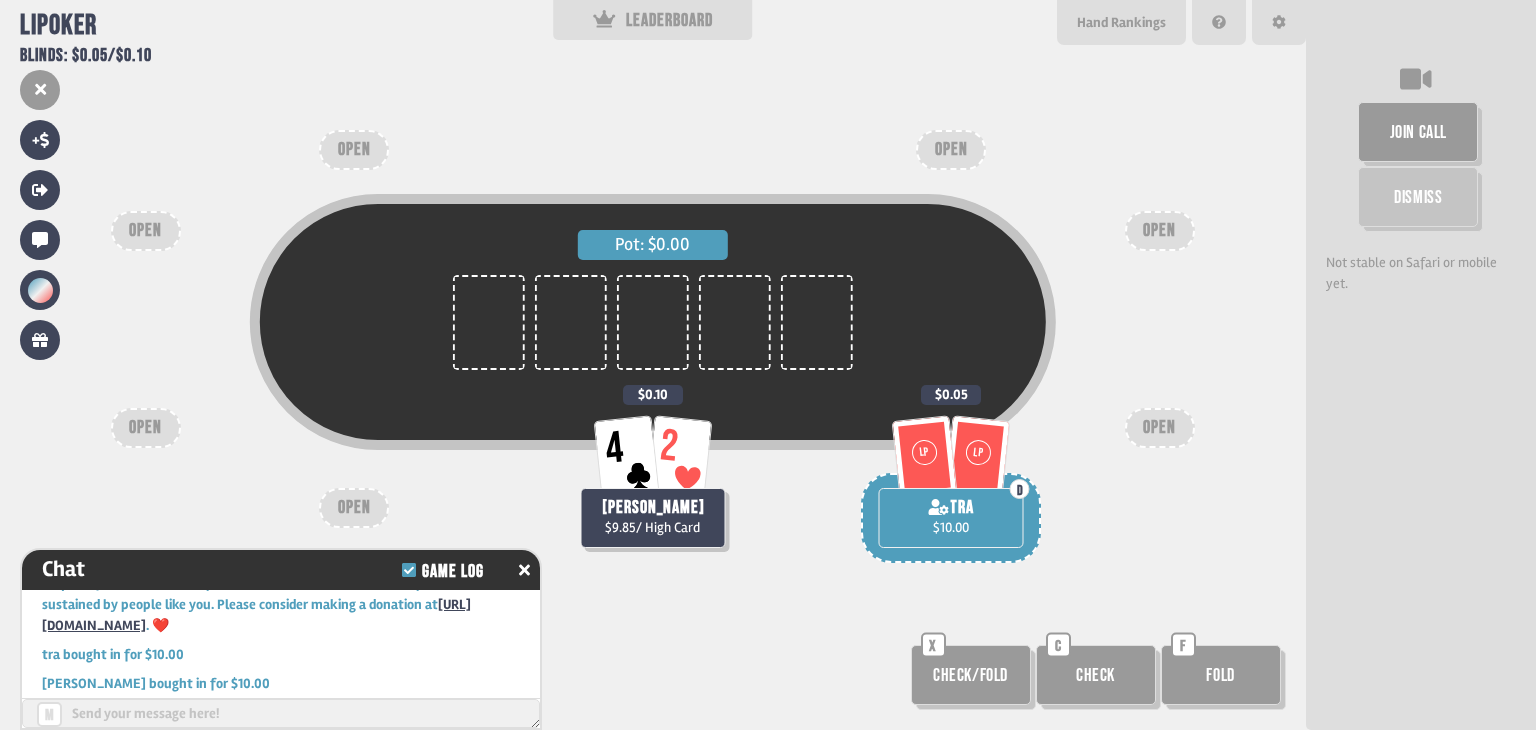 scroll, scrollTop: 98, scrollLeft: 0, axis: vertical 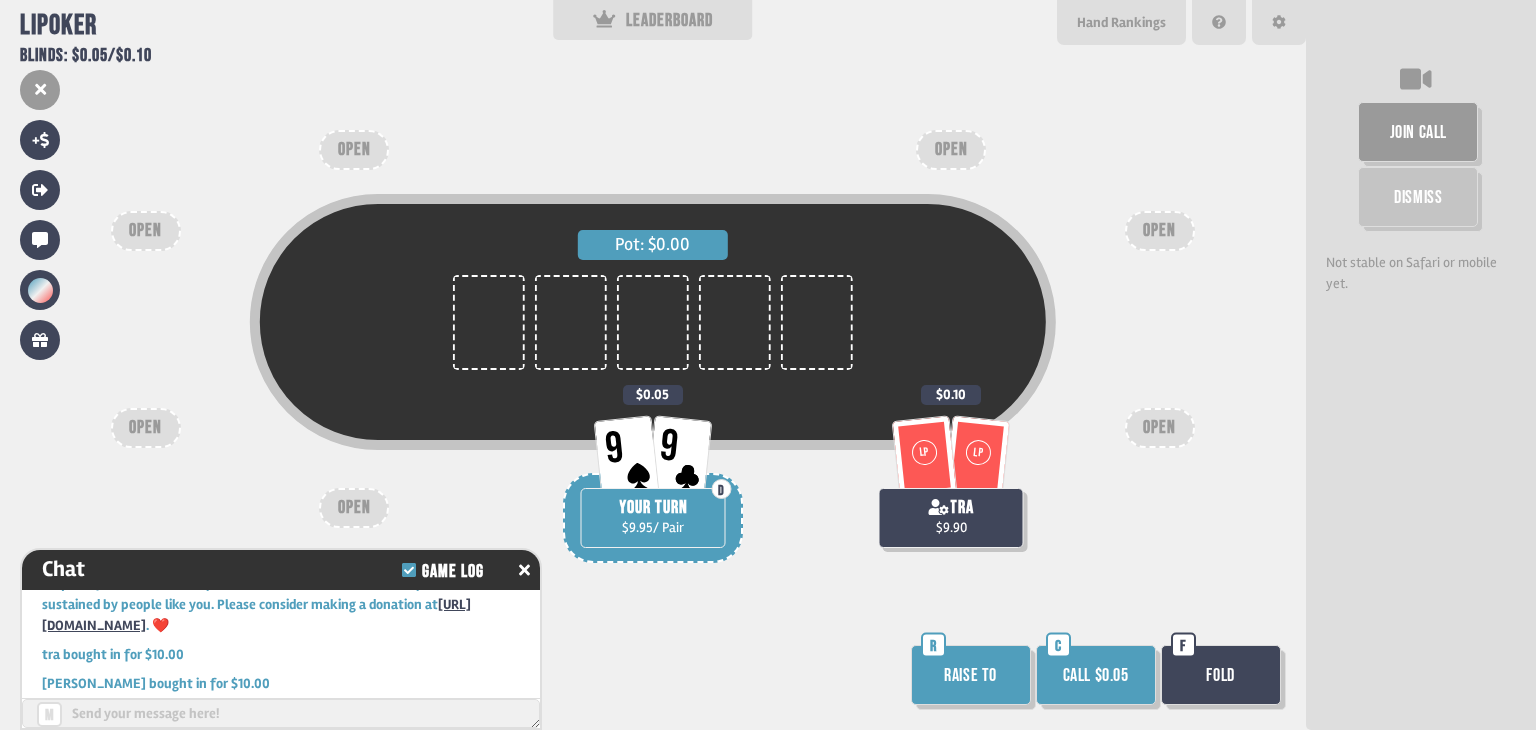 click on "Raise to" at bounding box center [971, 675] 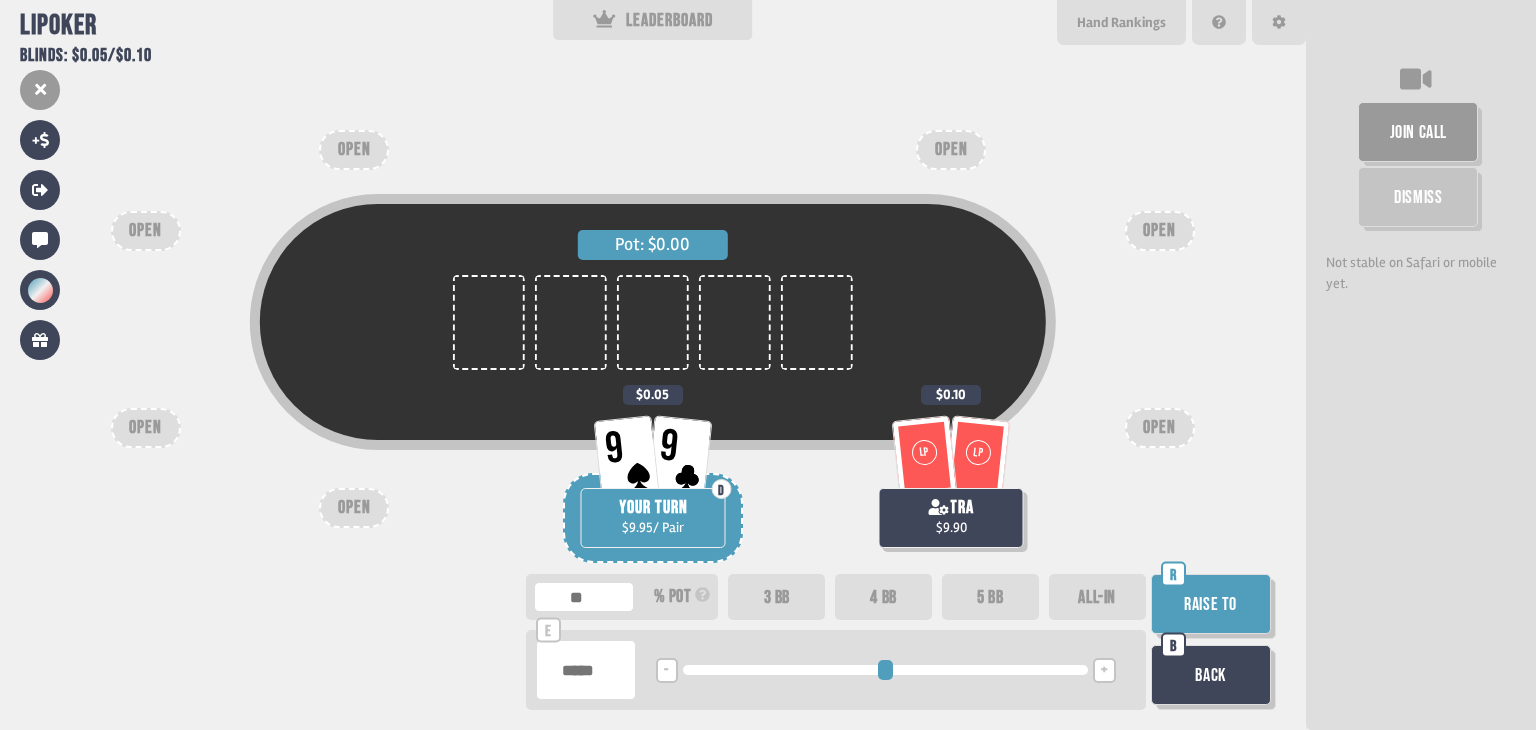 click on "3 BB" at bounding box center [776, 597] 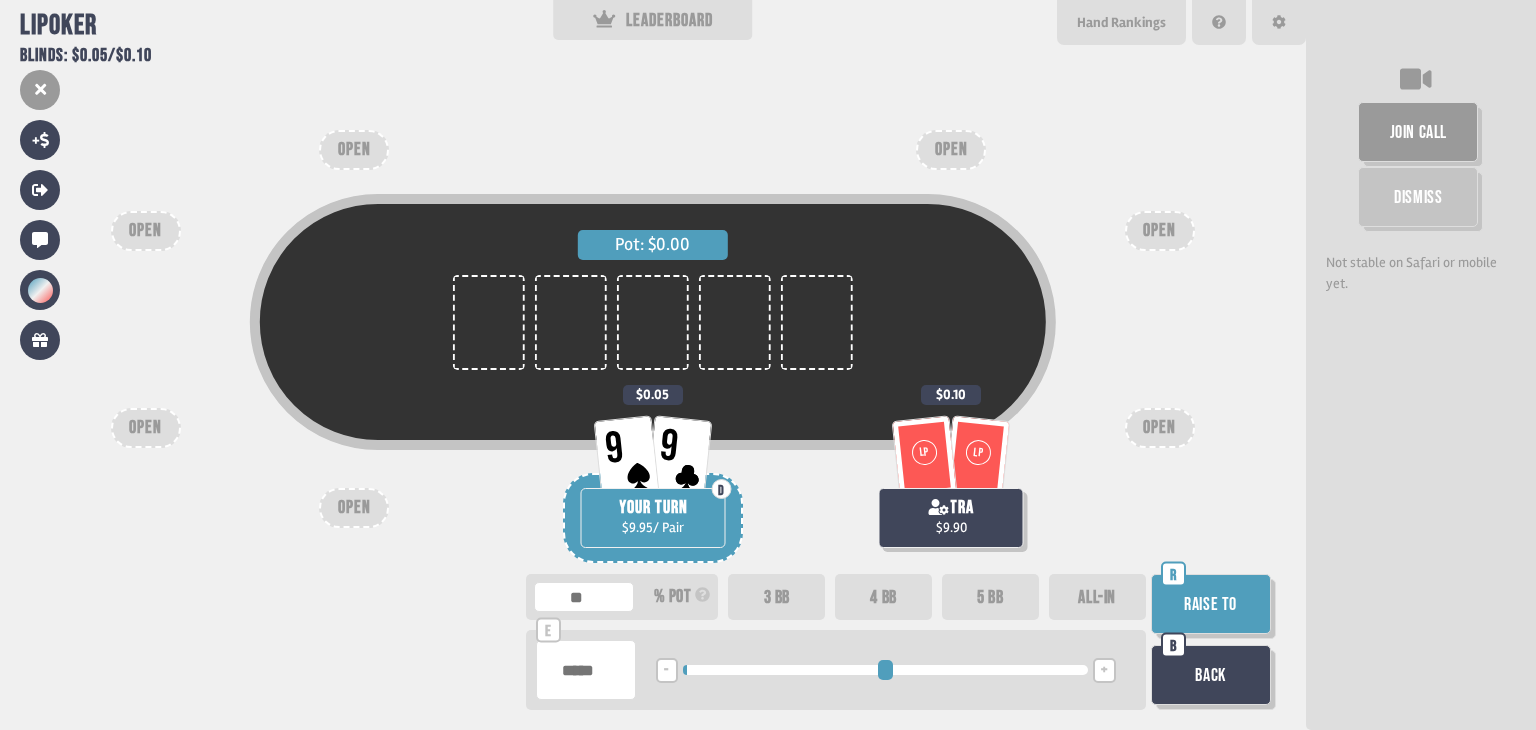 click on "Raise to" at bounding box center (1211, 604) 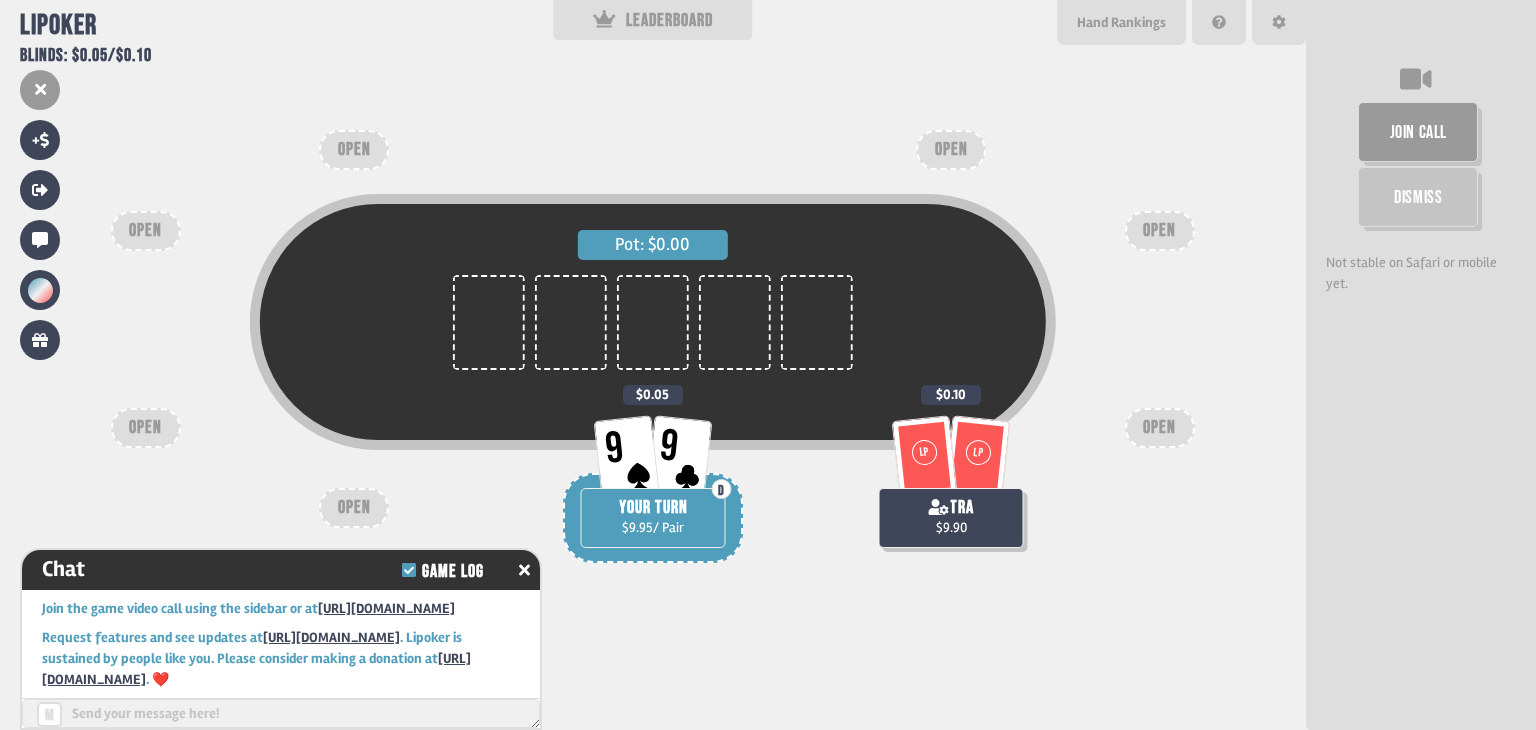 scroll, scrollTop: 431, scrollLeft: 0, axis: vertical 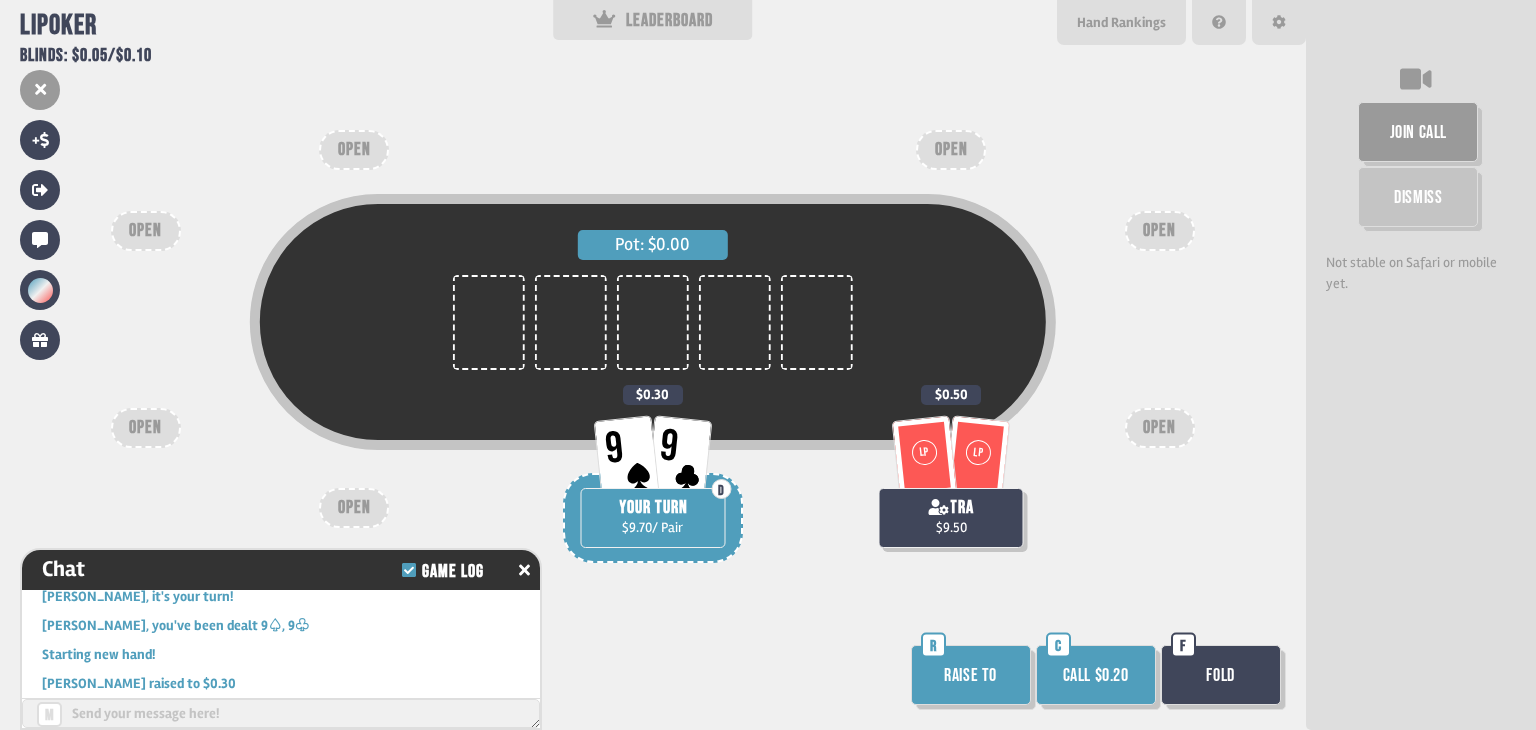 click on "Call $0.20" at bounding box center (1096, 675) 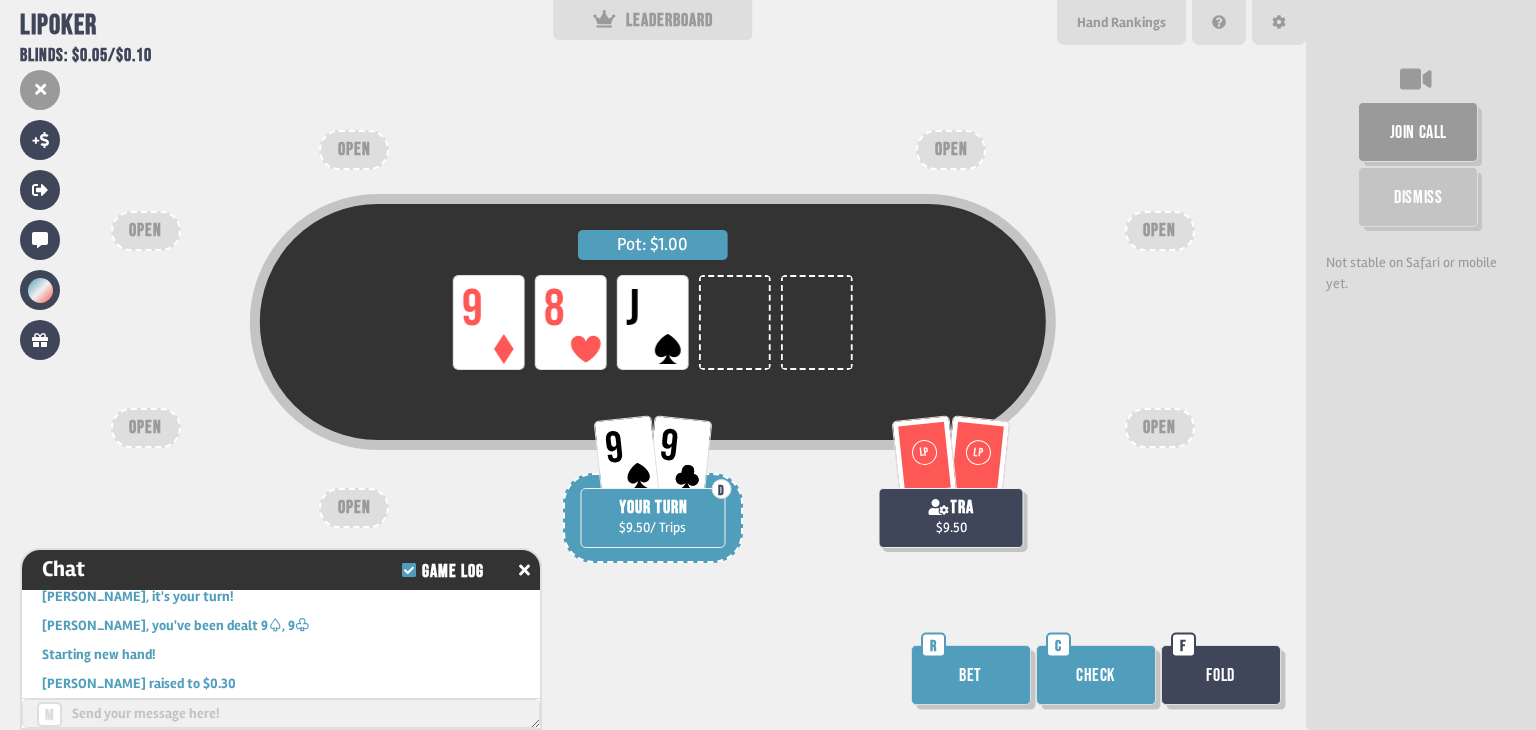 click on "Bet" at bounding box center [971, 675] 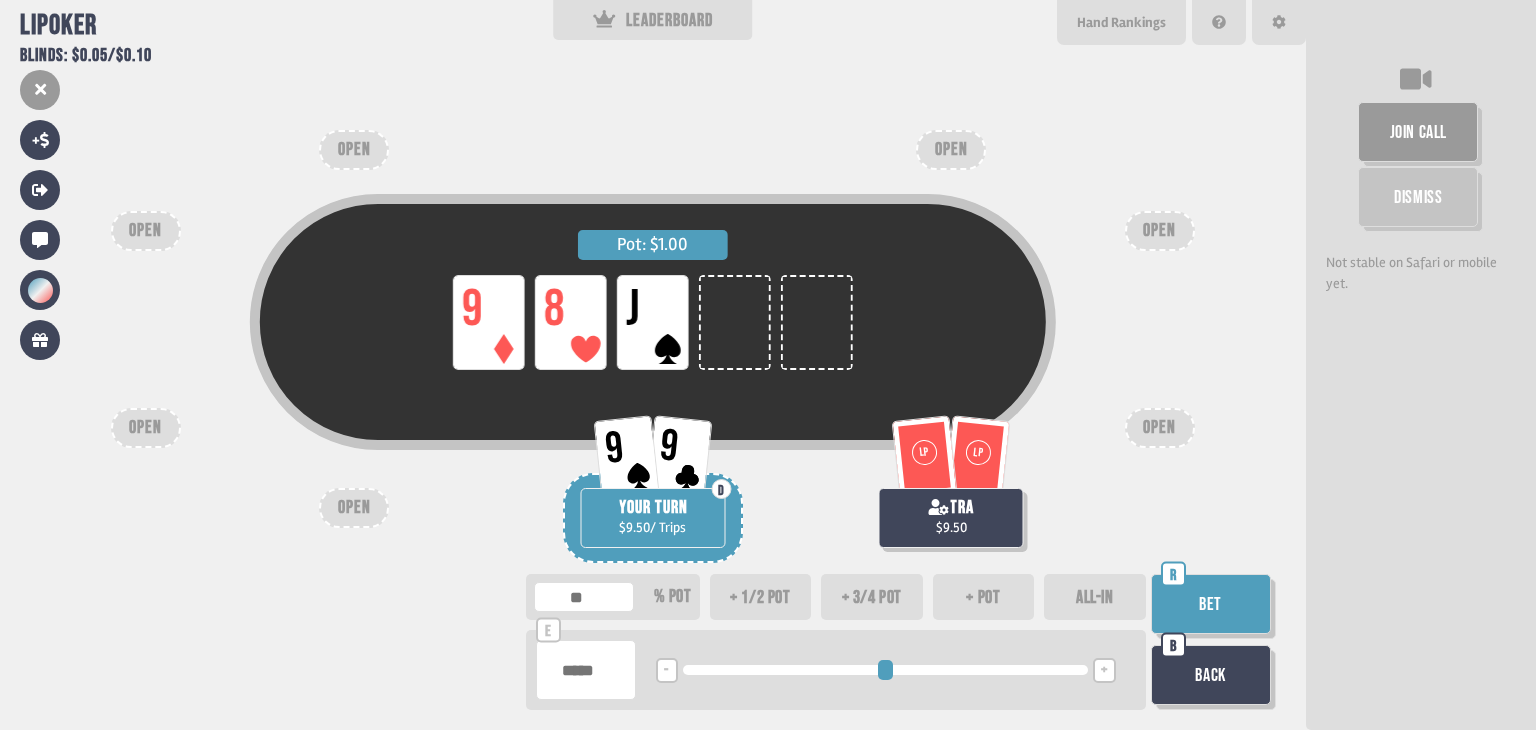 click on "+ 1/2 pot" at bounding box center [761, 597] 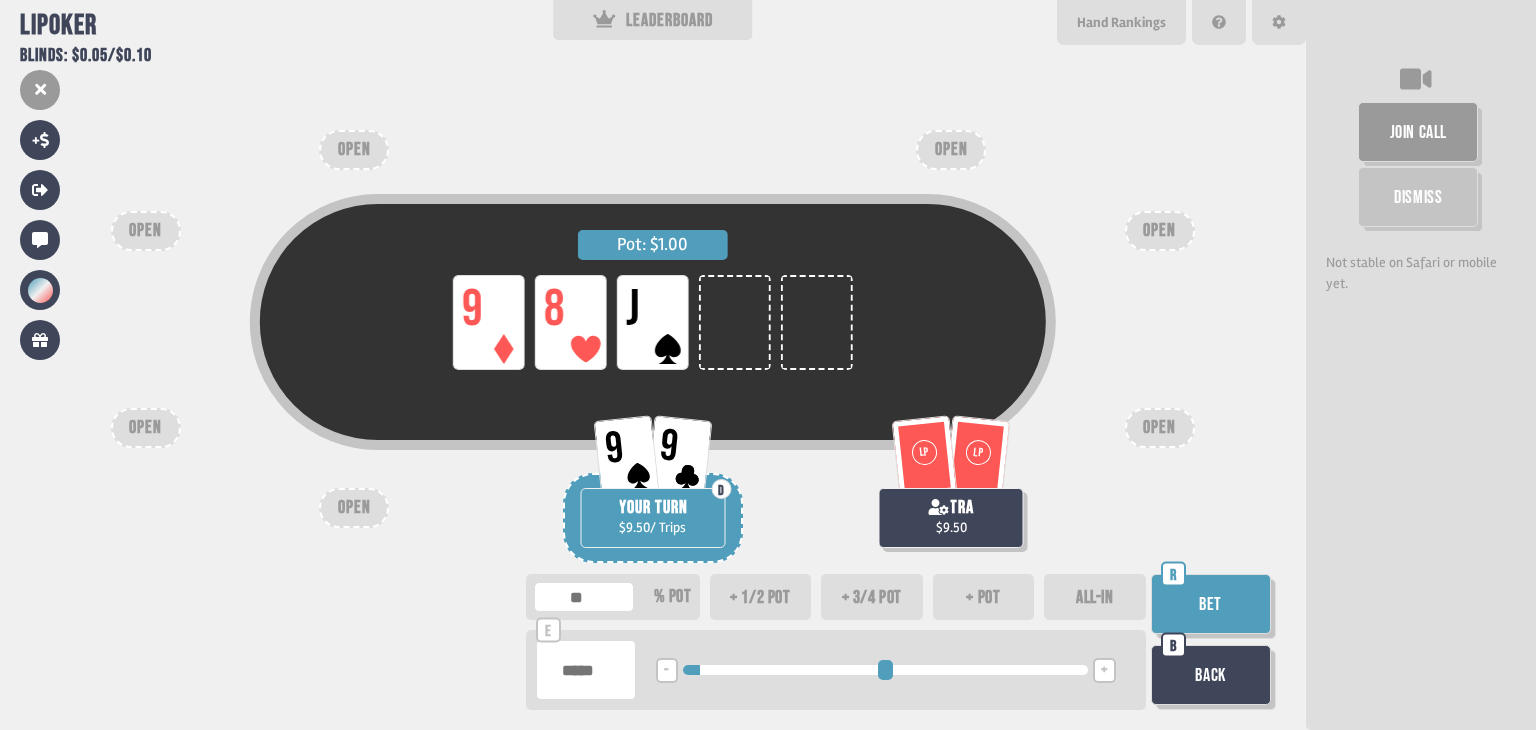 click on "**" at bounding box center (584, 597) 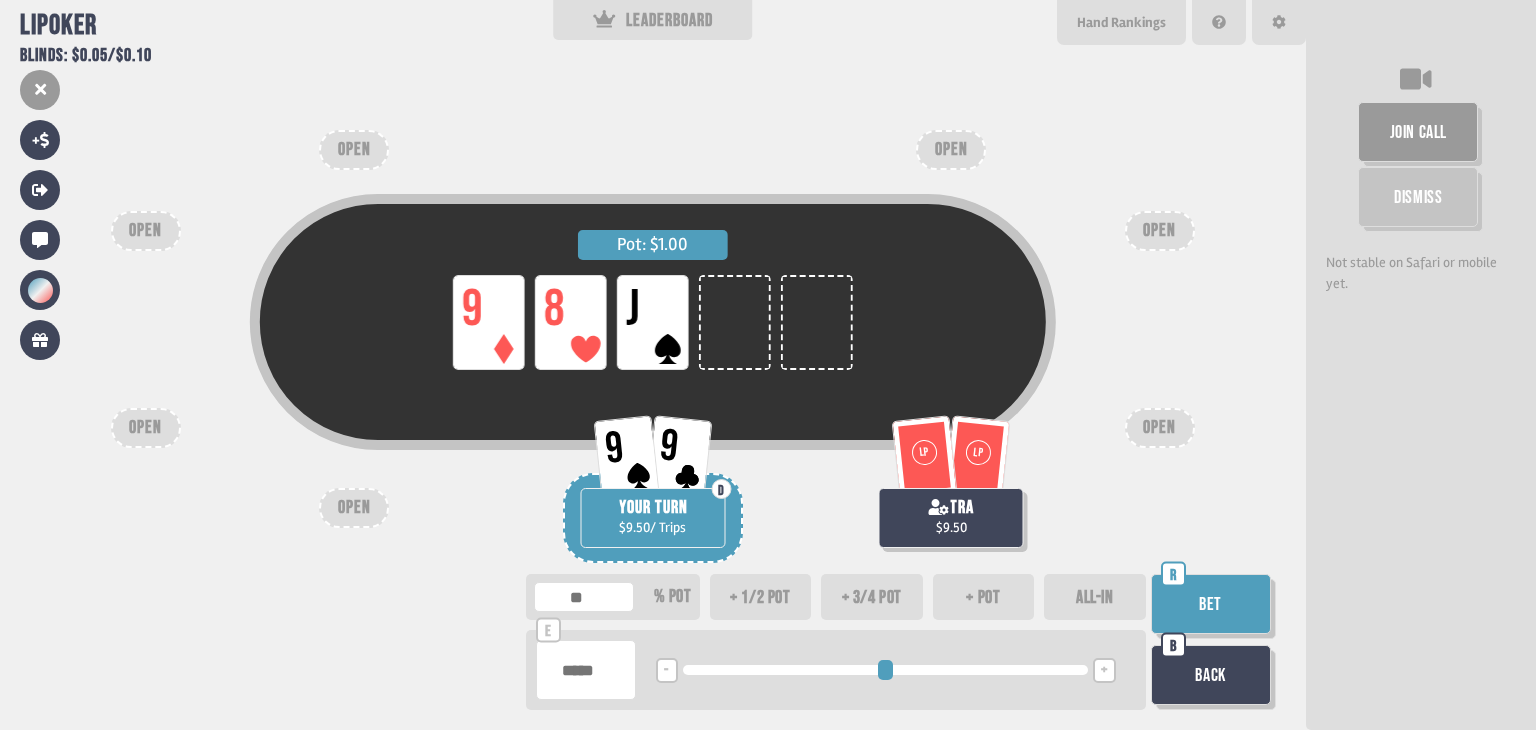type on "**" 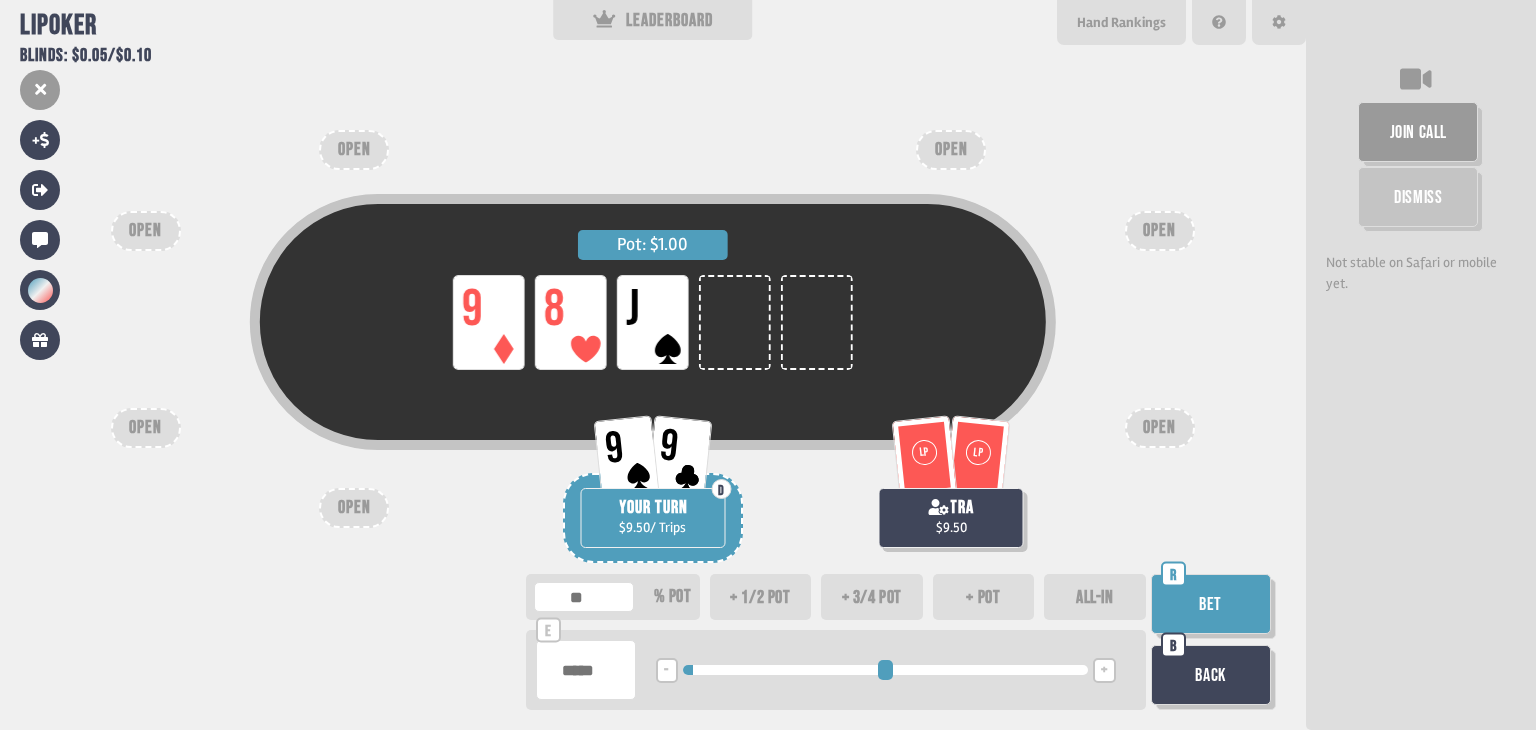 type on "**" 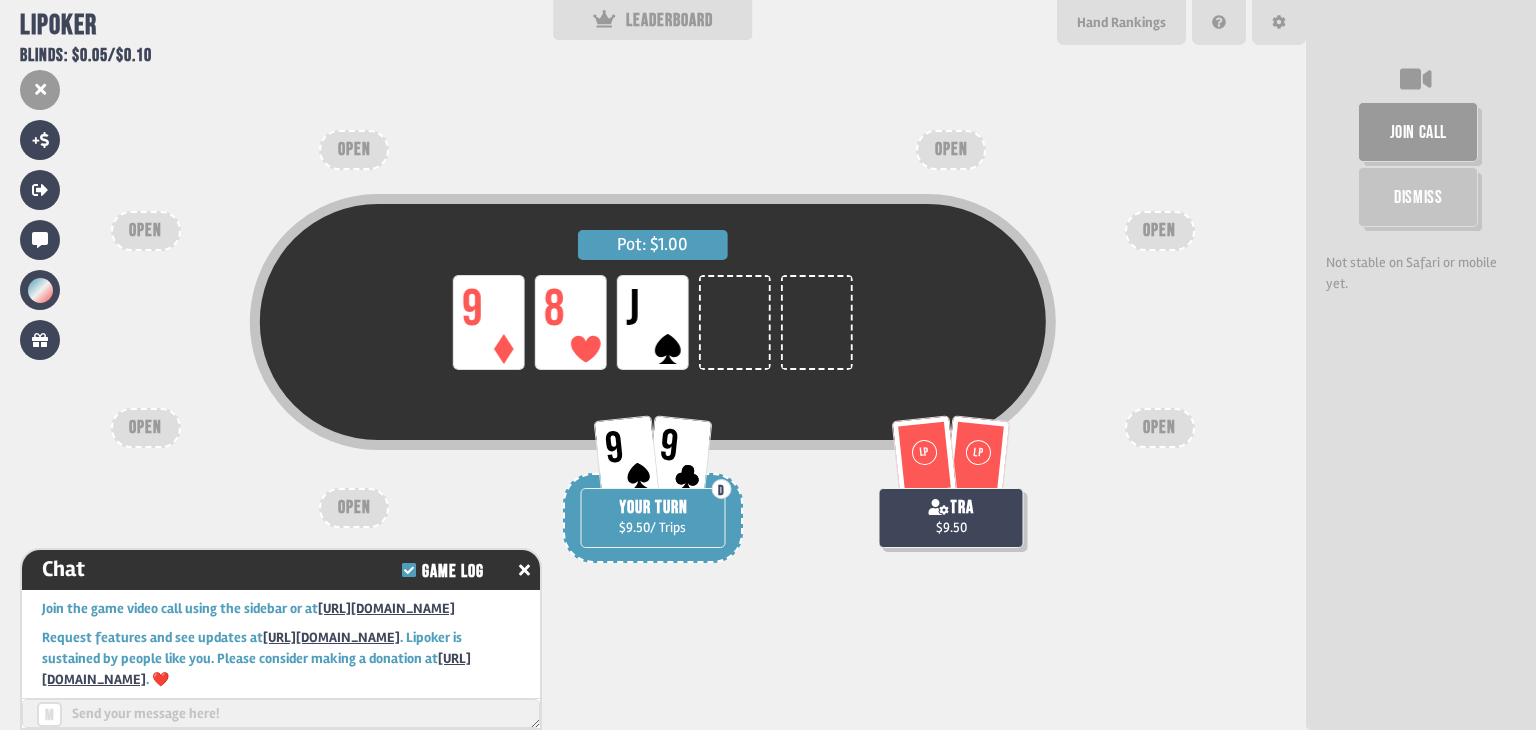 scroll, scrollTop: 634, scrollLeft: 0, axis: vertical 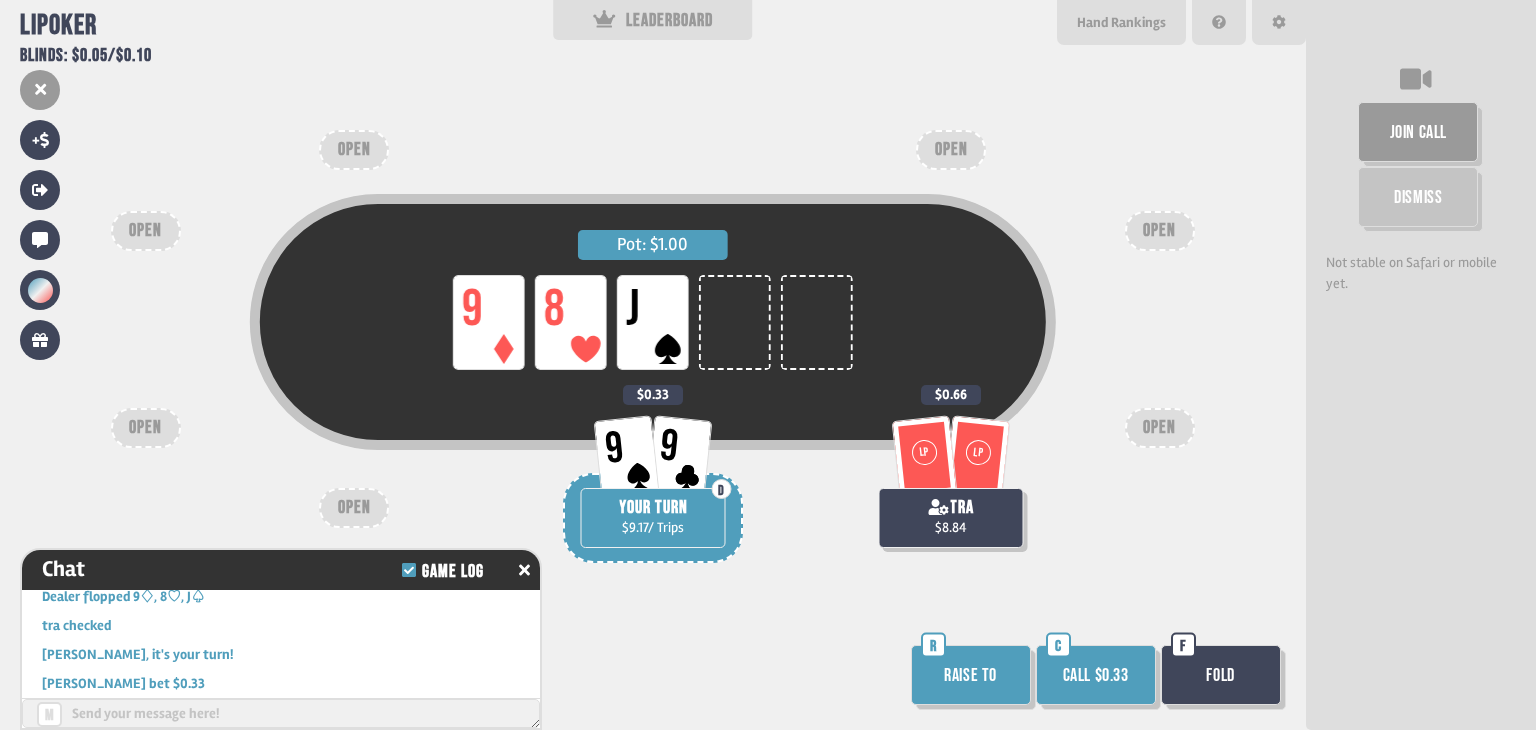 click on "Call $0.33" at bounding box center (1096, 675) 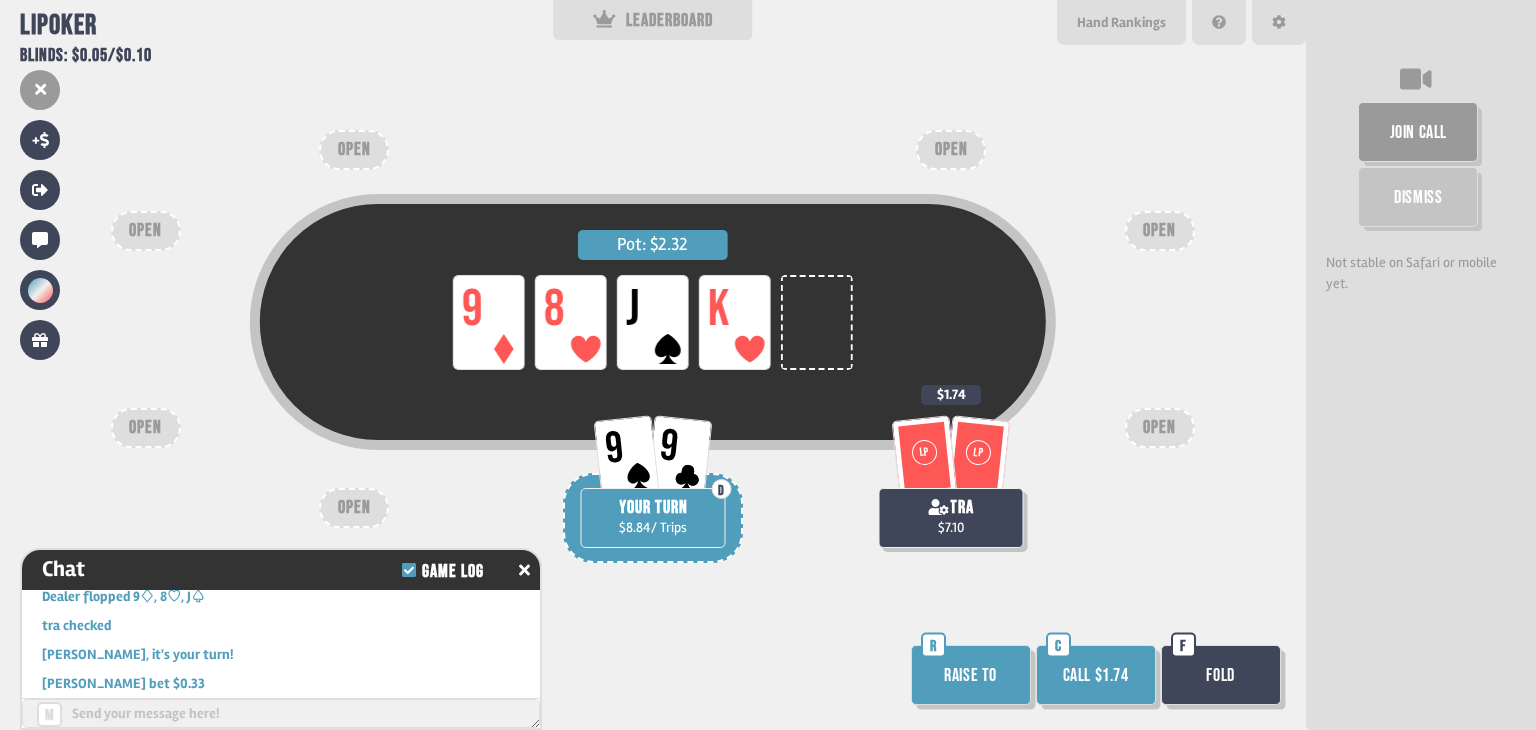 click on "Raise to" at bounding box center (971, 675) 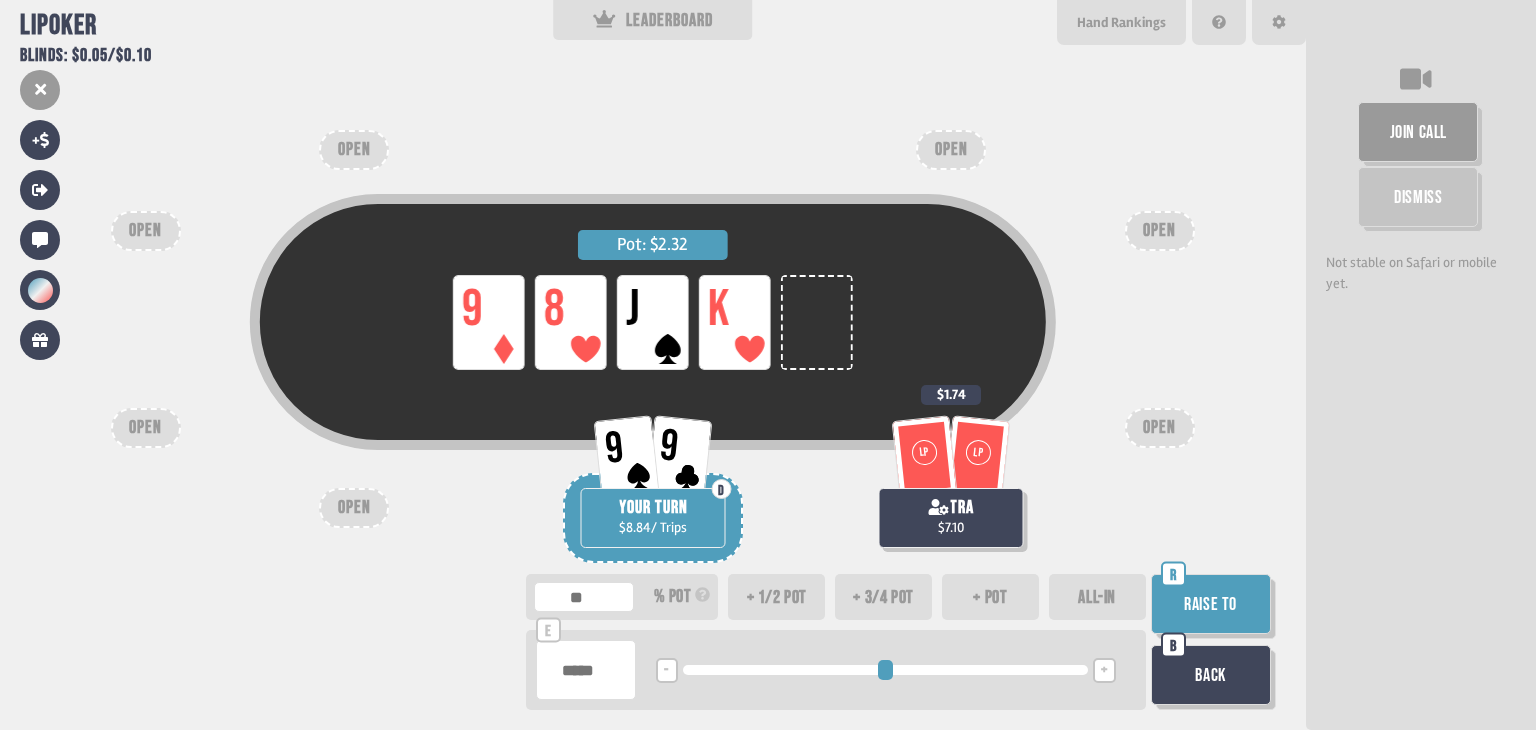 click on "+ 3/4 pot" at bounding box center [883, 597] 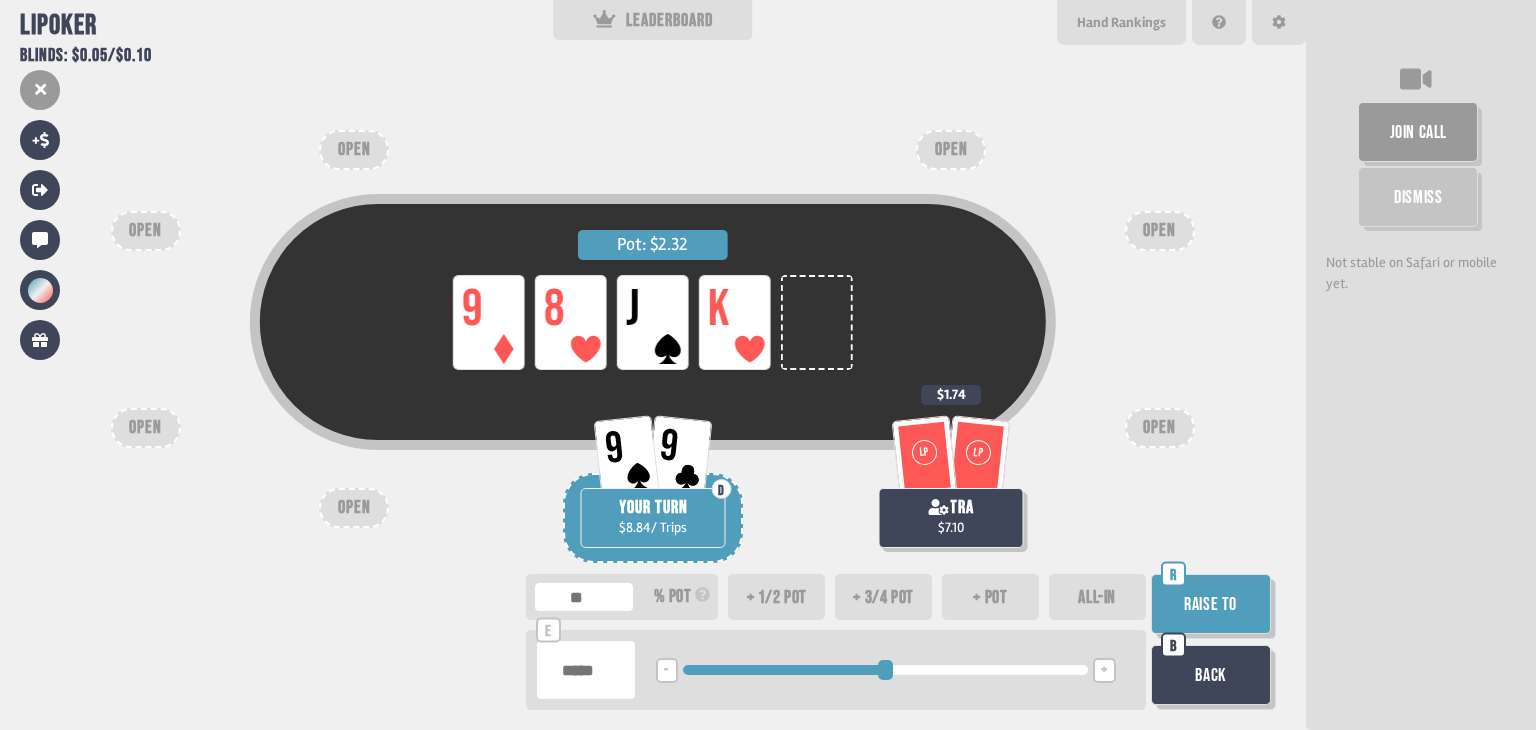 type on "**" 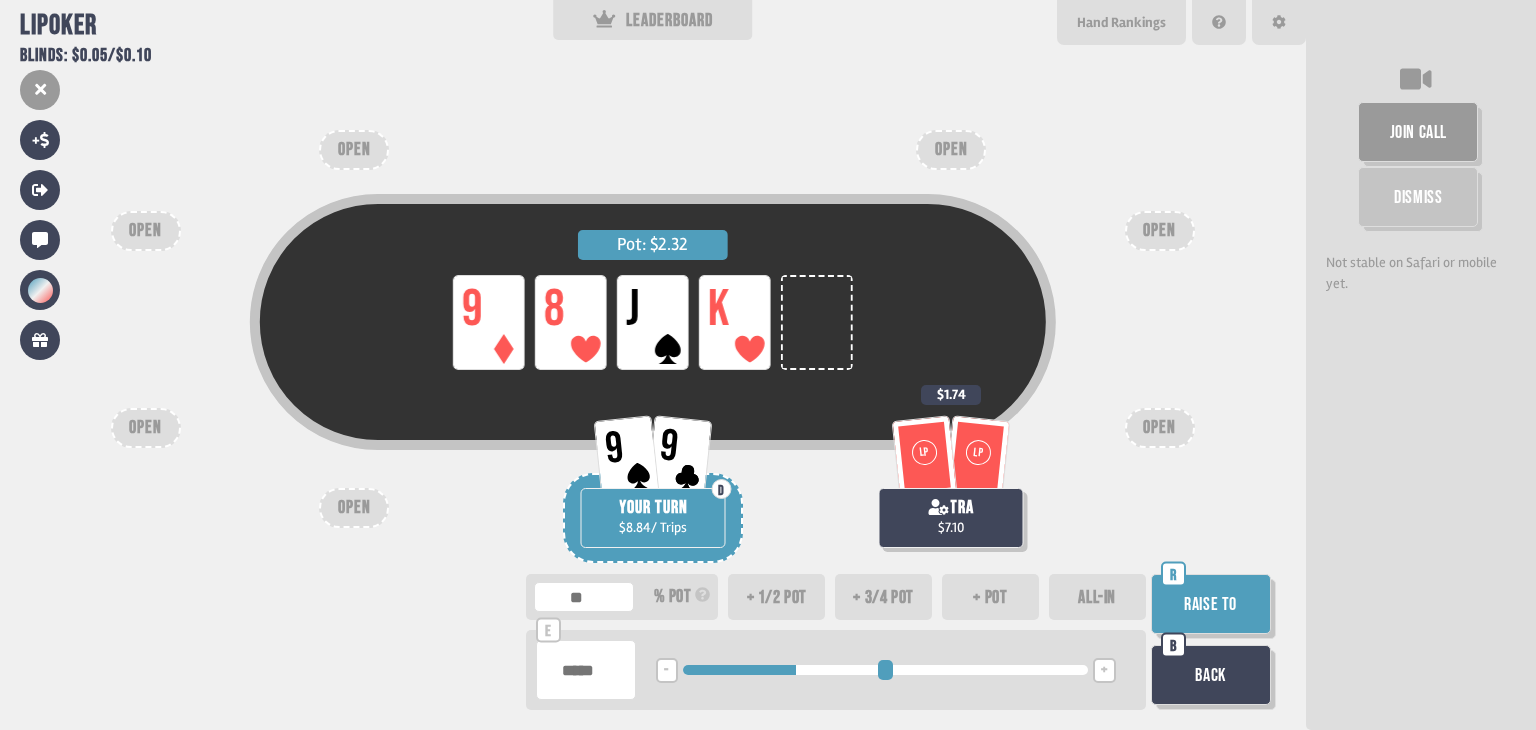 type on "***" 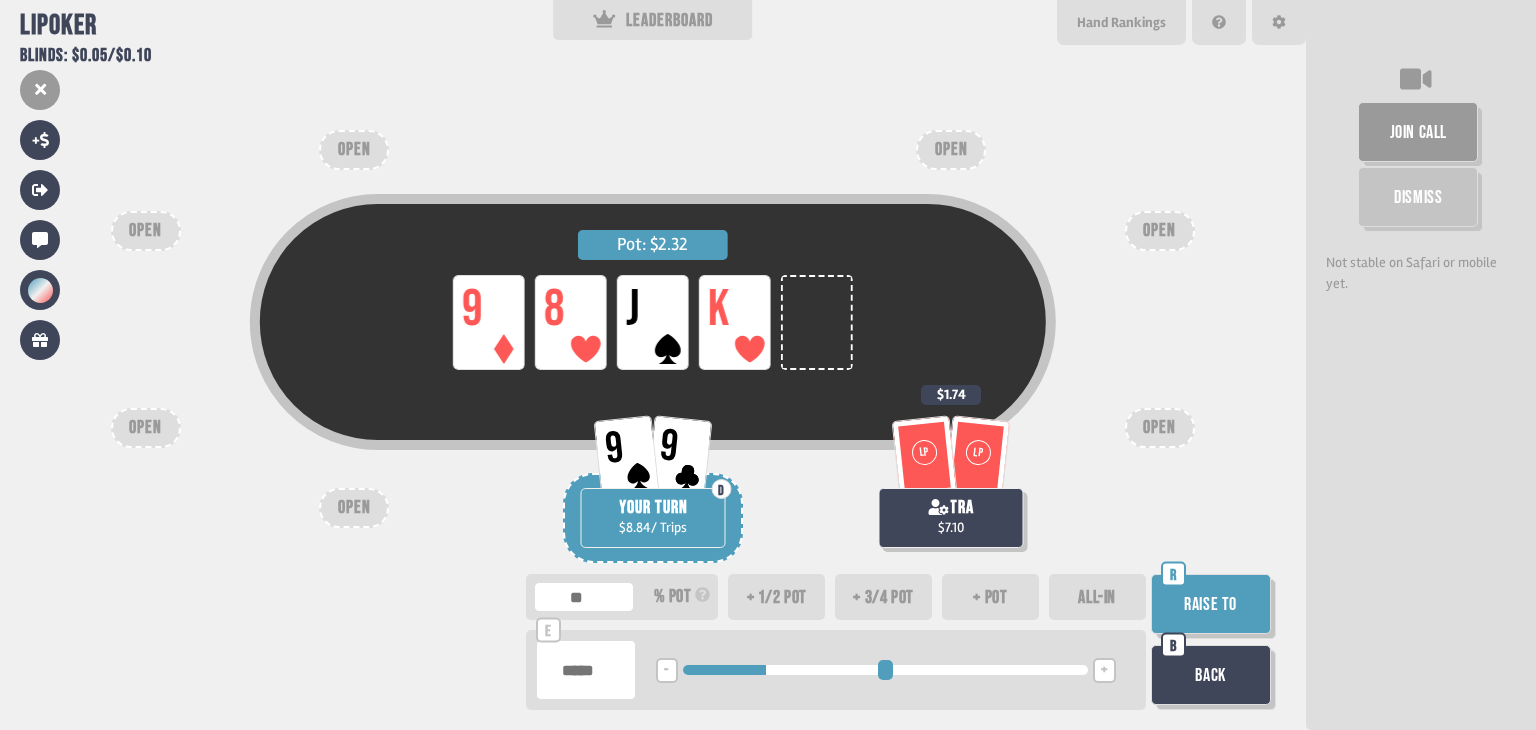 type on "**" 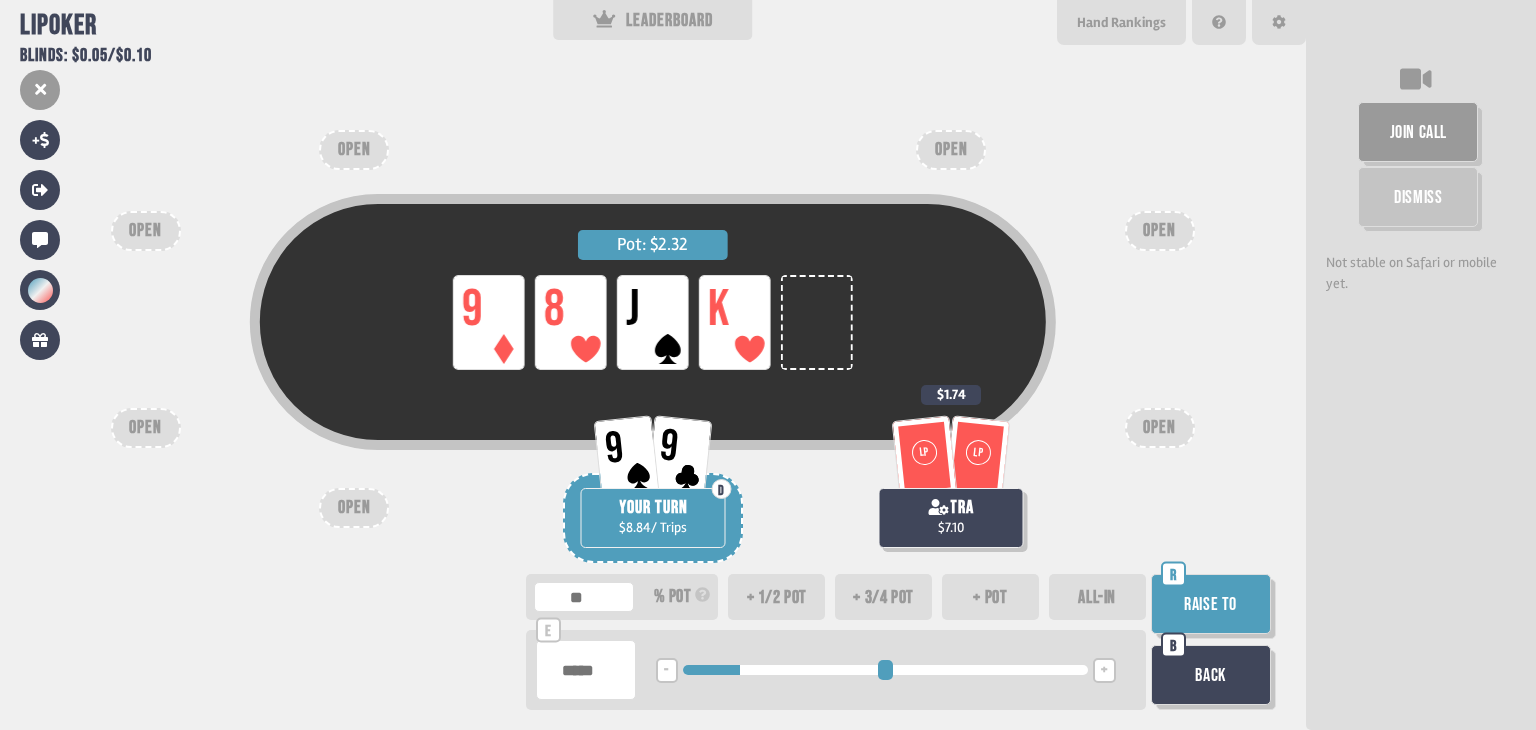 type on "***" 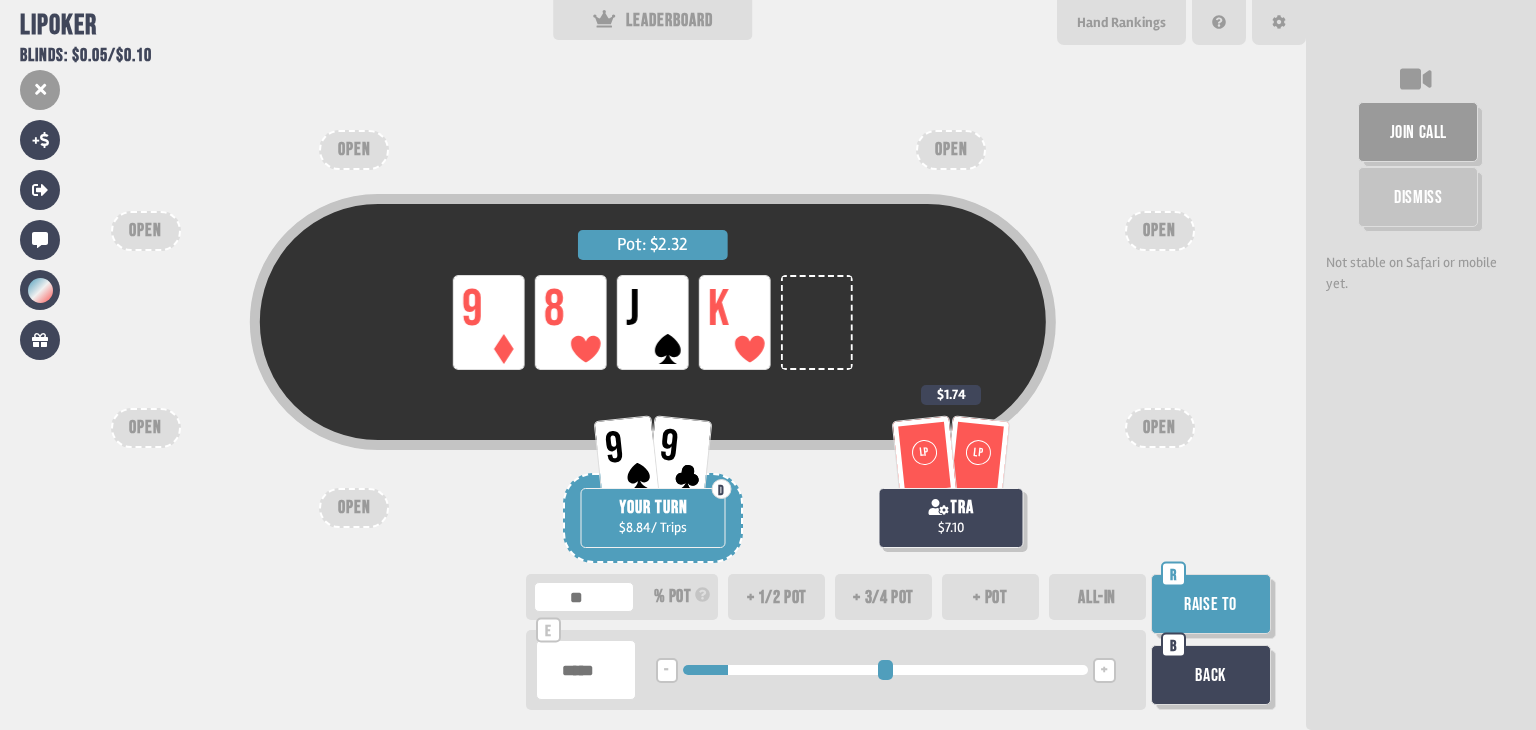 type on "***" 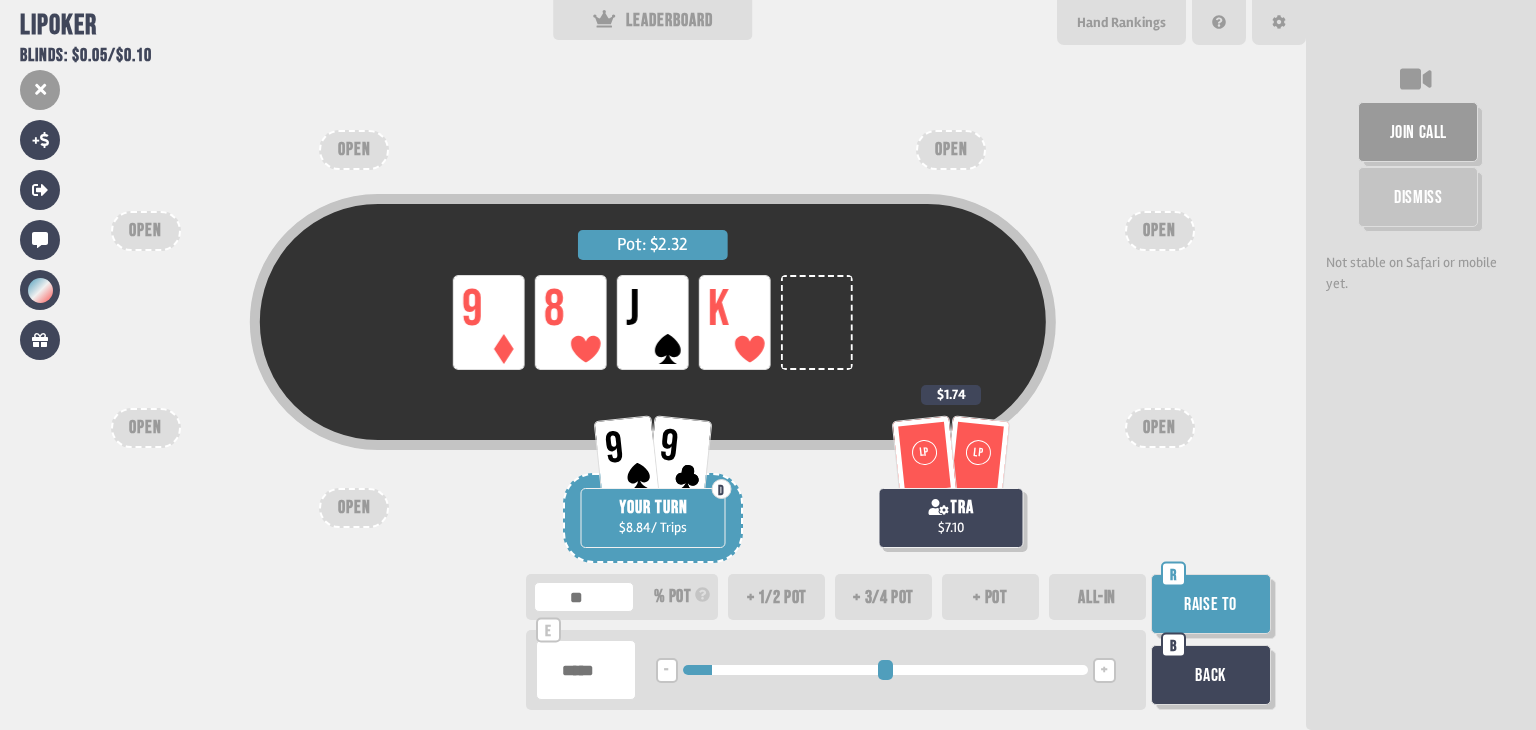 click on "Raise to" at bounding box center [1211, 604] 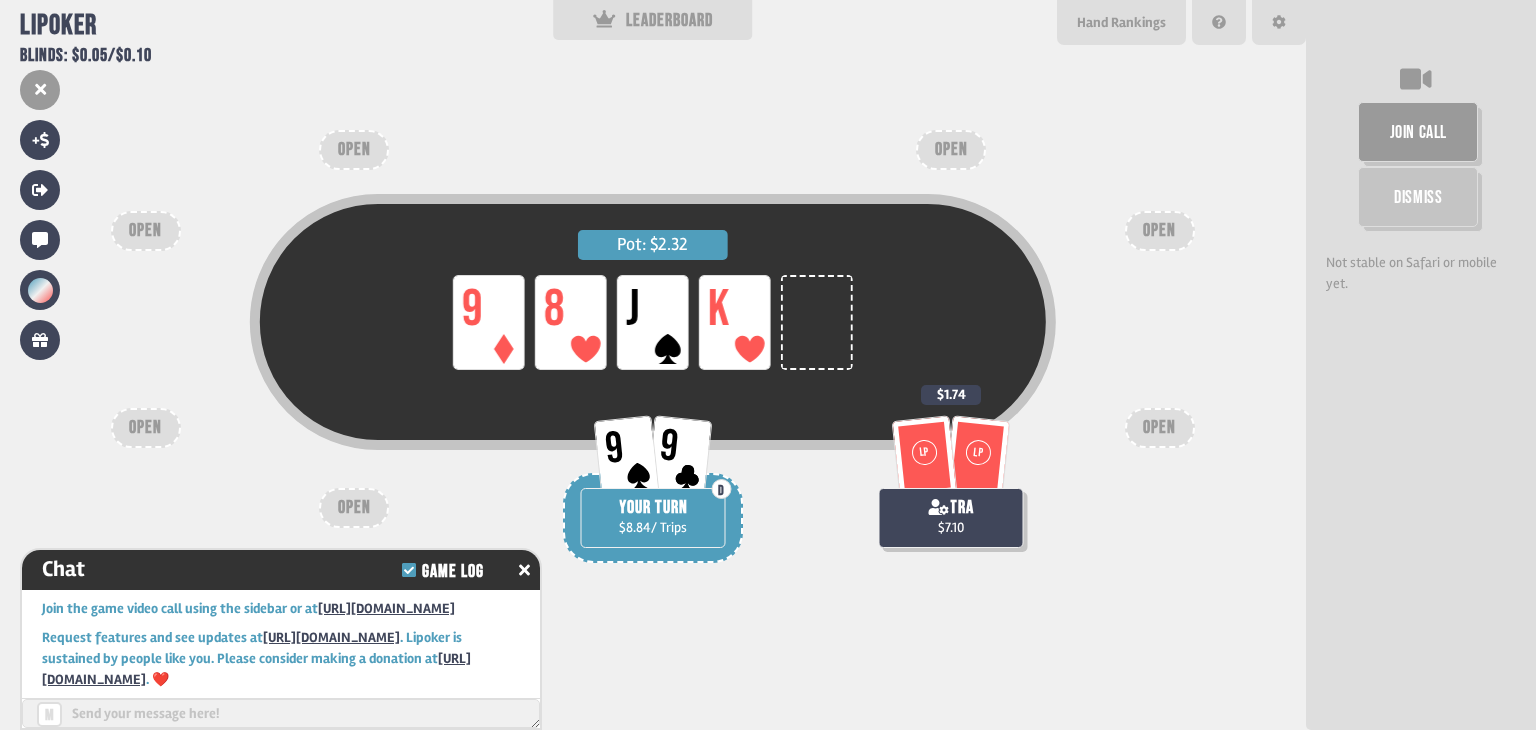 scroll, scrollTop: 836, scrollLeft: 0, axis: vertical 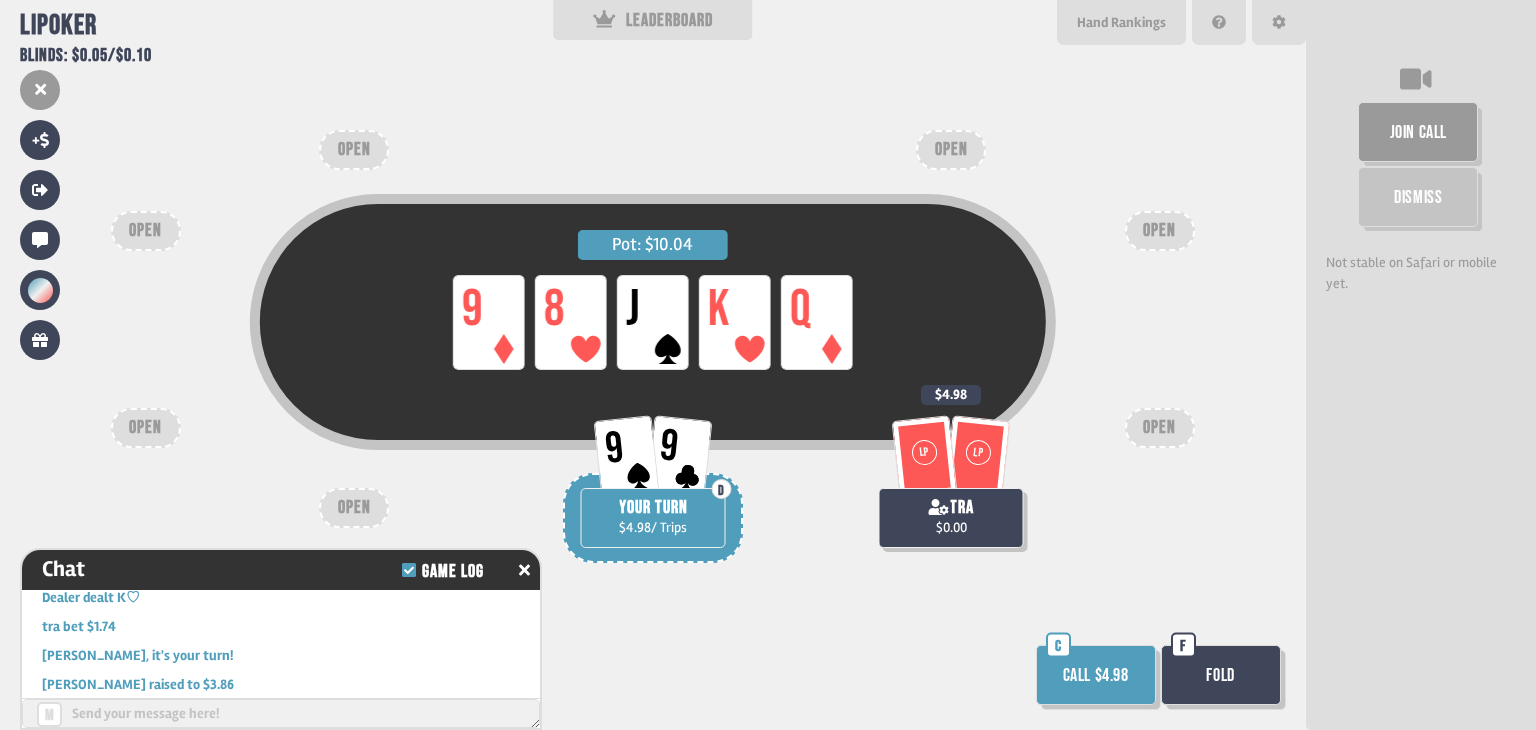 click on "Call $4.98" at bounding box center [1096, 675] 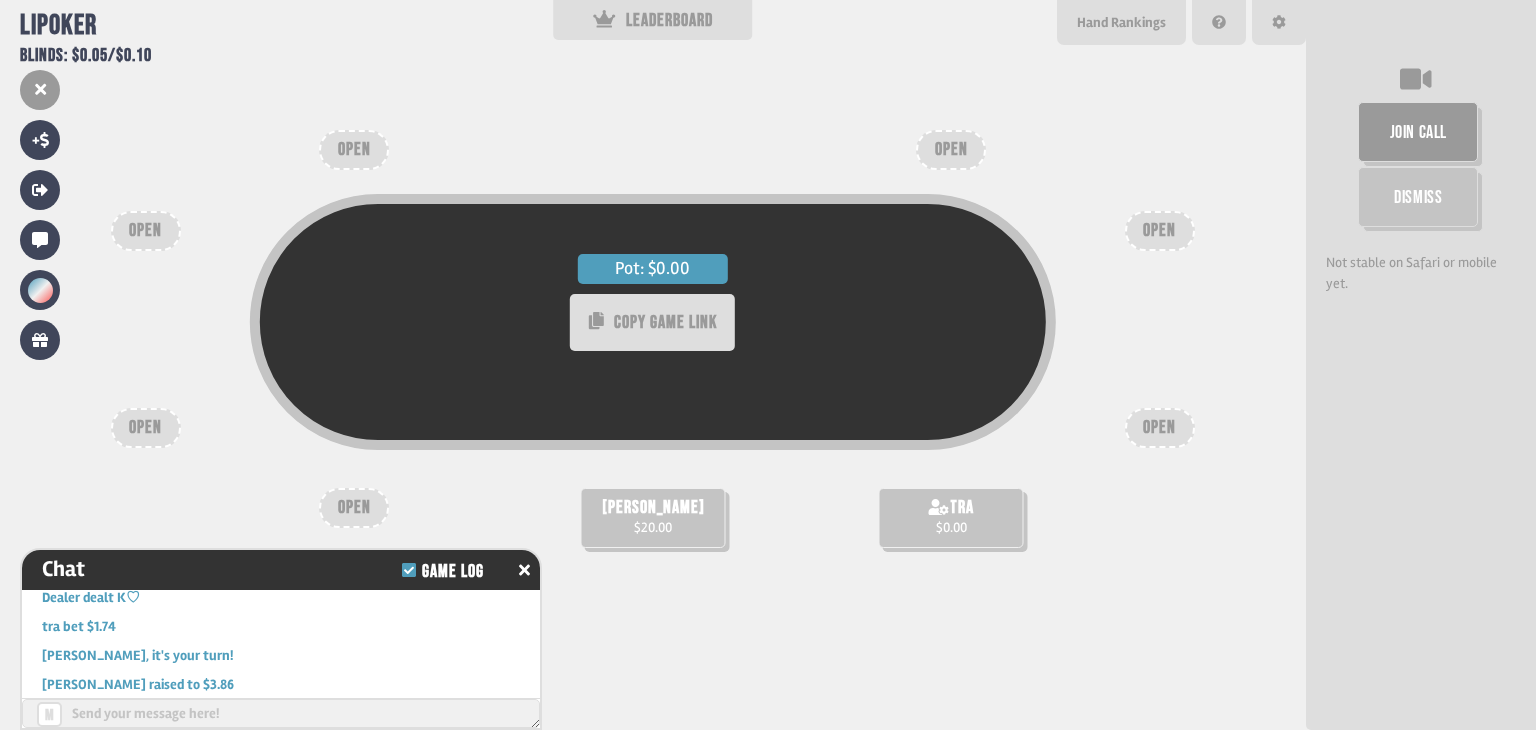 scroll, scrollTop: 100, scrollLeft: 0, axis: vertical 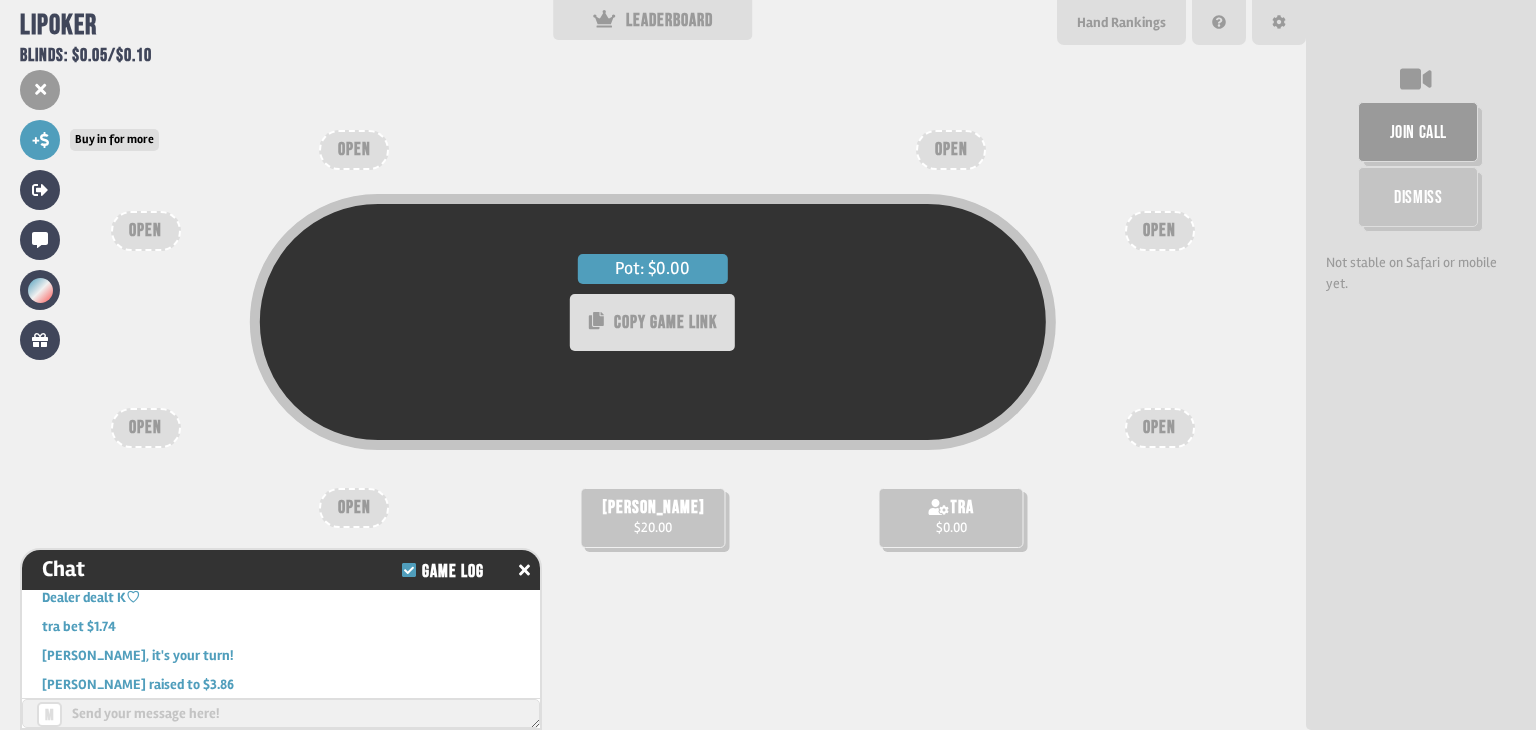 click 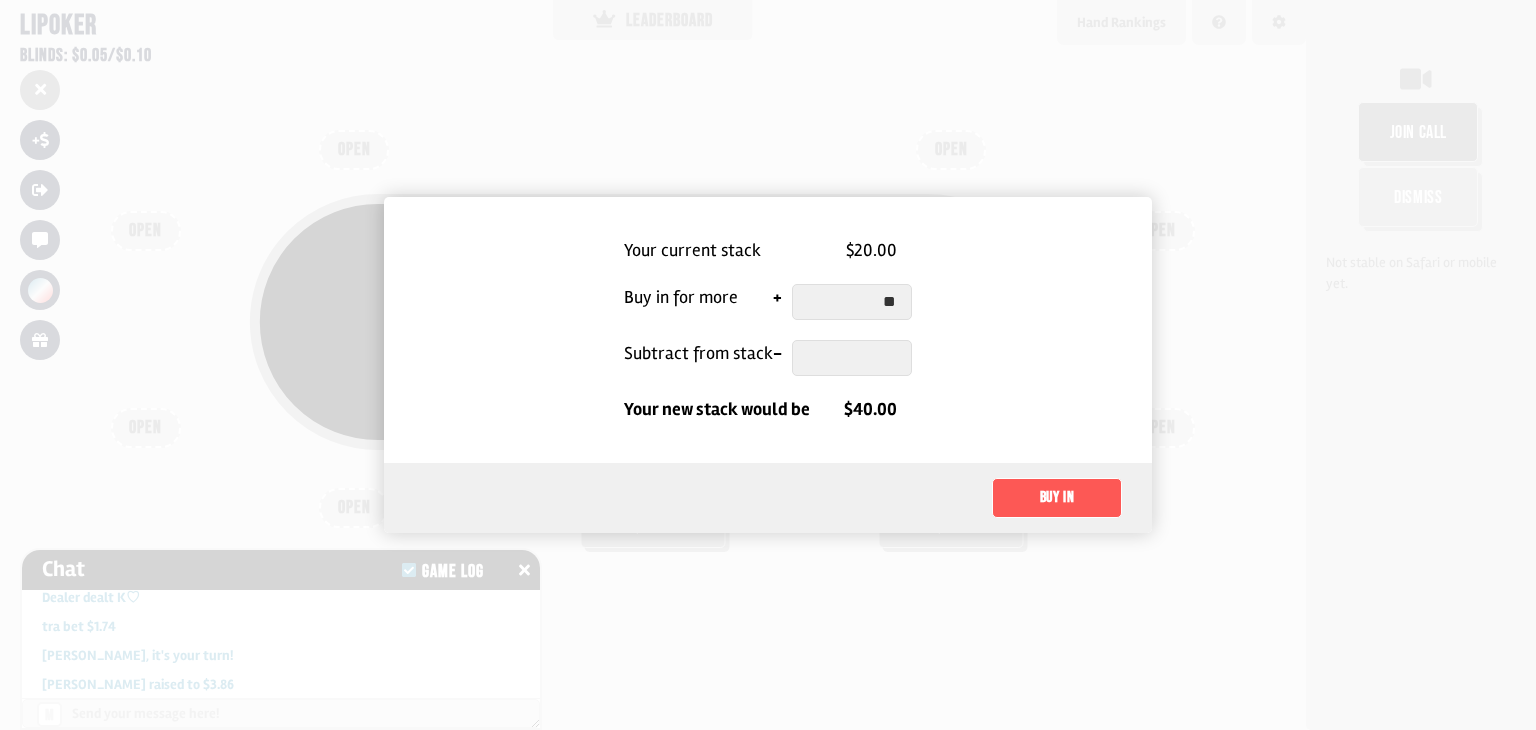 type on "**" 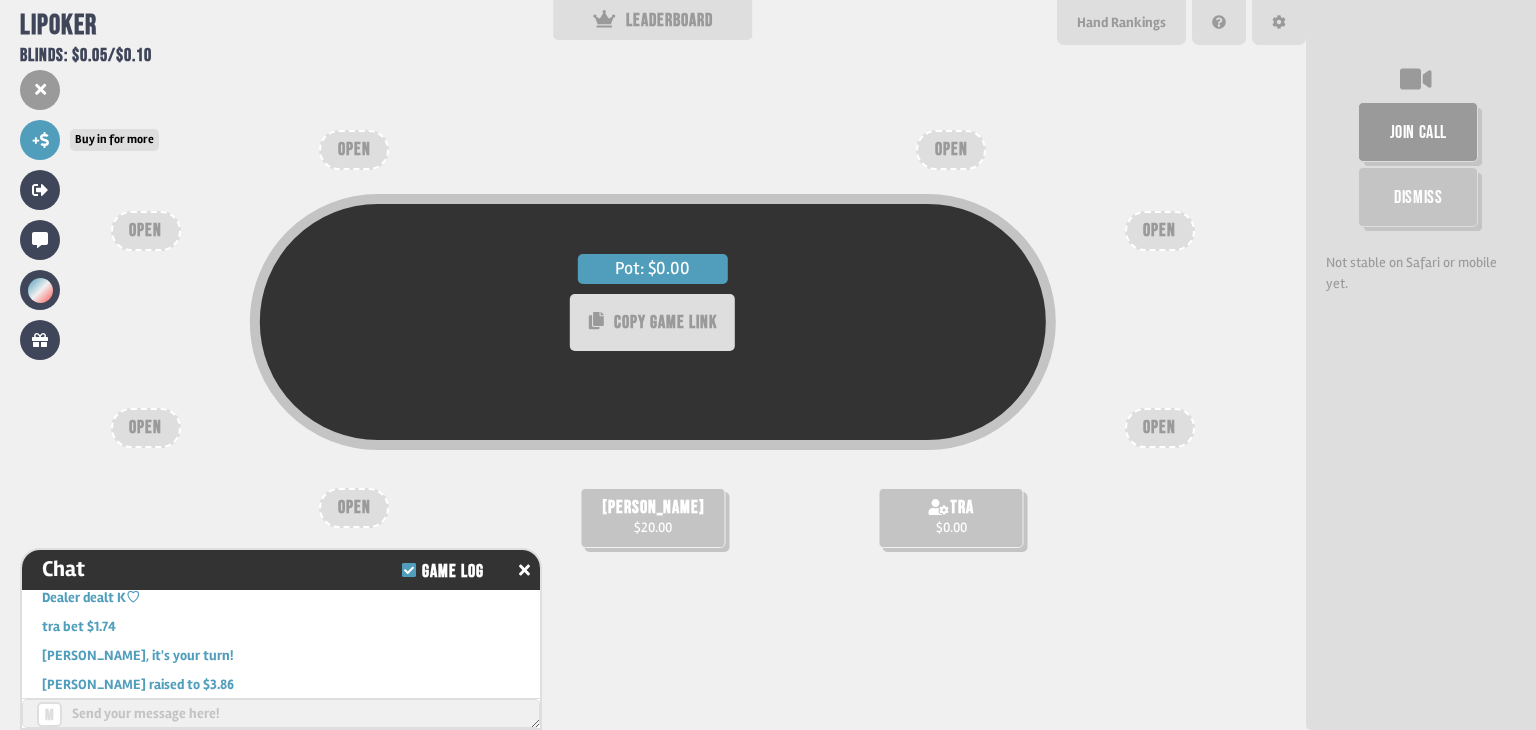 click on "+" at bounding box center (40, 140) 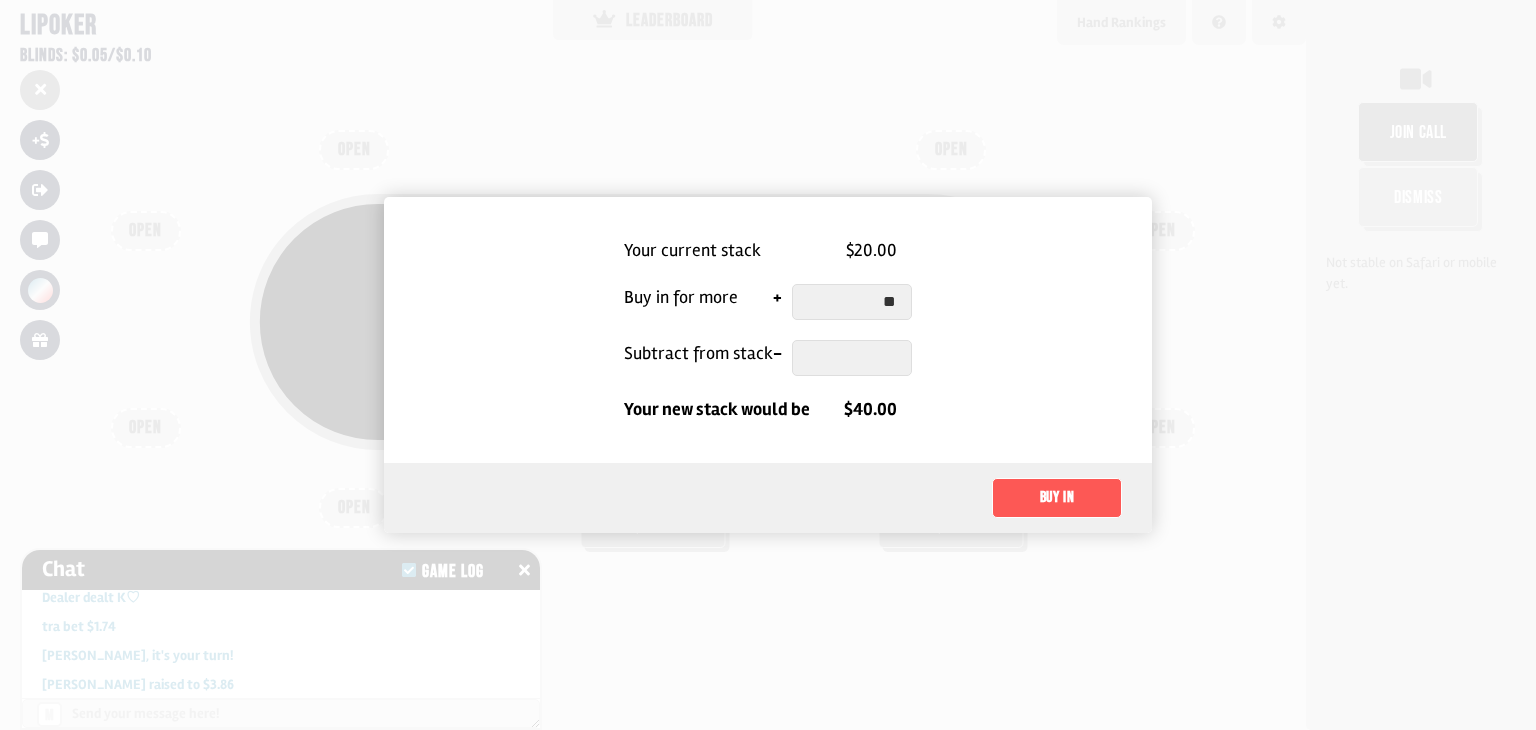 click on "Buy in" at bounding box center [1057, 498] 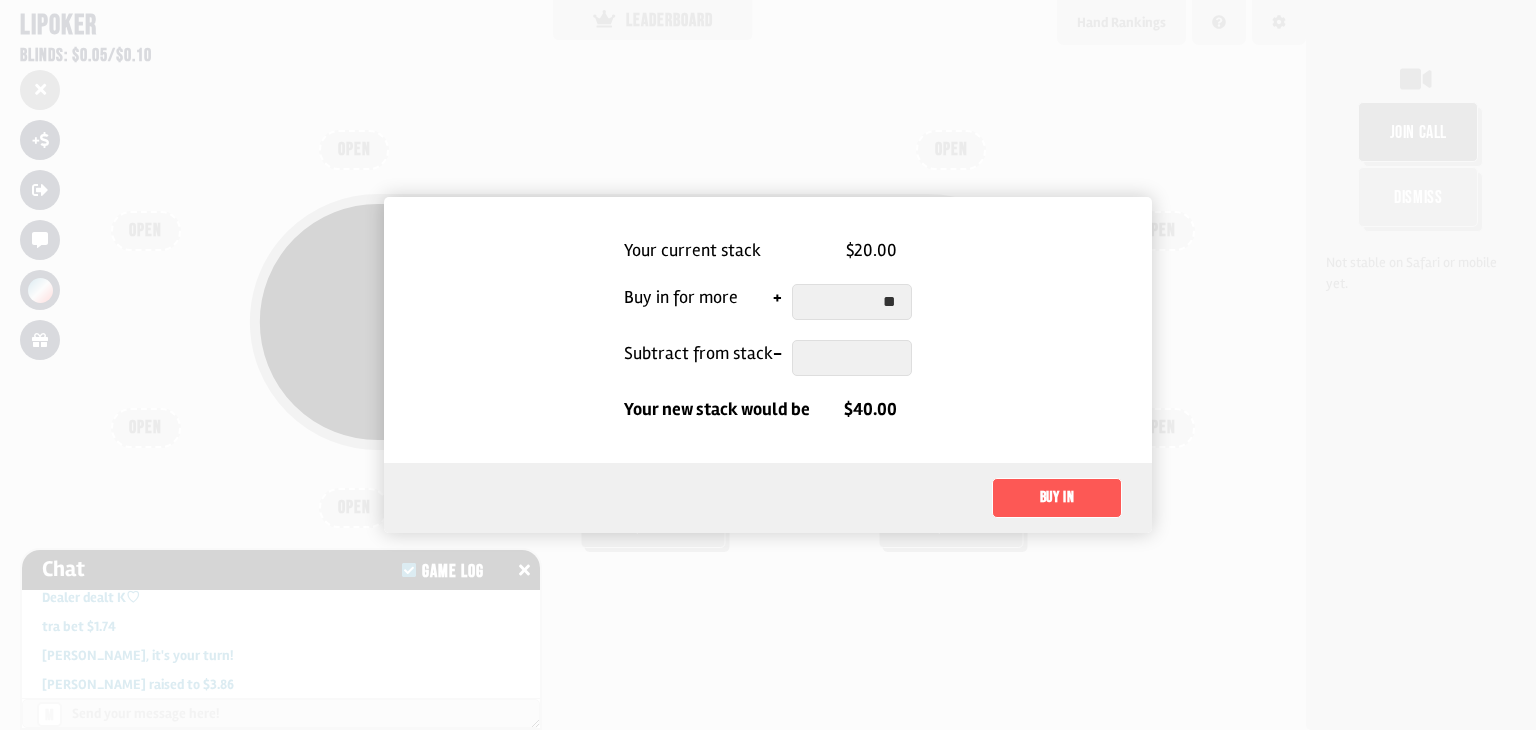 type 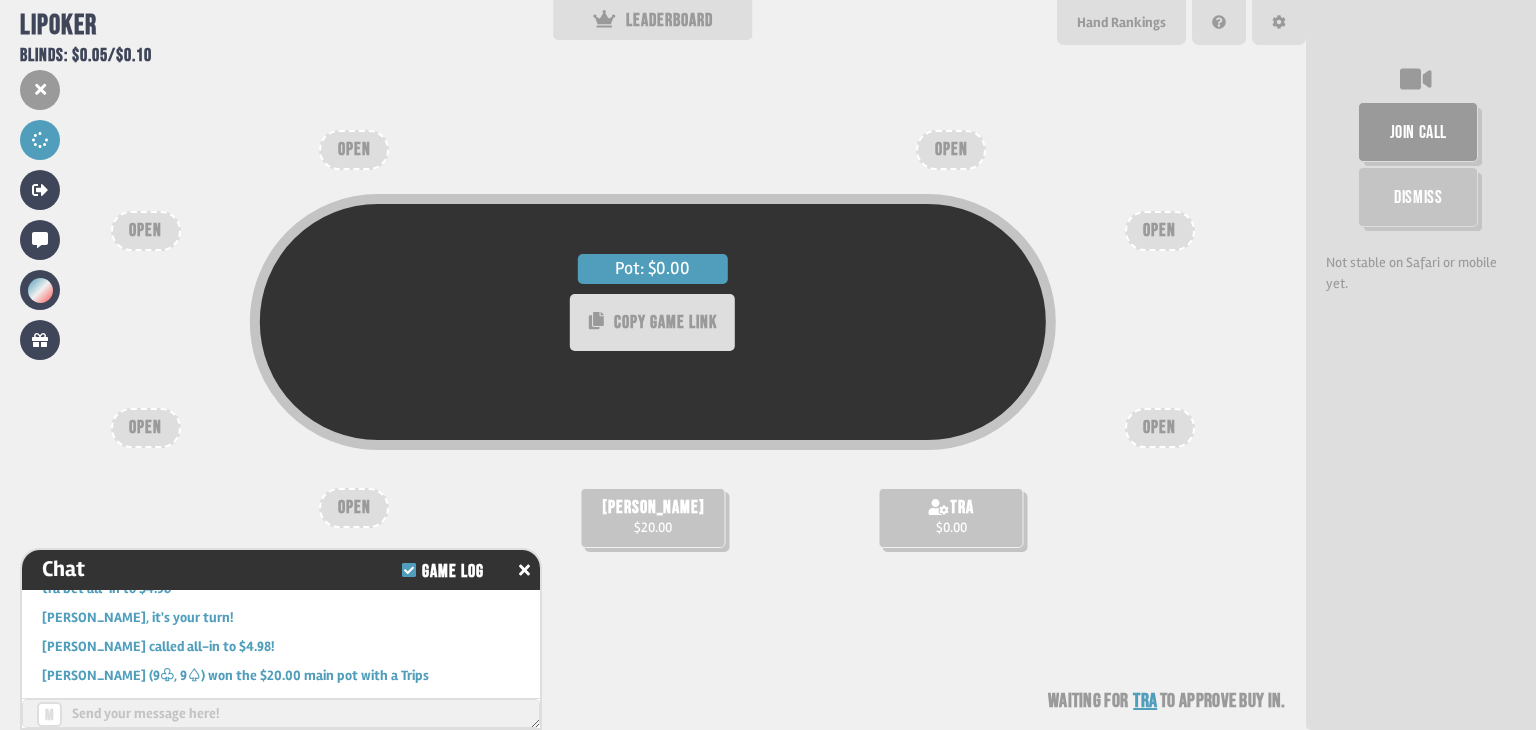 scroll, scrollTop: 1040, scrollLeft: 0, axis: vertical 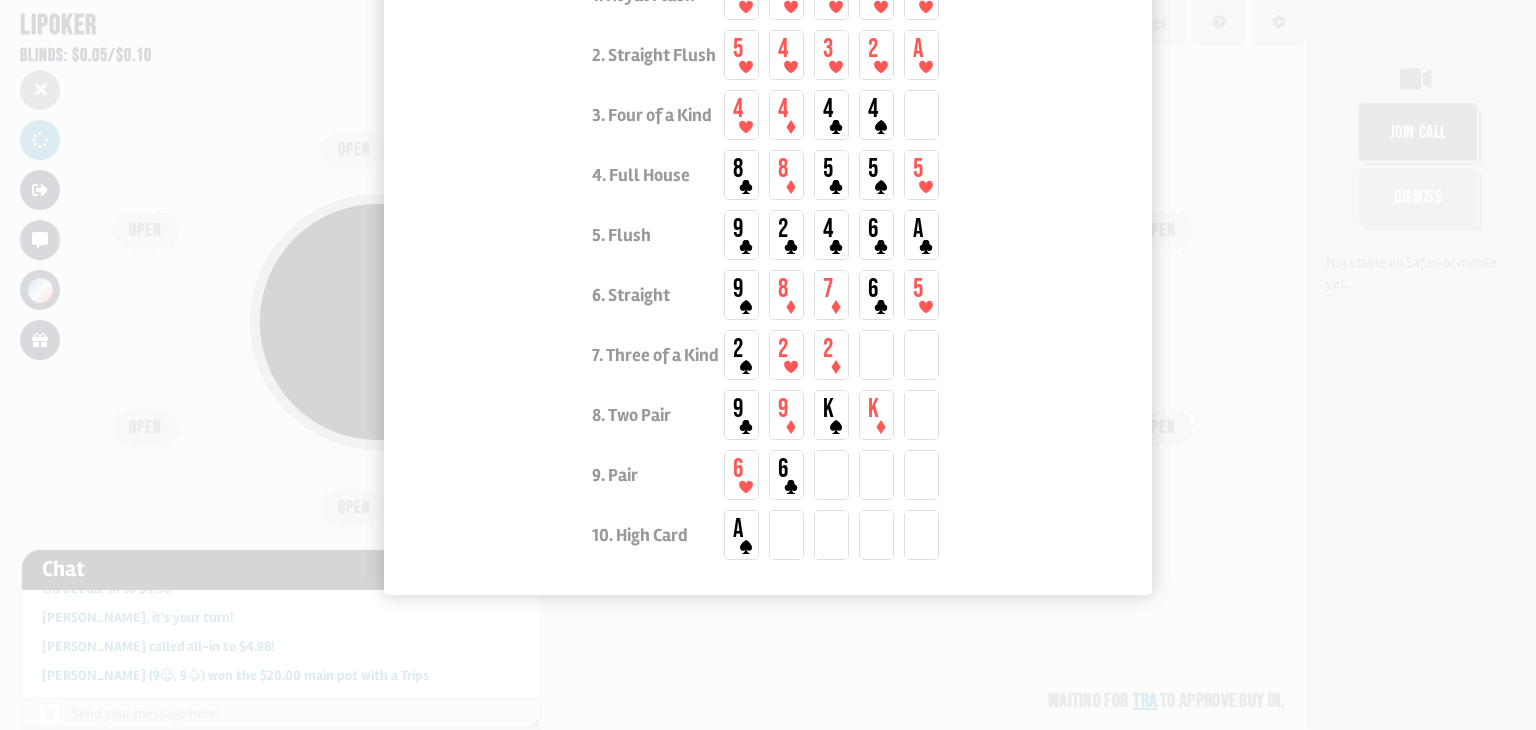 click at bounding box center [768, 365] 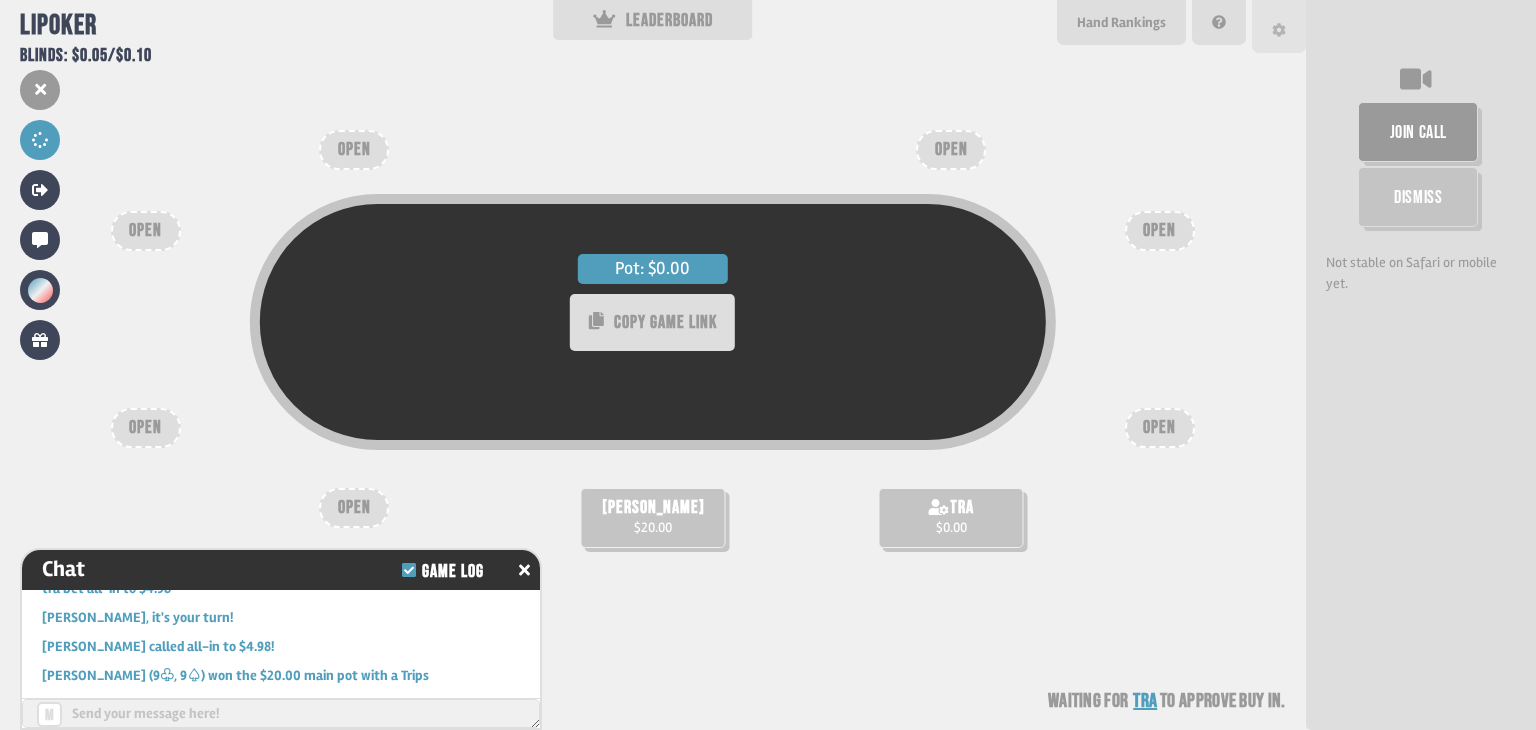 click 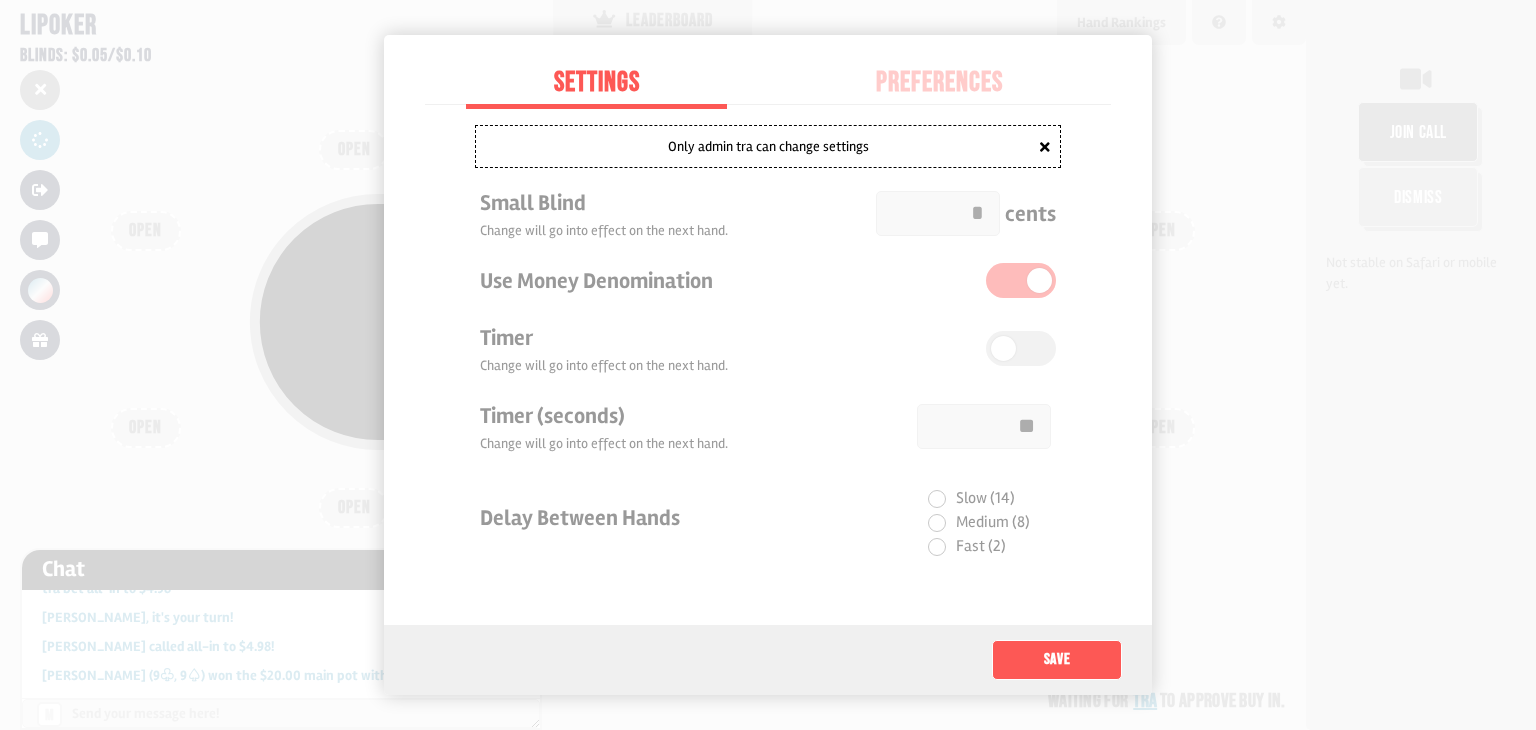 click at bounding box center (768, 365) 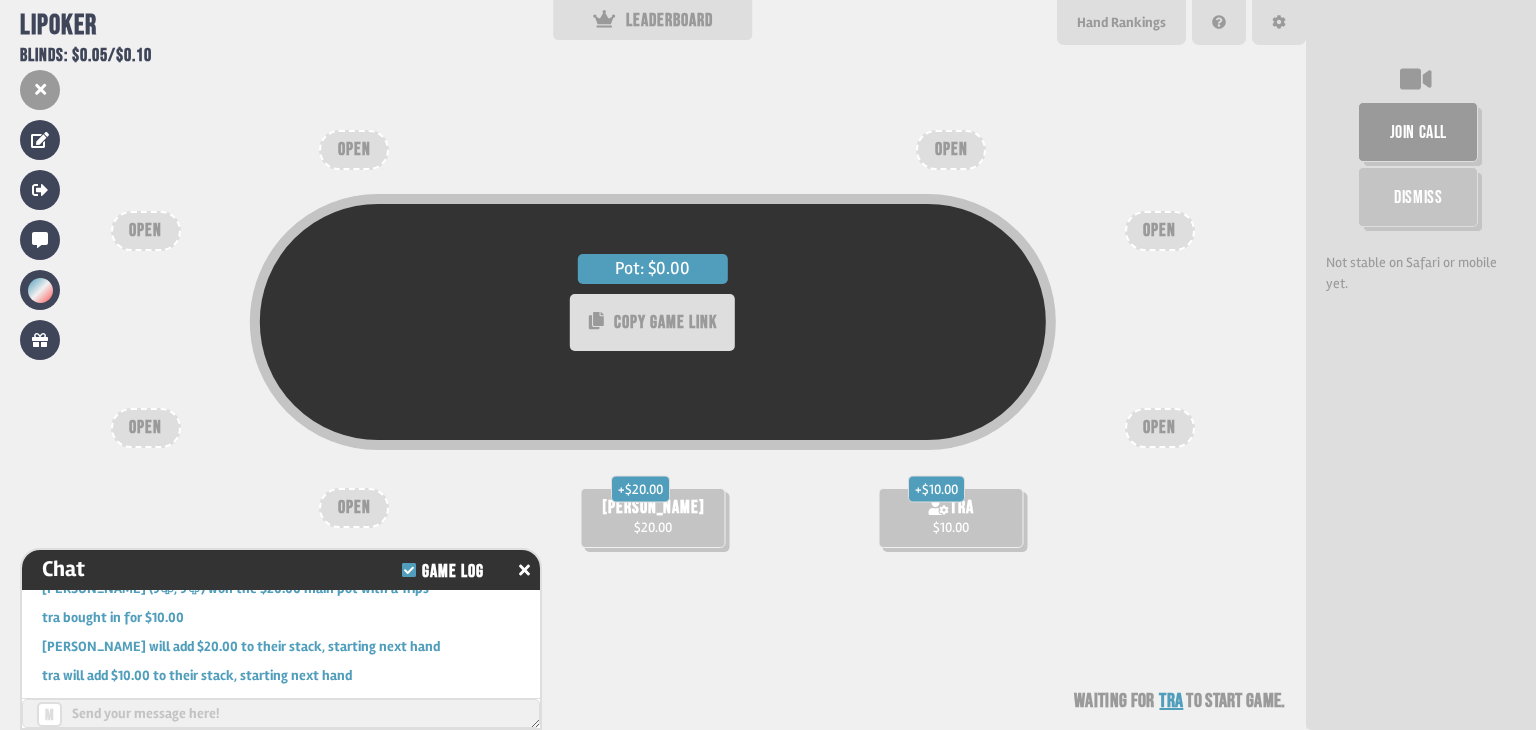 scroll, scrollTop: 1127, scrollLeft: 0, axis: vertical 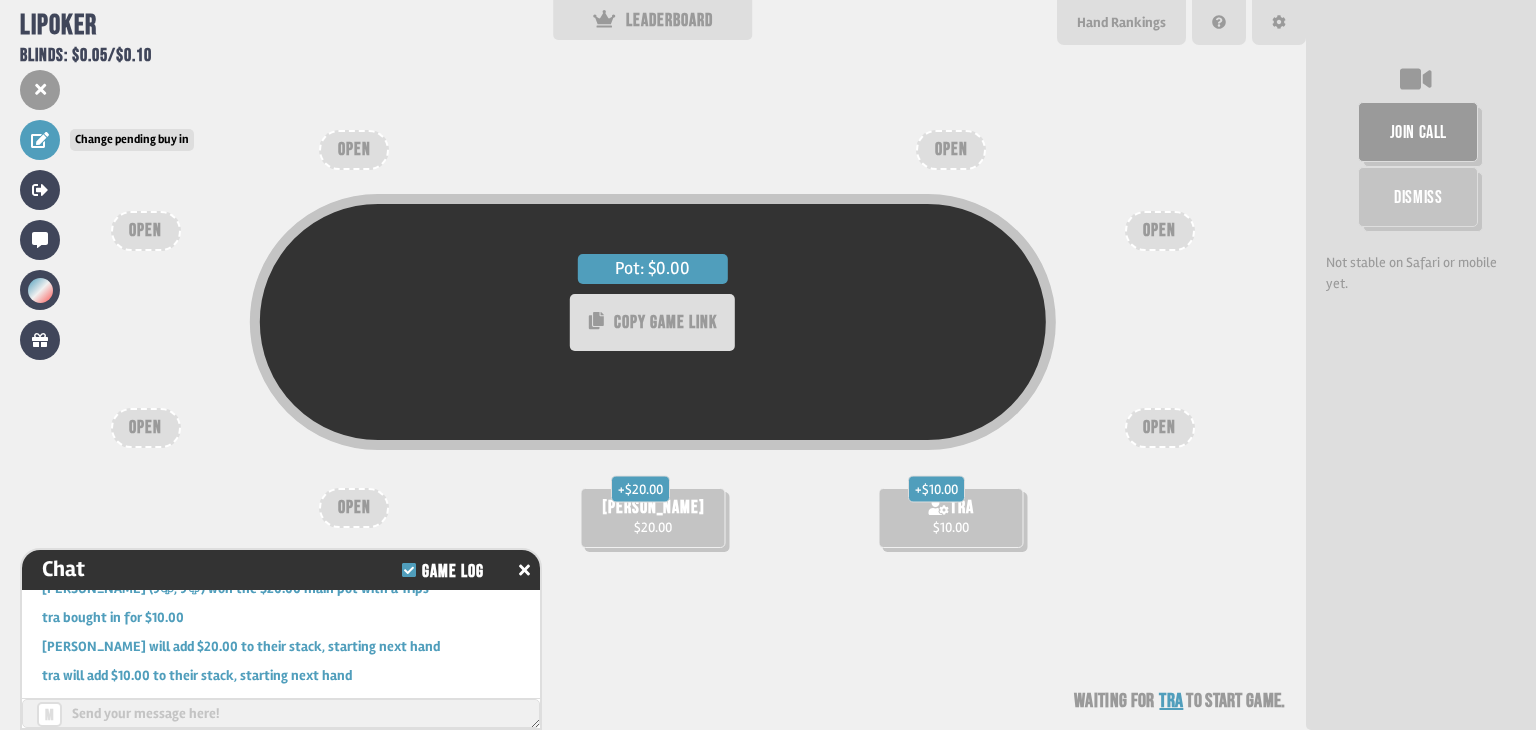 click 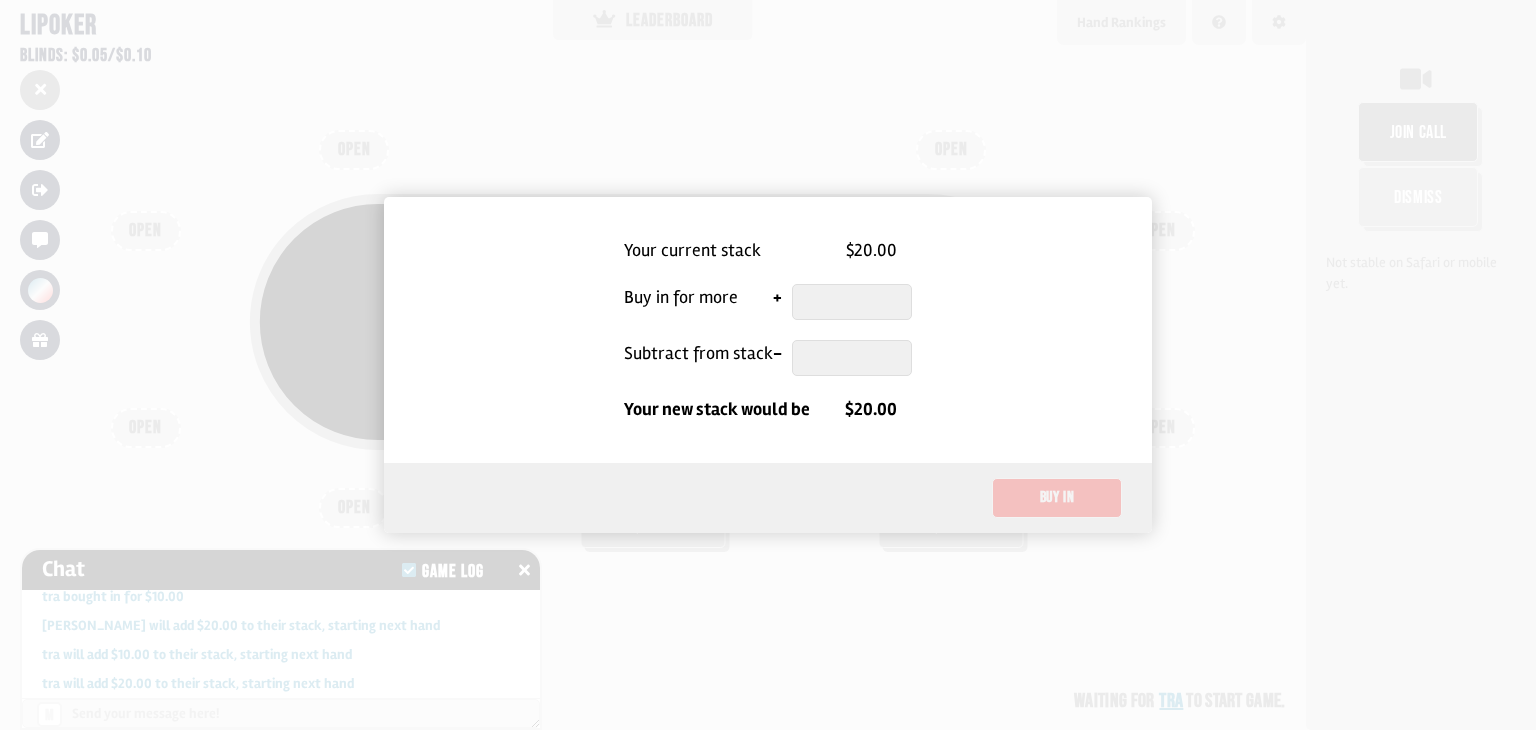click at bounding box center [768, 365] 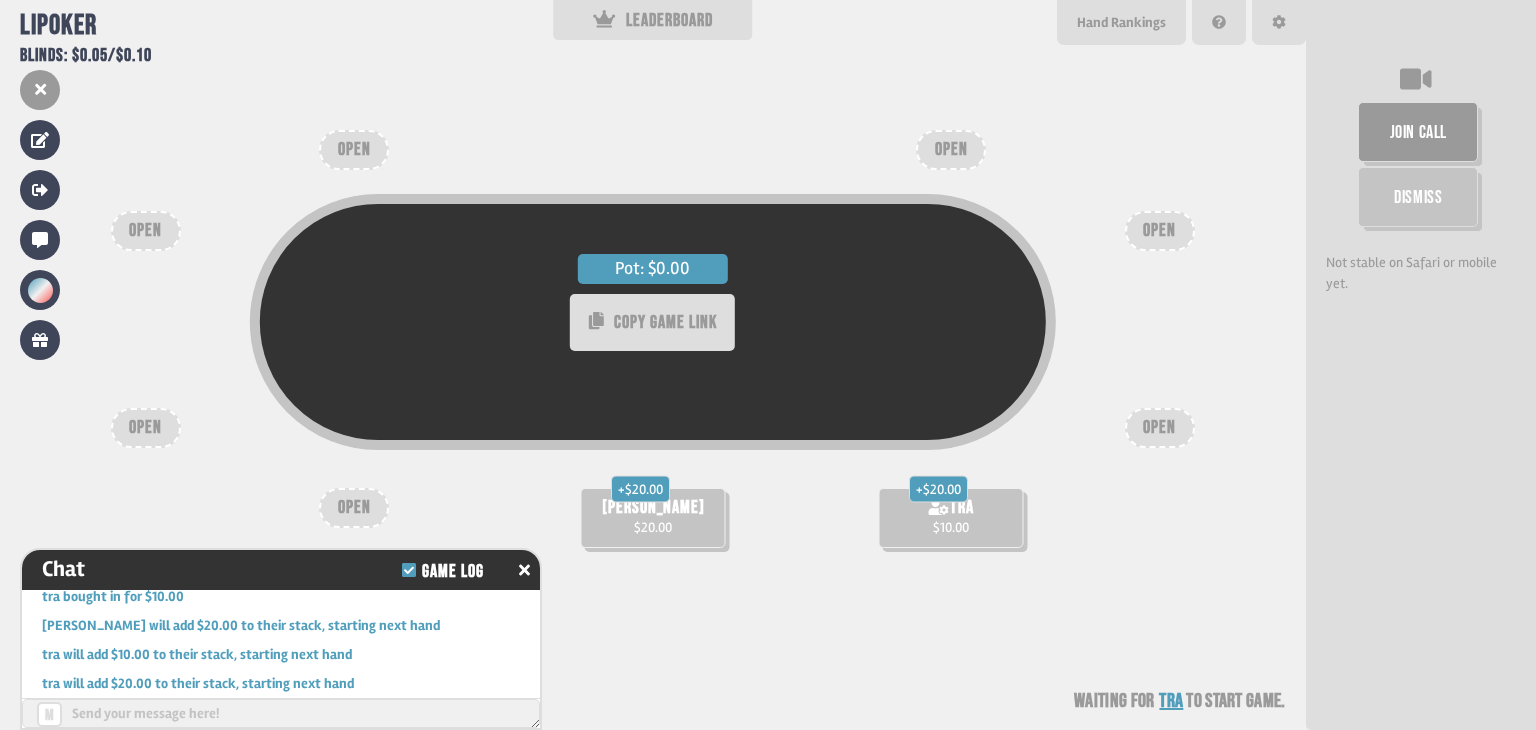 click 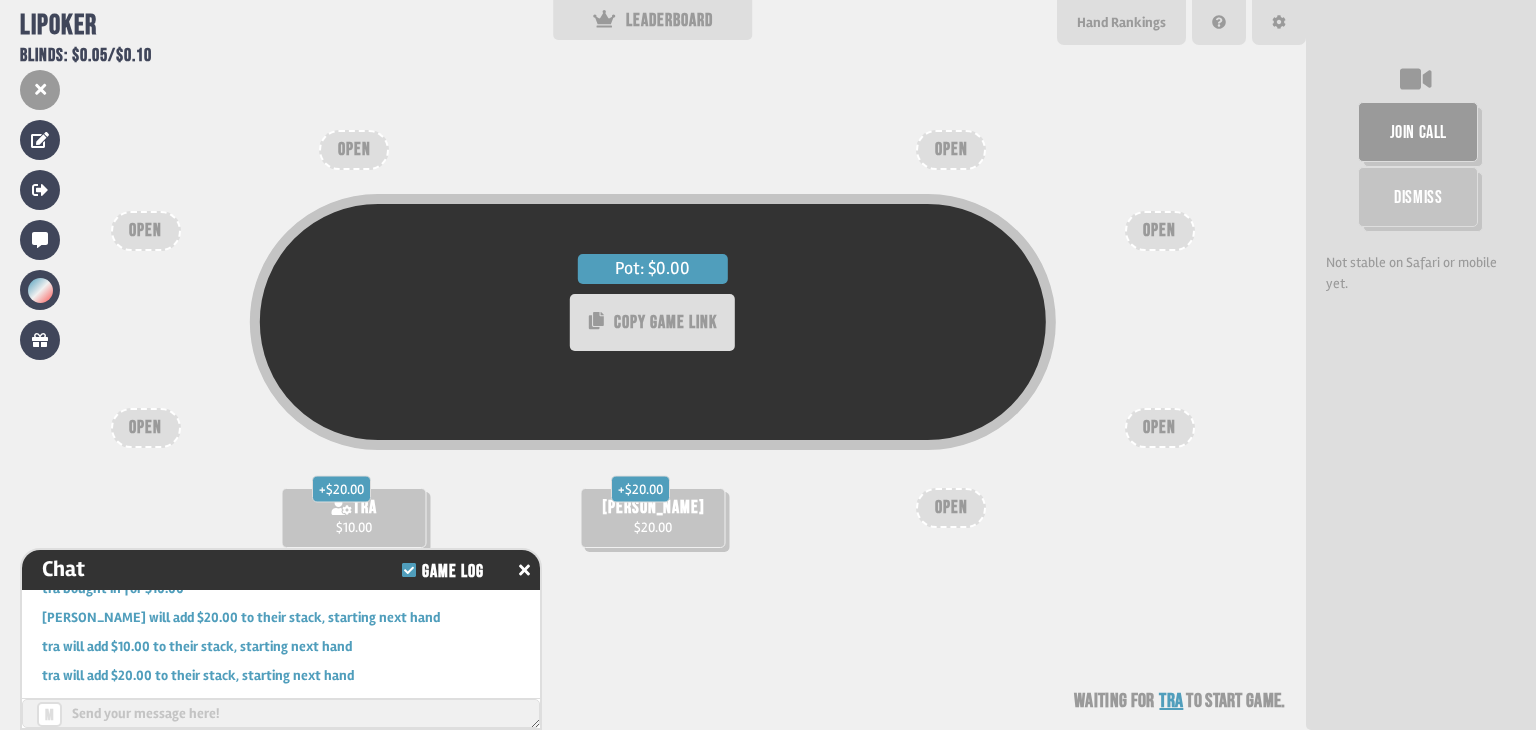 click on "+ $20.00 [PERSON_NAME] $20.00" at bounding box center [652, 518] 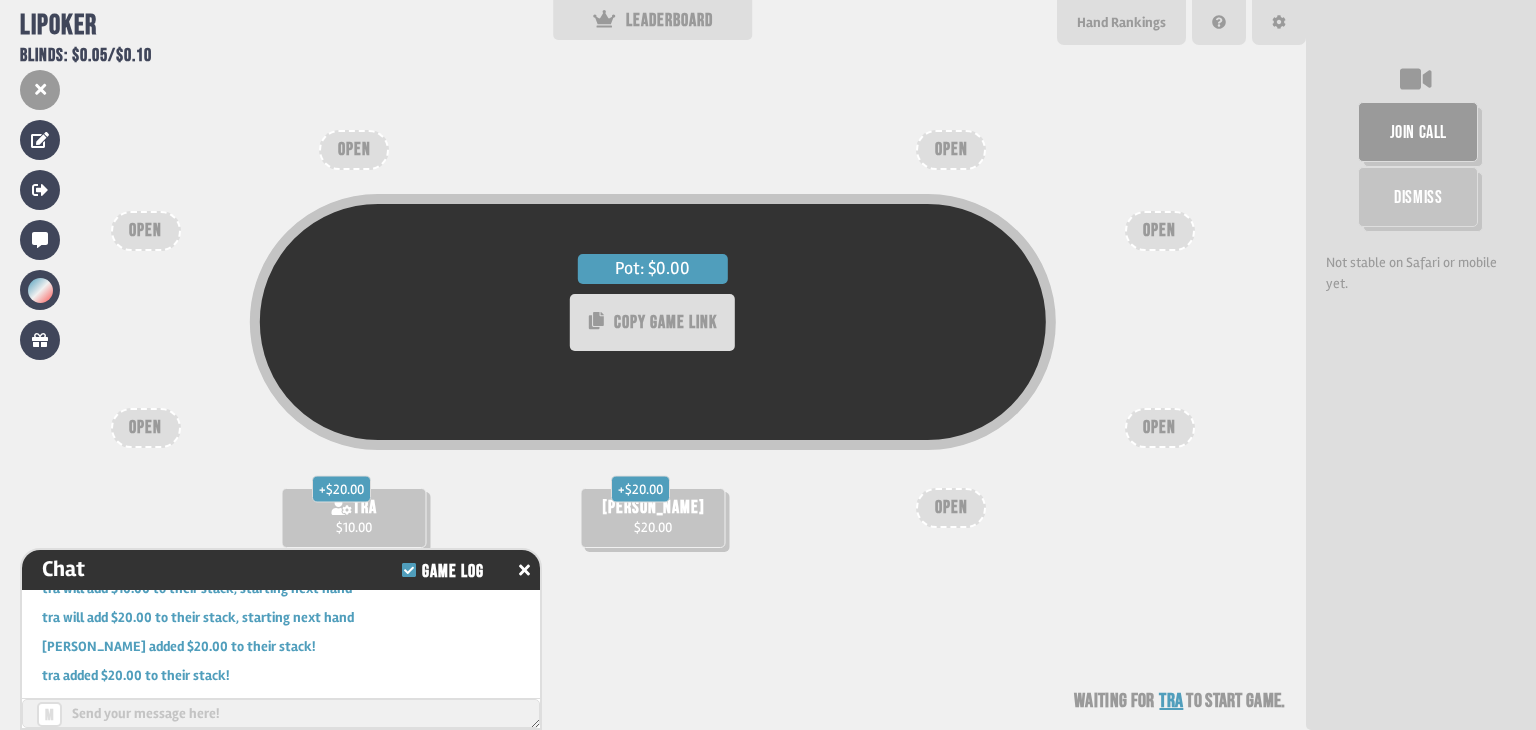 click on "+ $20.00 tra $10.00" at bounding box center [354, 518] 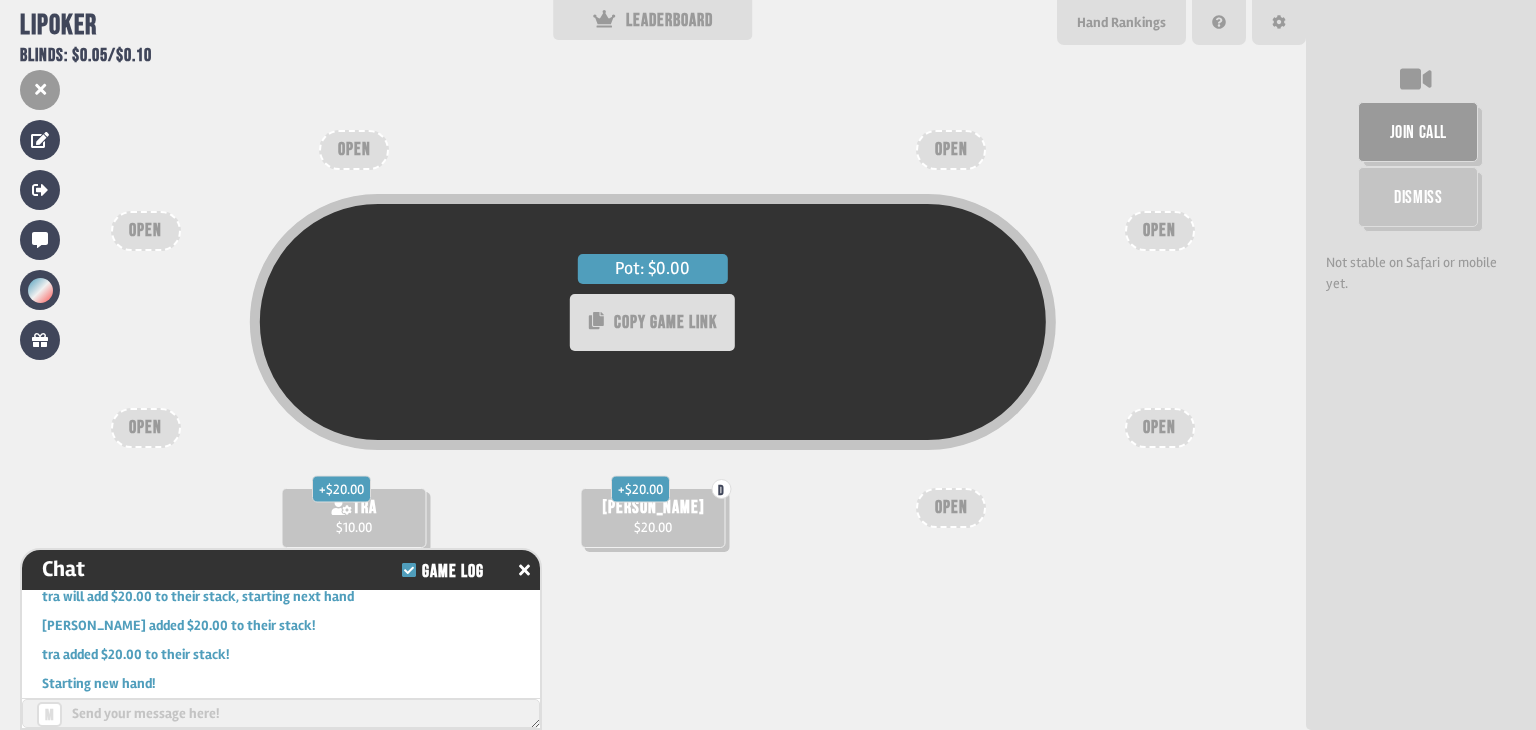 click on "Pot: $0.00   COPY GAME LINK D + $20.00 [PERSON_NAME] $20.00  + $20.00 tra $10.00  OPEN OPEN OPEN OPEN OPEN OPEN OPEN" at bounding box center [653, 365] 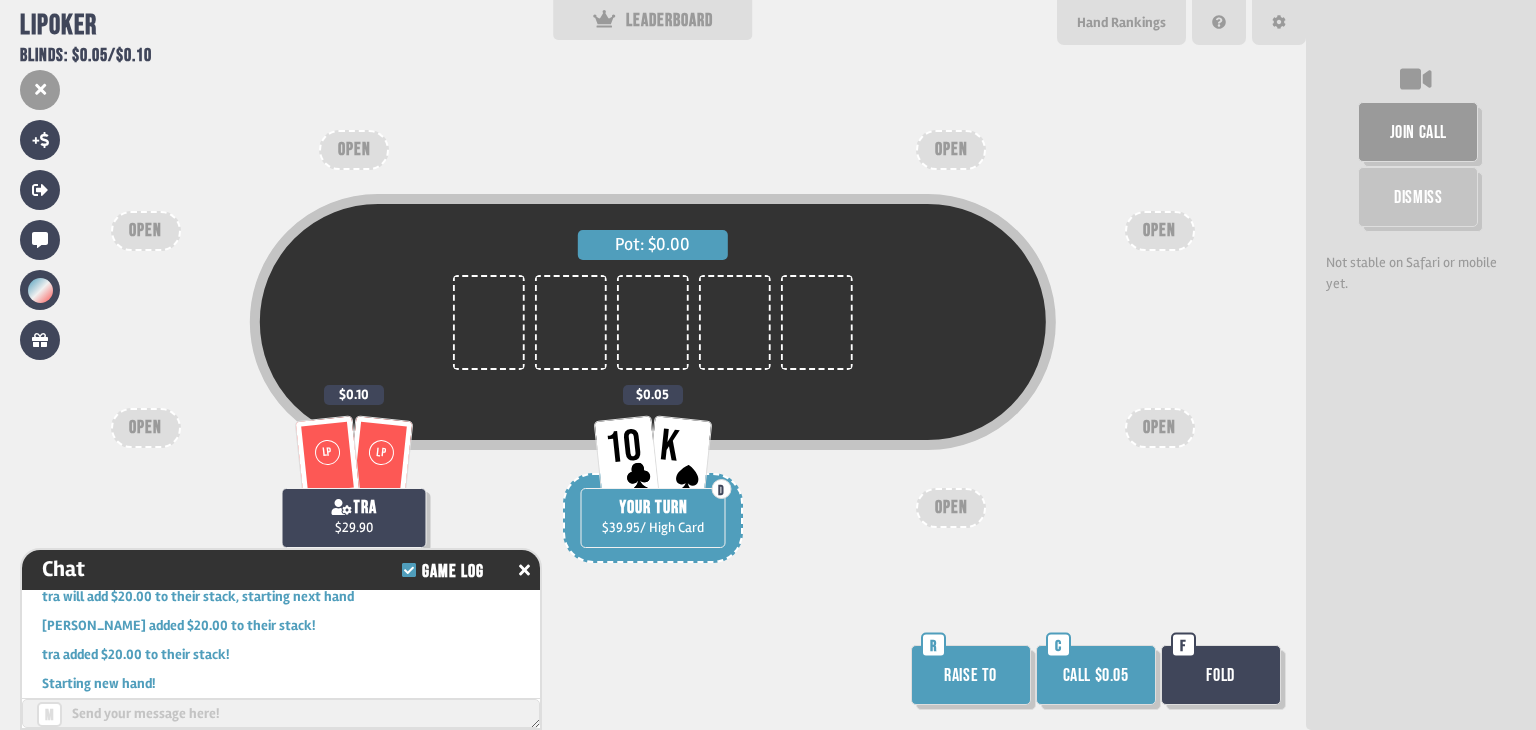 click on "Raise to" at bounding box center [971, 675] 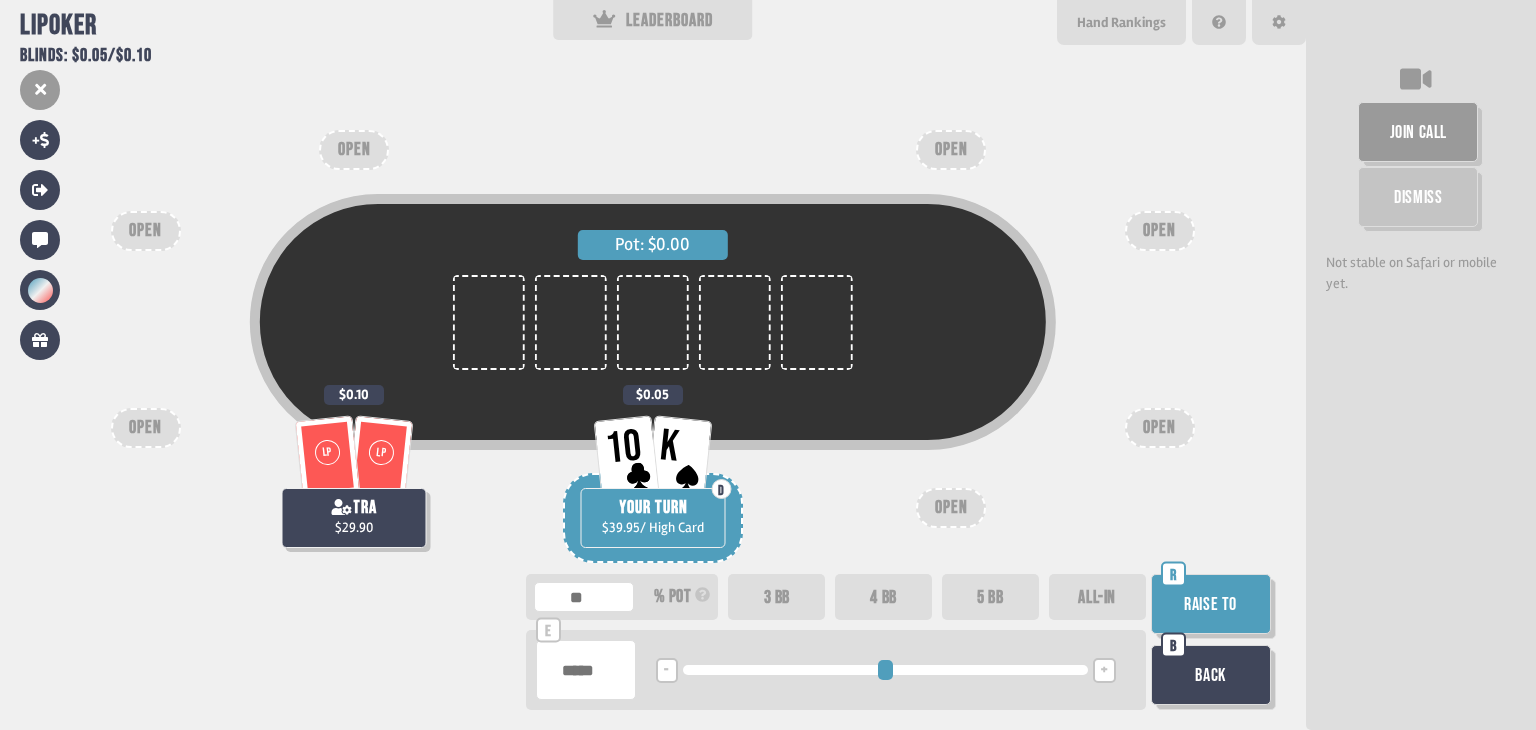 click on "Raise to" at bounding box center (1211, 604) 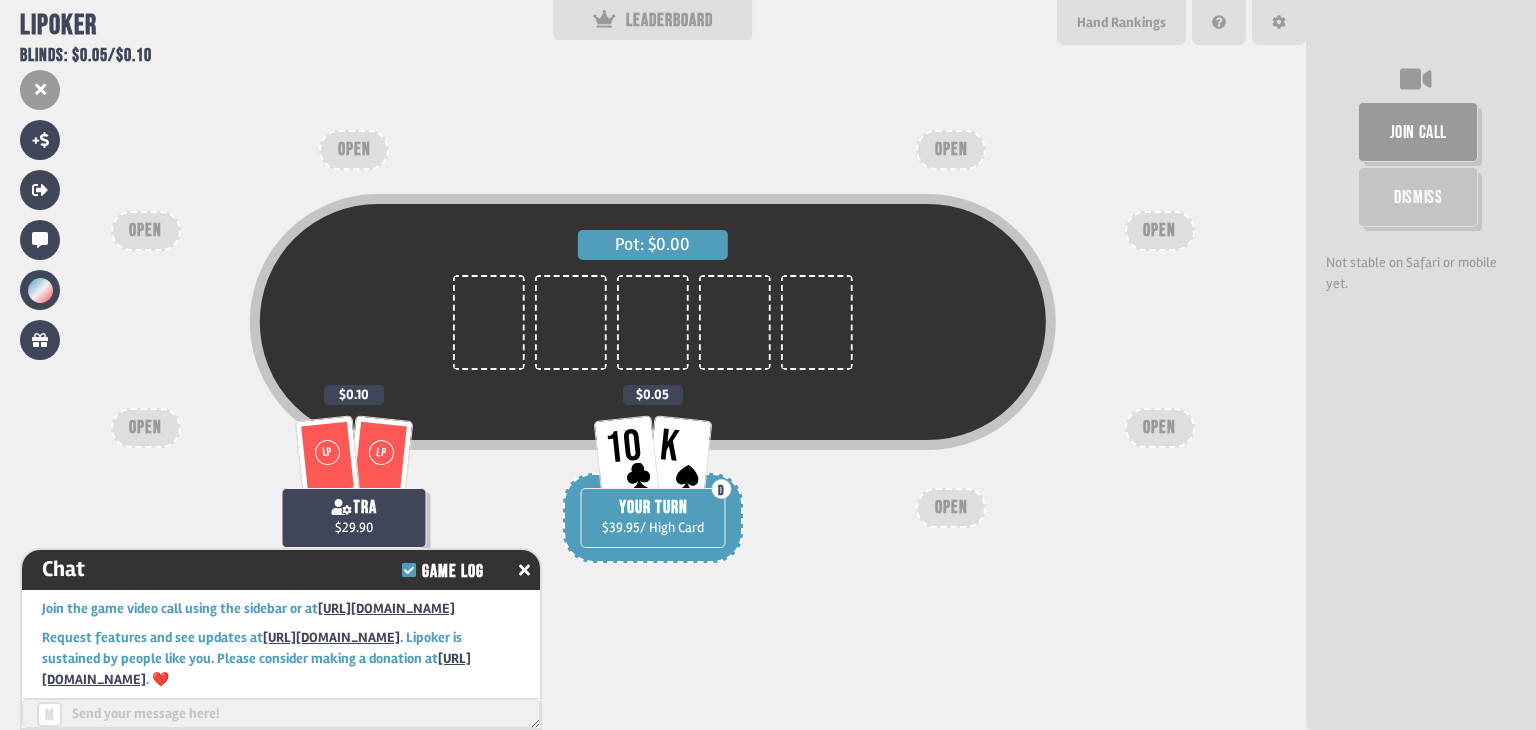 scroll, scrollTop: 1300, scrollLeft: 0, axis: vertical 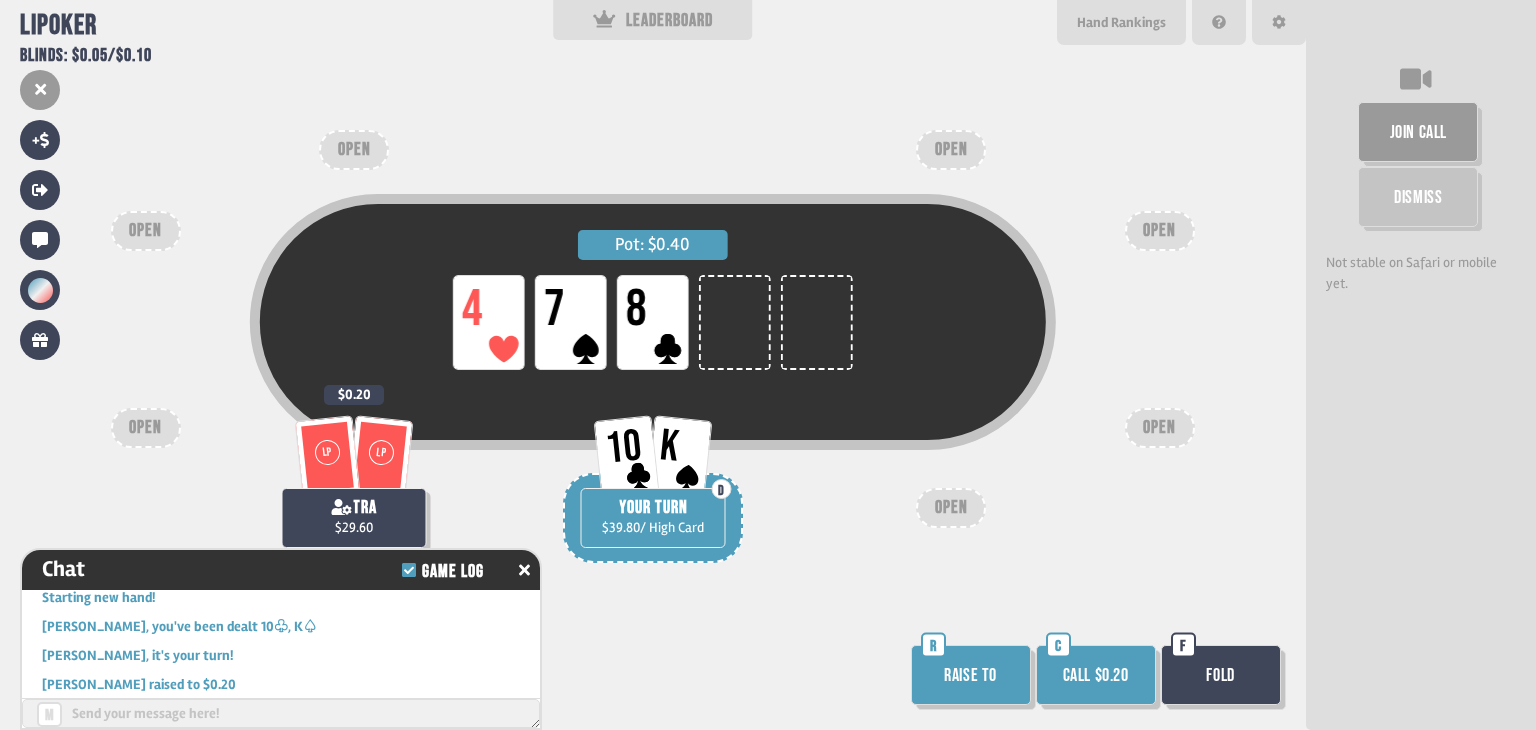 click on "Call $0.20" at bounding box center (1096, 675) 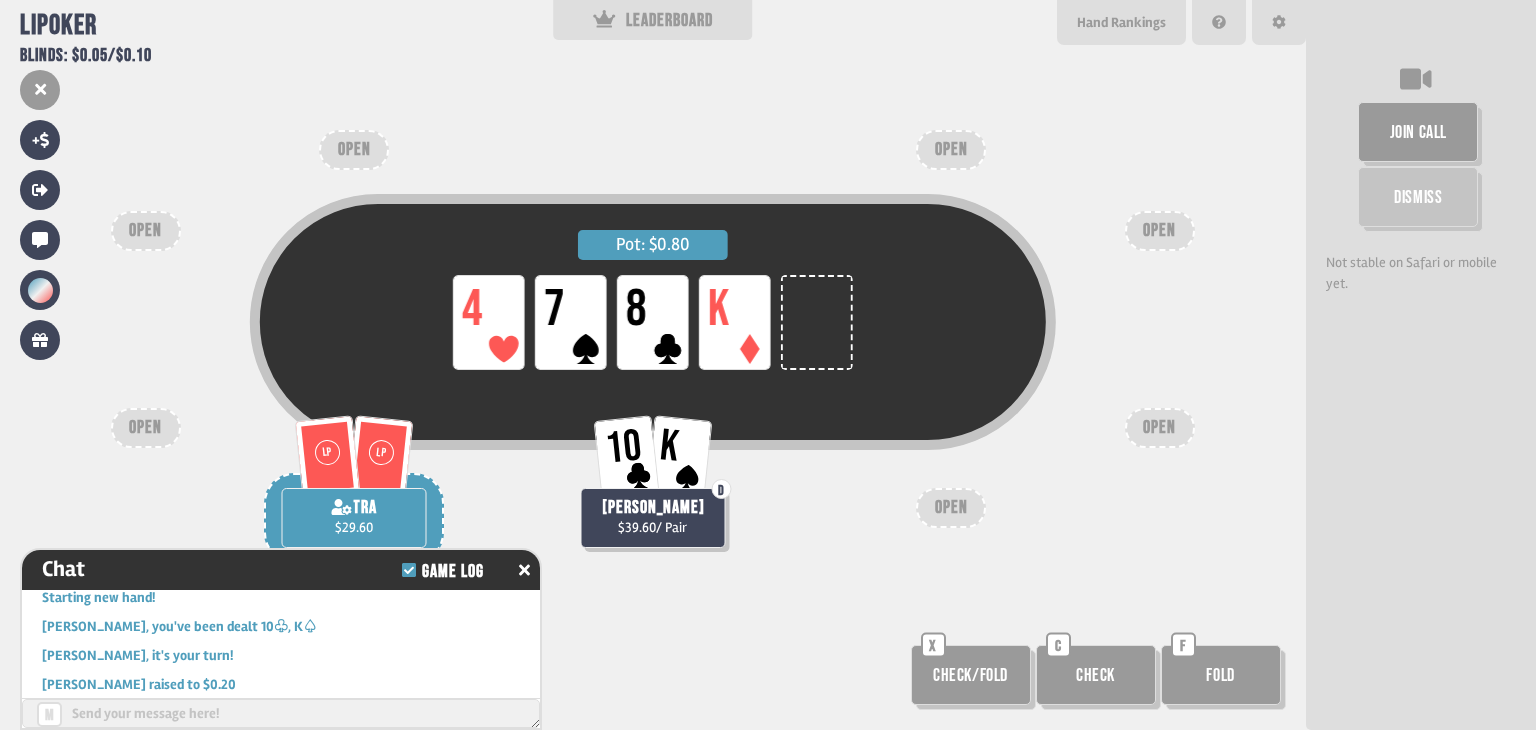 click on "Pot: $0.80   LP 4 LP 7 LP 8 LP K 10 [PERSON_NAME] $39.60   / Pair LP LP tra $29.60  OPEN OPEN OPEN OPEN OPEN OPEN OPEN Check/Fold X Check C Fold F" at bounding box center [653, 365] 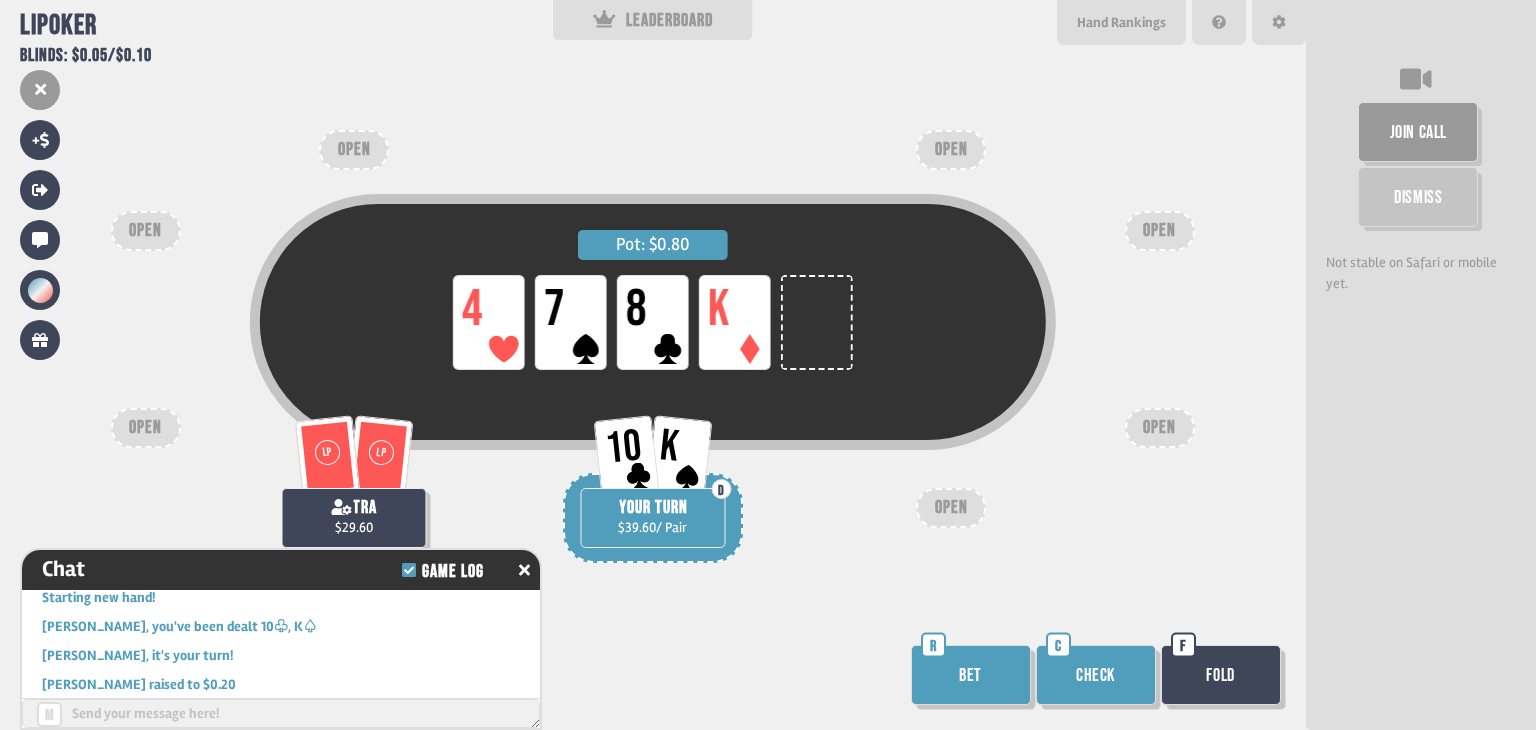 click on "Bet" at bounding box center [971, 675] 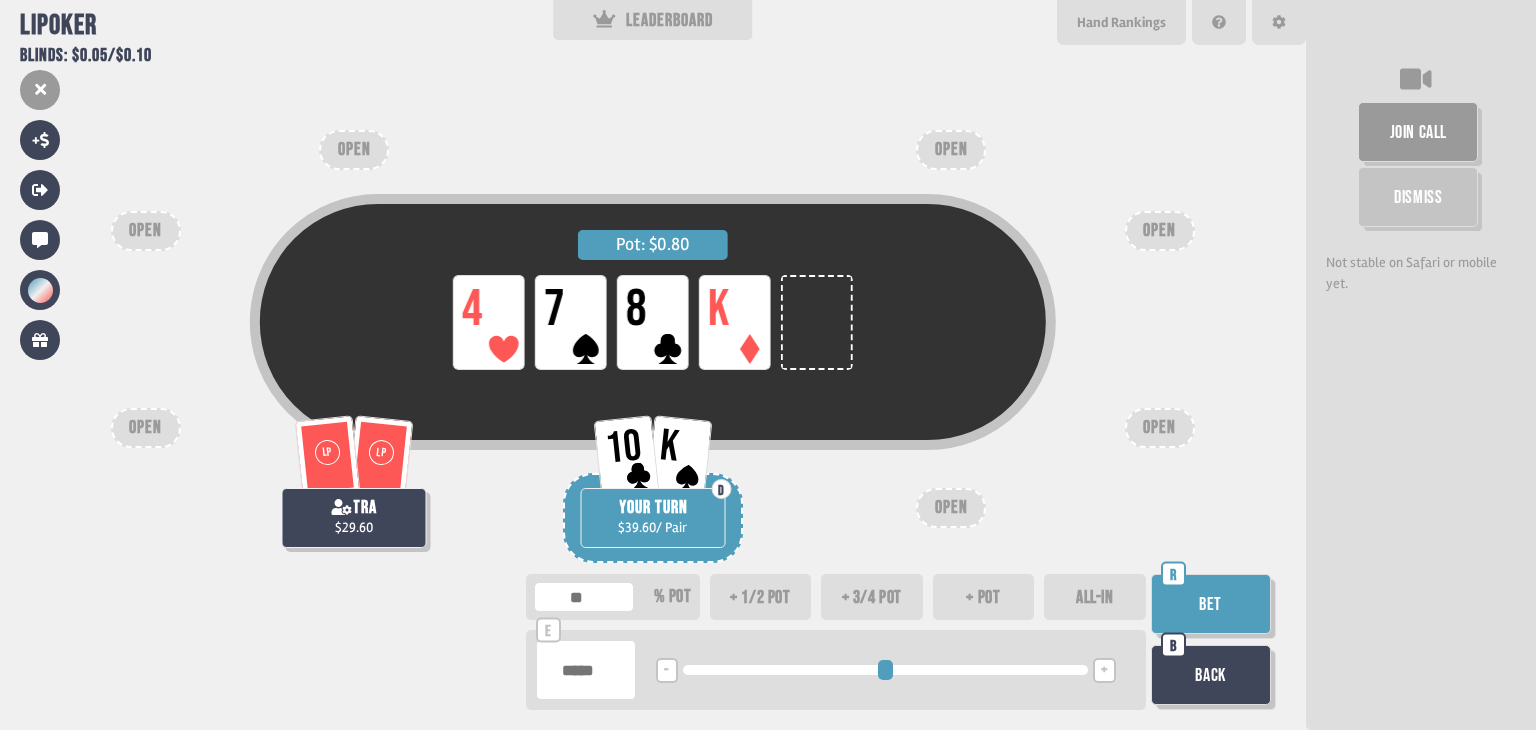 click on "+ 1/2 pot" at bounding box center (761, 597) 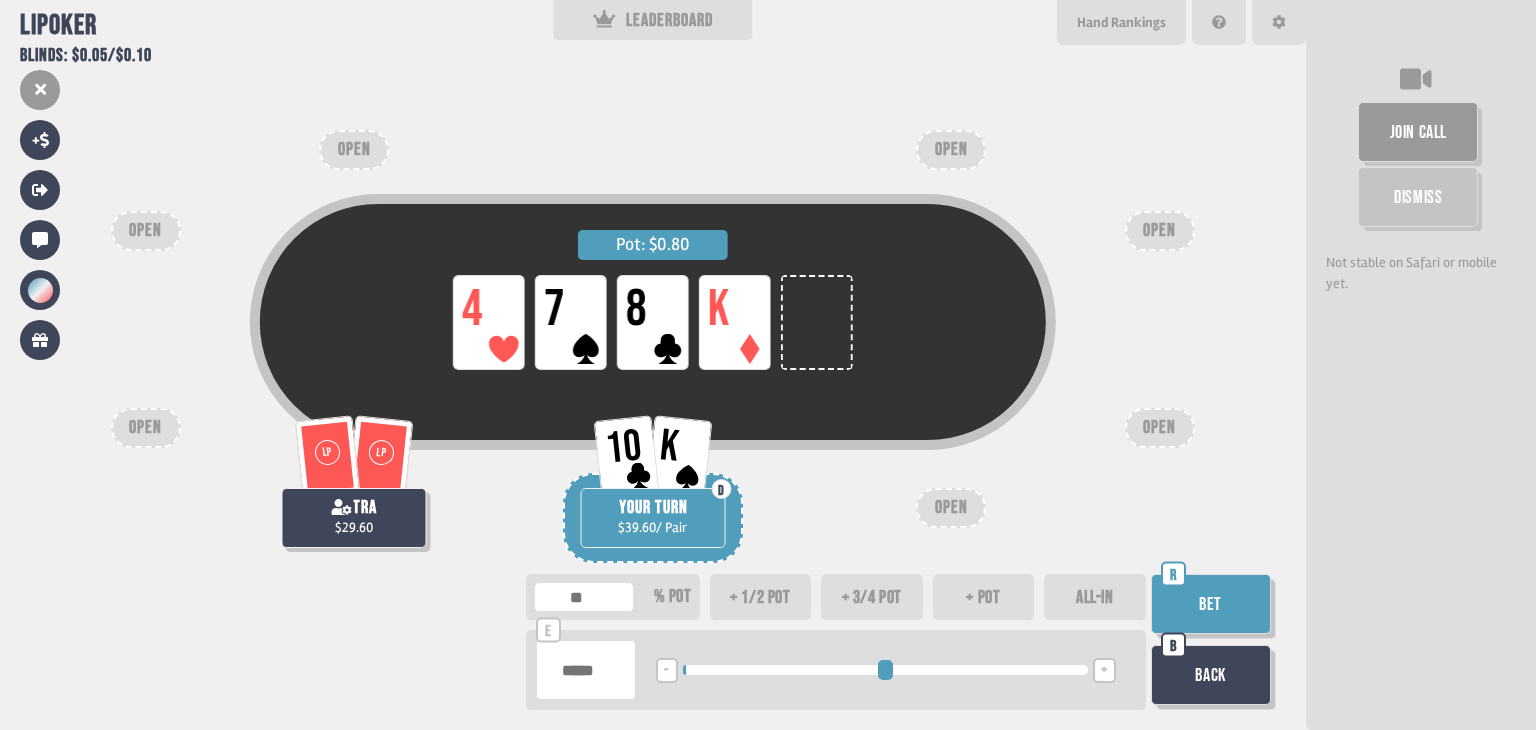 click on "Bet" at bounding box center [1211, 604] 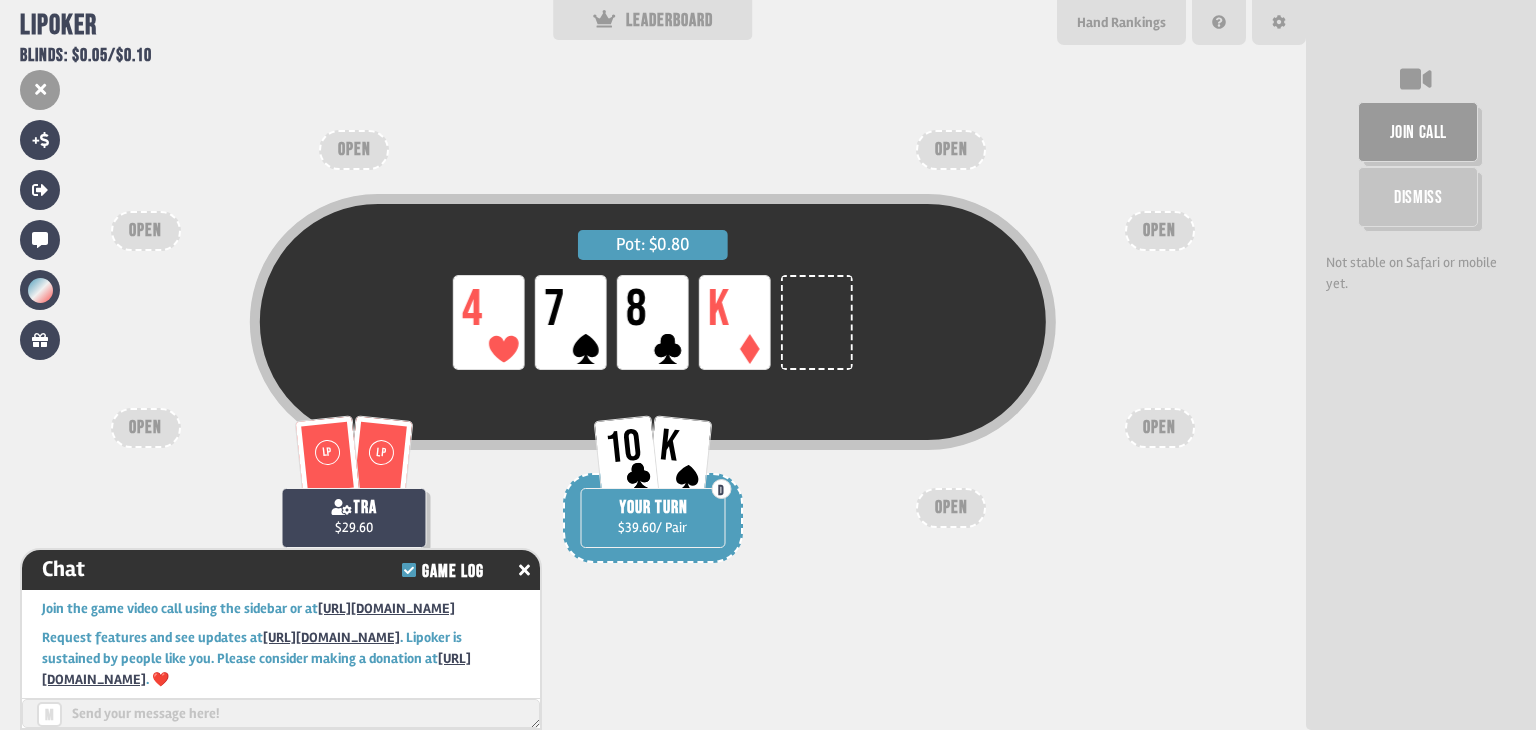 scroll, scrollTop: 1562, scrollLeft: 0, axis: vertical 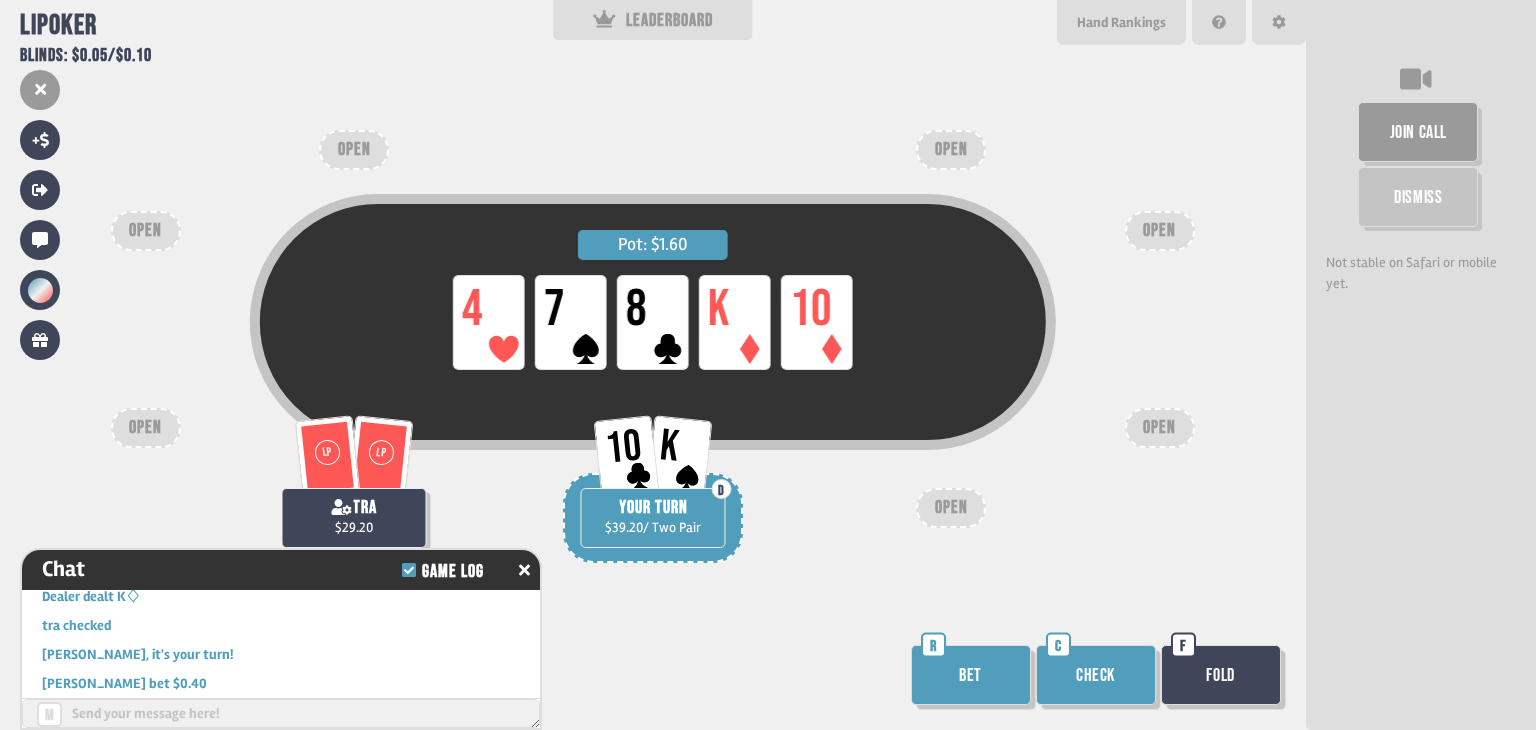 click on "Check" at bounding box center (1096, 675) 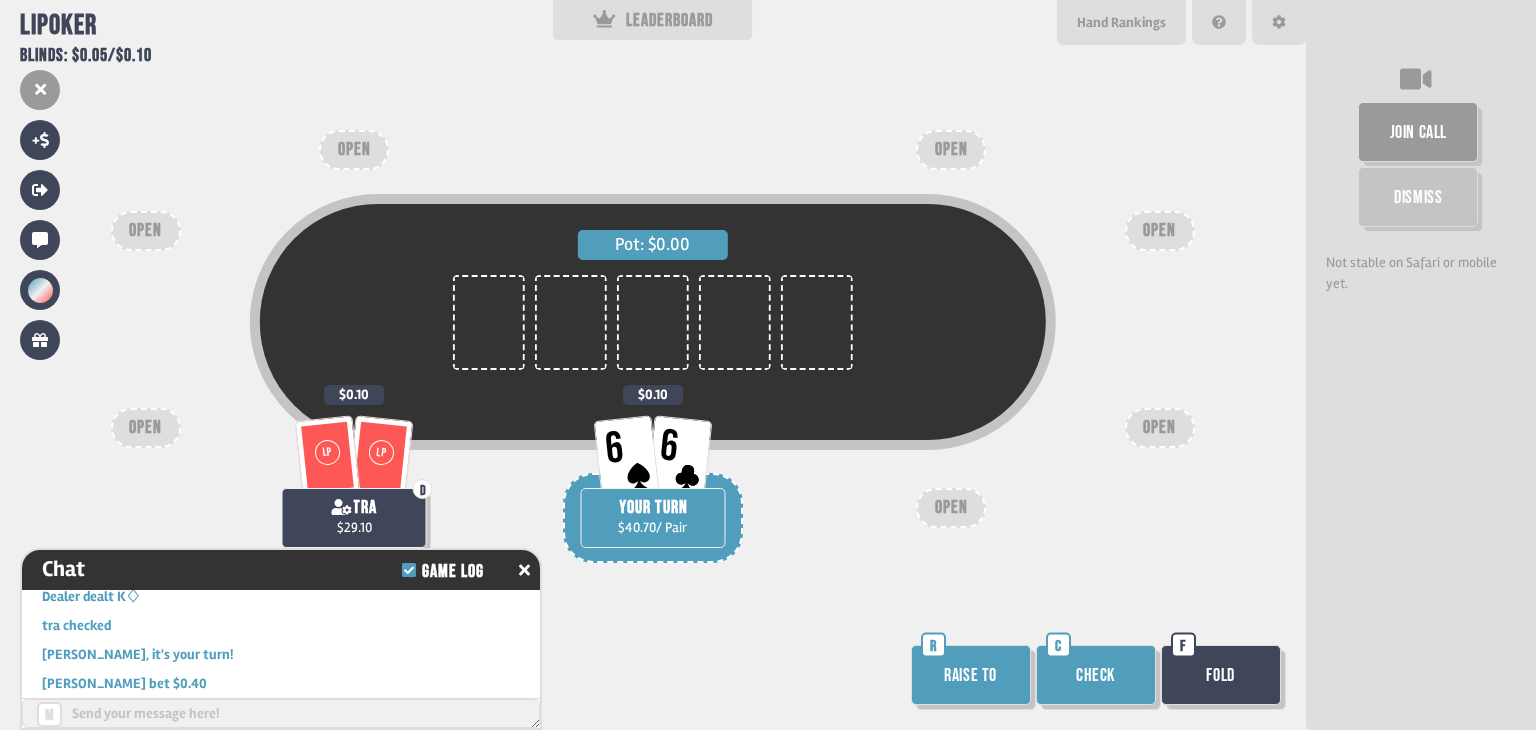 click on "Raise to" at bounding box center [971, 675] 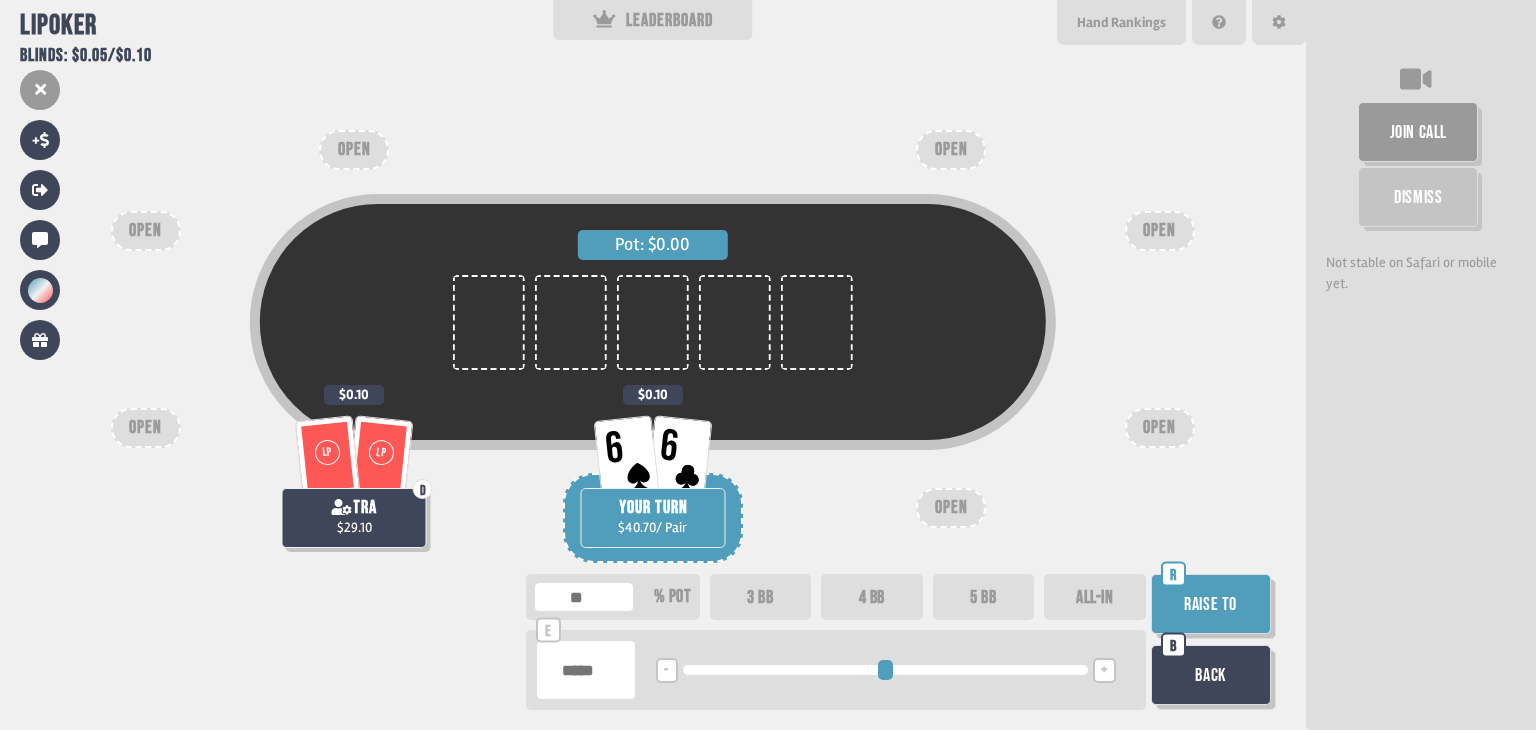 click on "Raise to" at bounding box center [1211, 604] 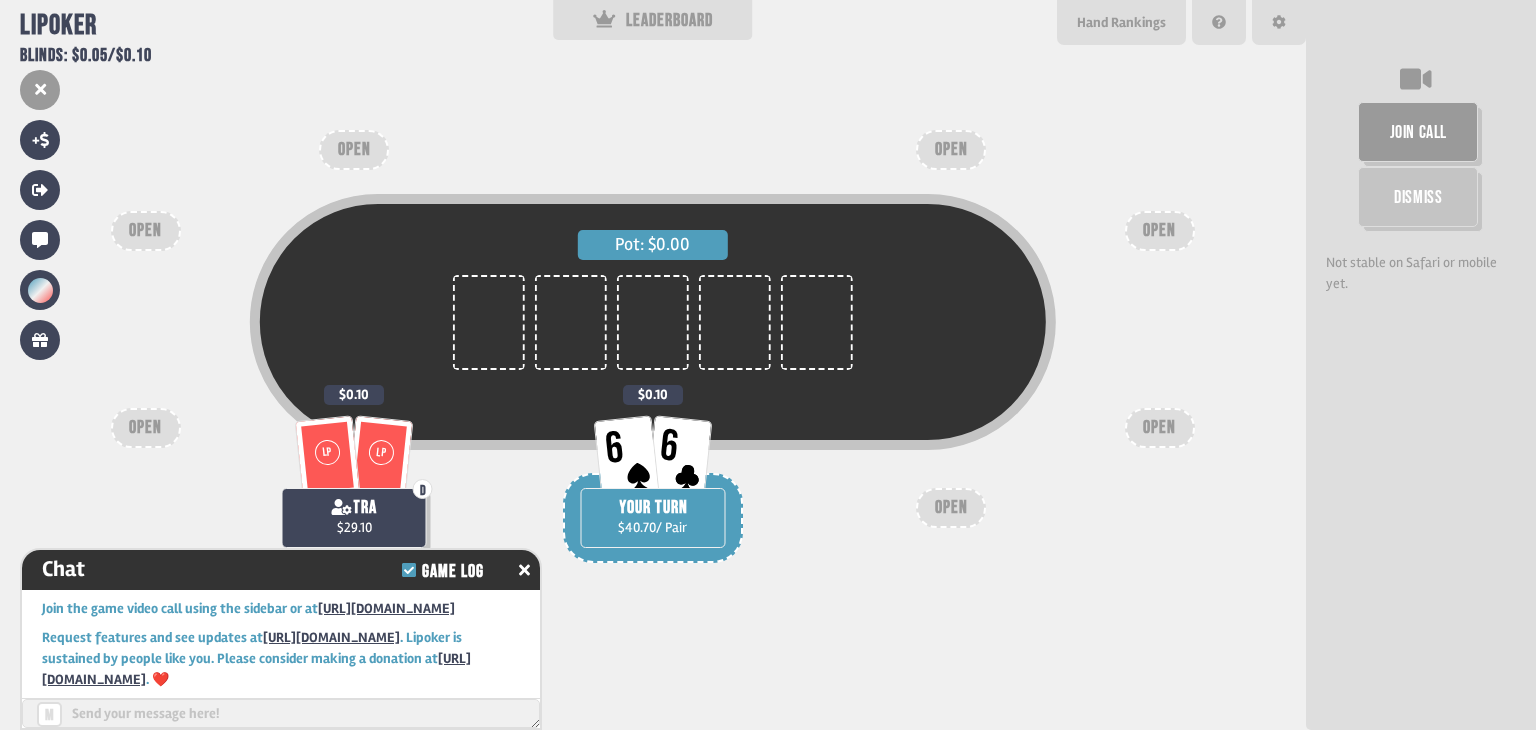 scroll, scrollTop: 1880, scrollLeft: 0, axis: vertical 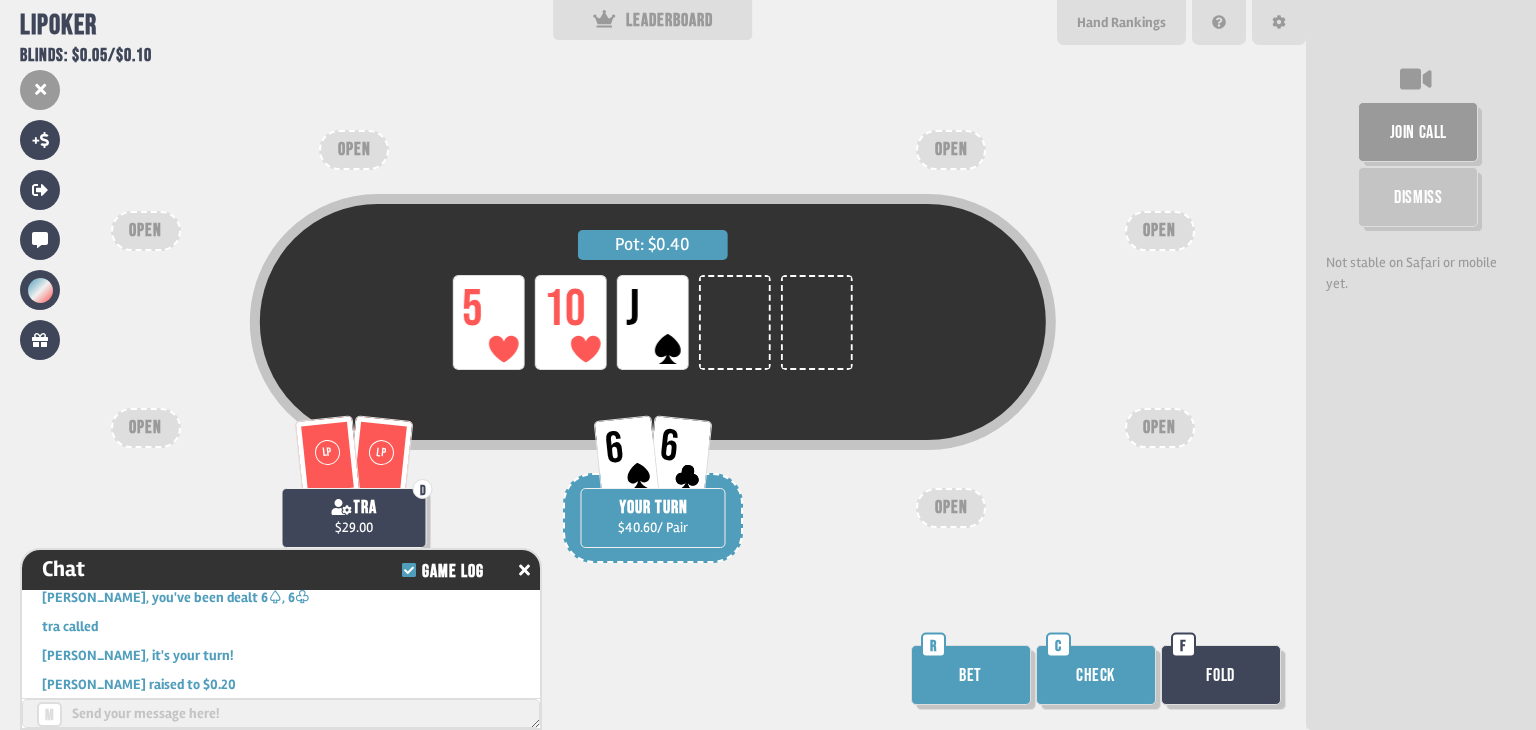 click on "Bet" at bounding box center (971, 675) 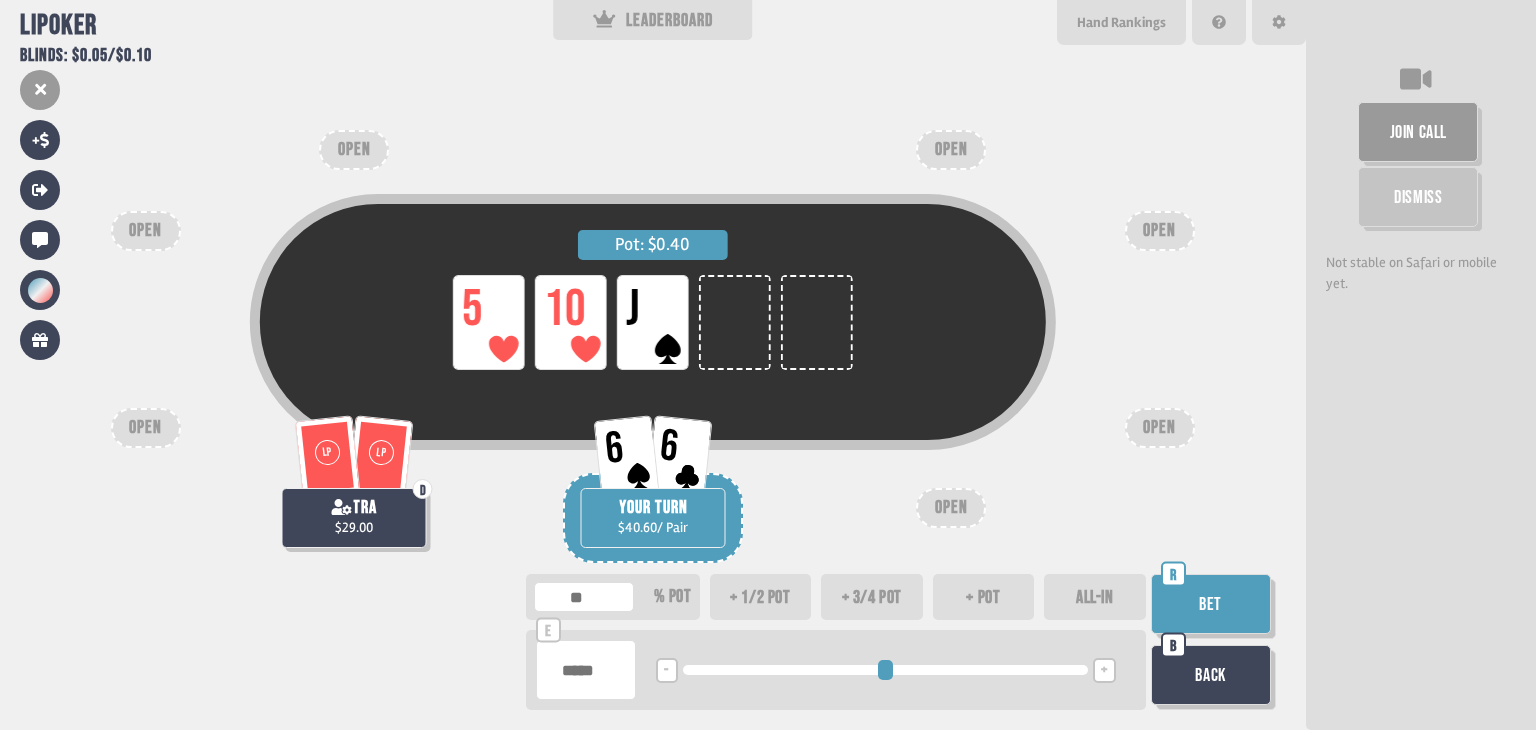 click at bounding box center [584, 597] 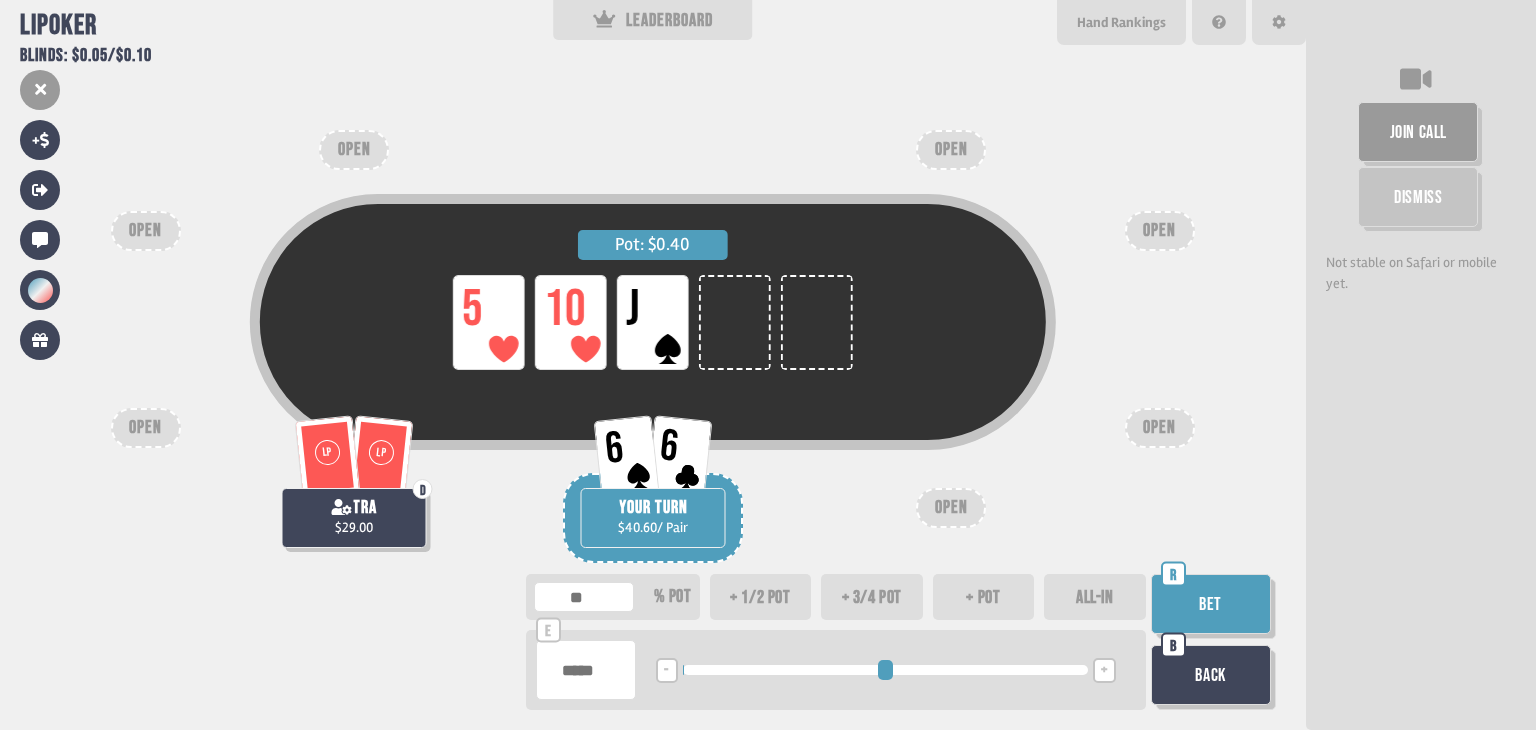 type on "**" 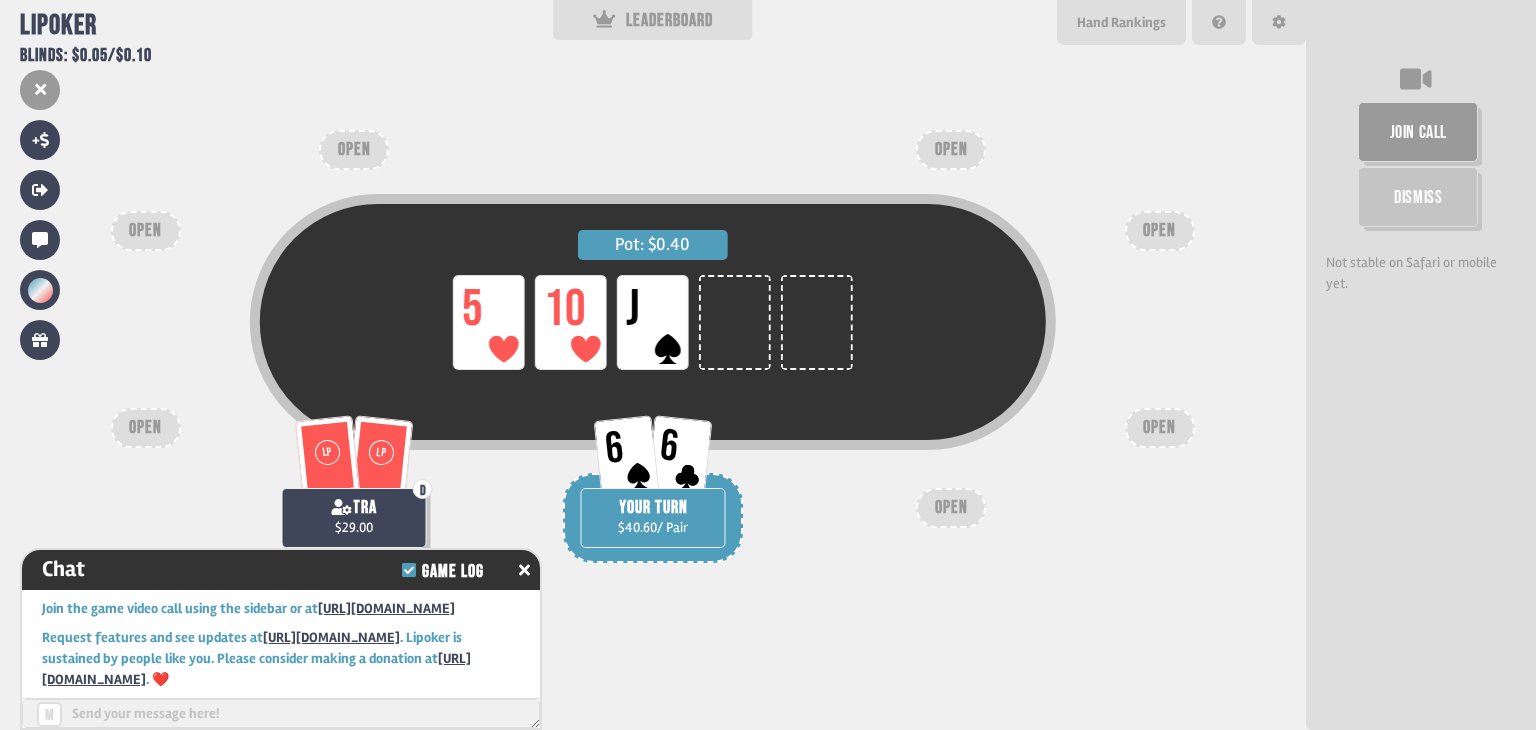 scroll, scrollTop: 1996, scrollLeft: 0, axis: vertical 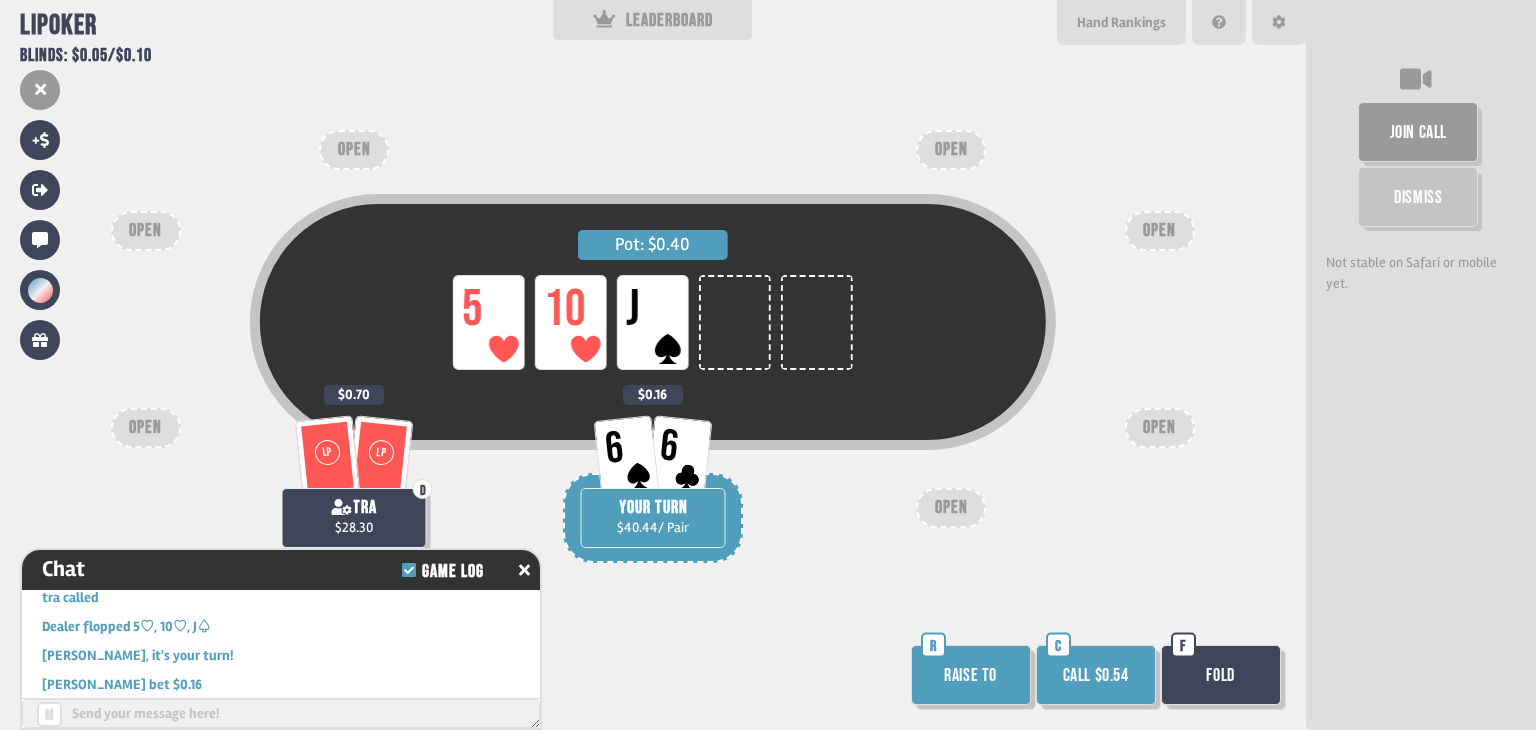 drag, startPoint x: 1240, startPoint y: 665, endPoint x: 1238, endPoint y: 653, distance: 12.165525 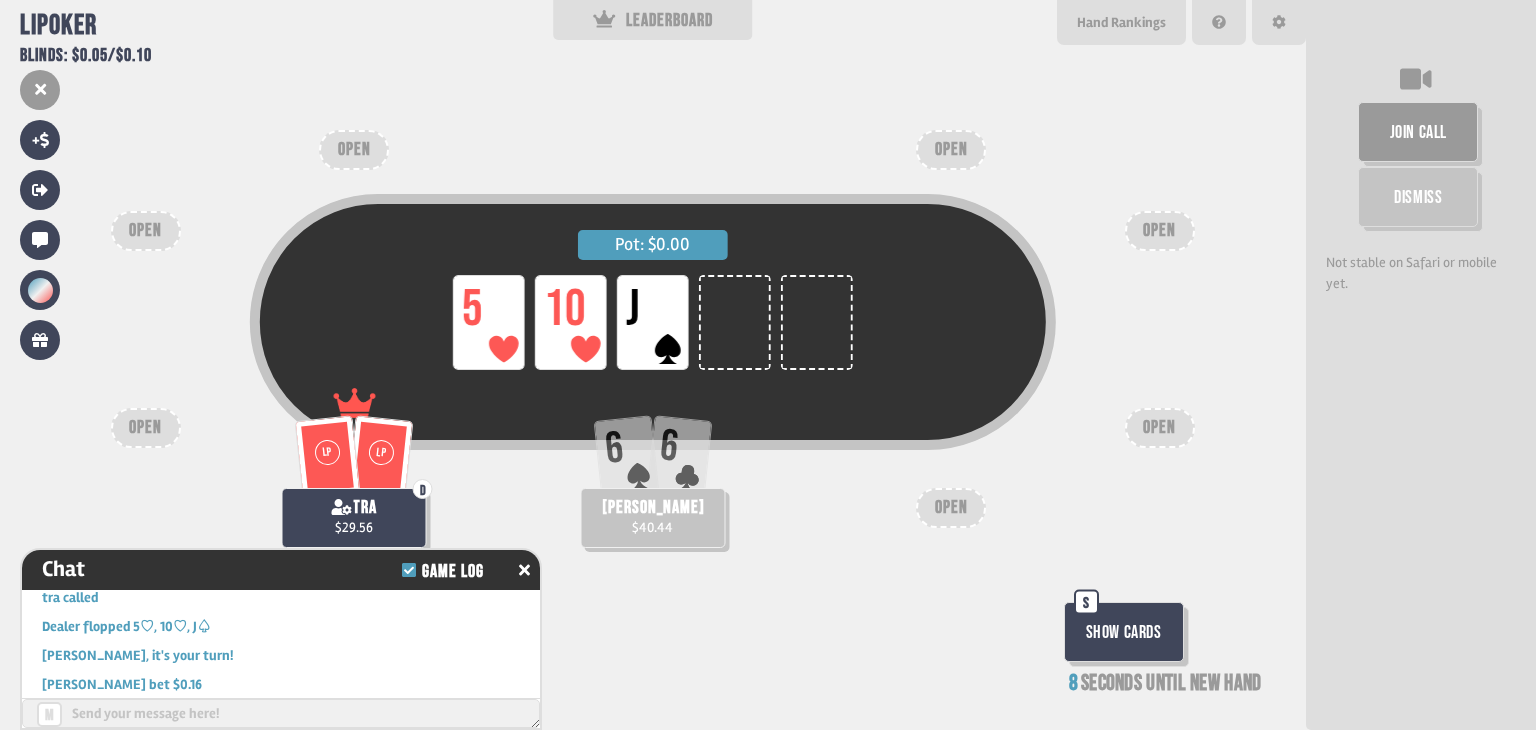 scroll, scrollTop: 200, scrollLeft: 0, axis: vertical 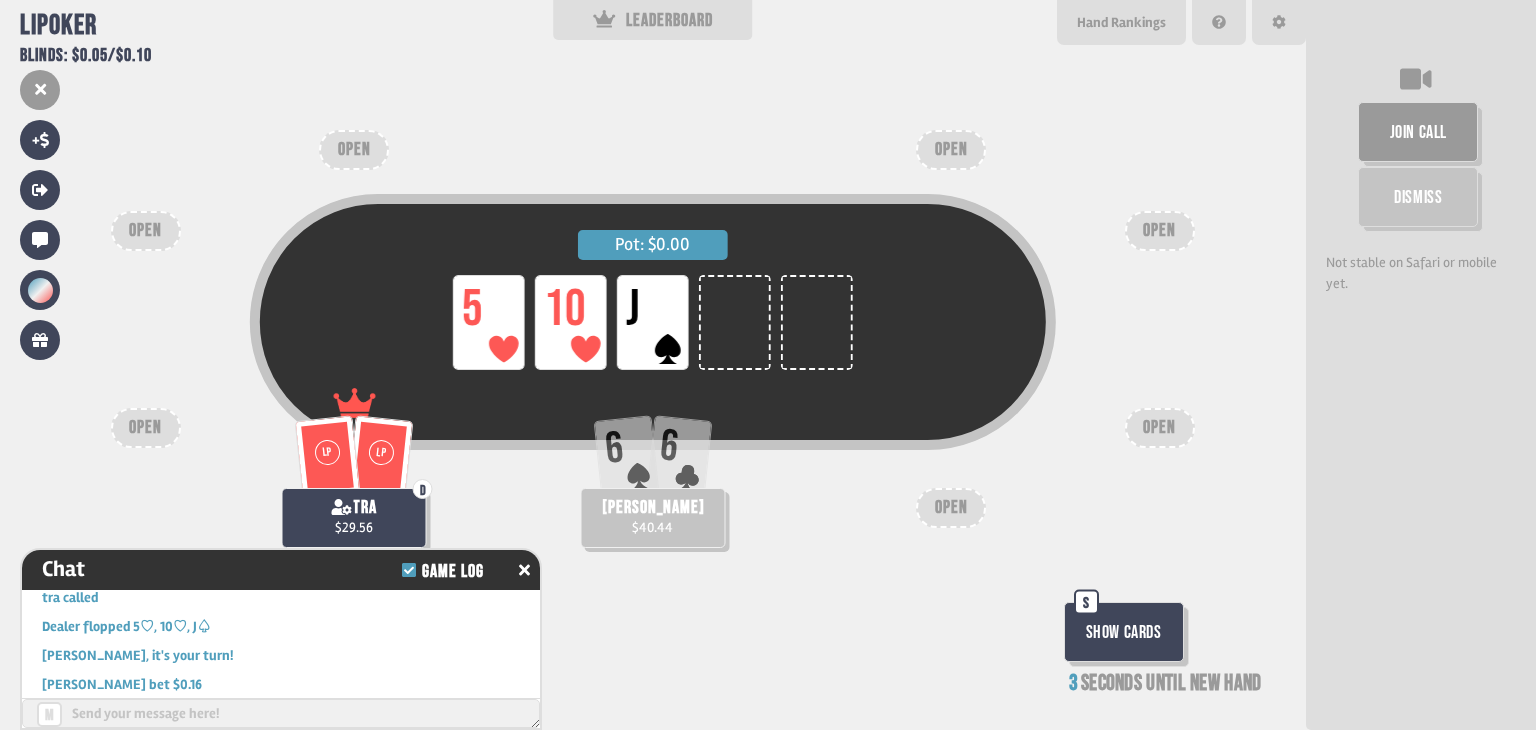click on "Show Cards" at bounding box center (1124, 632) 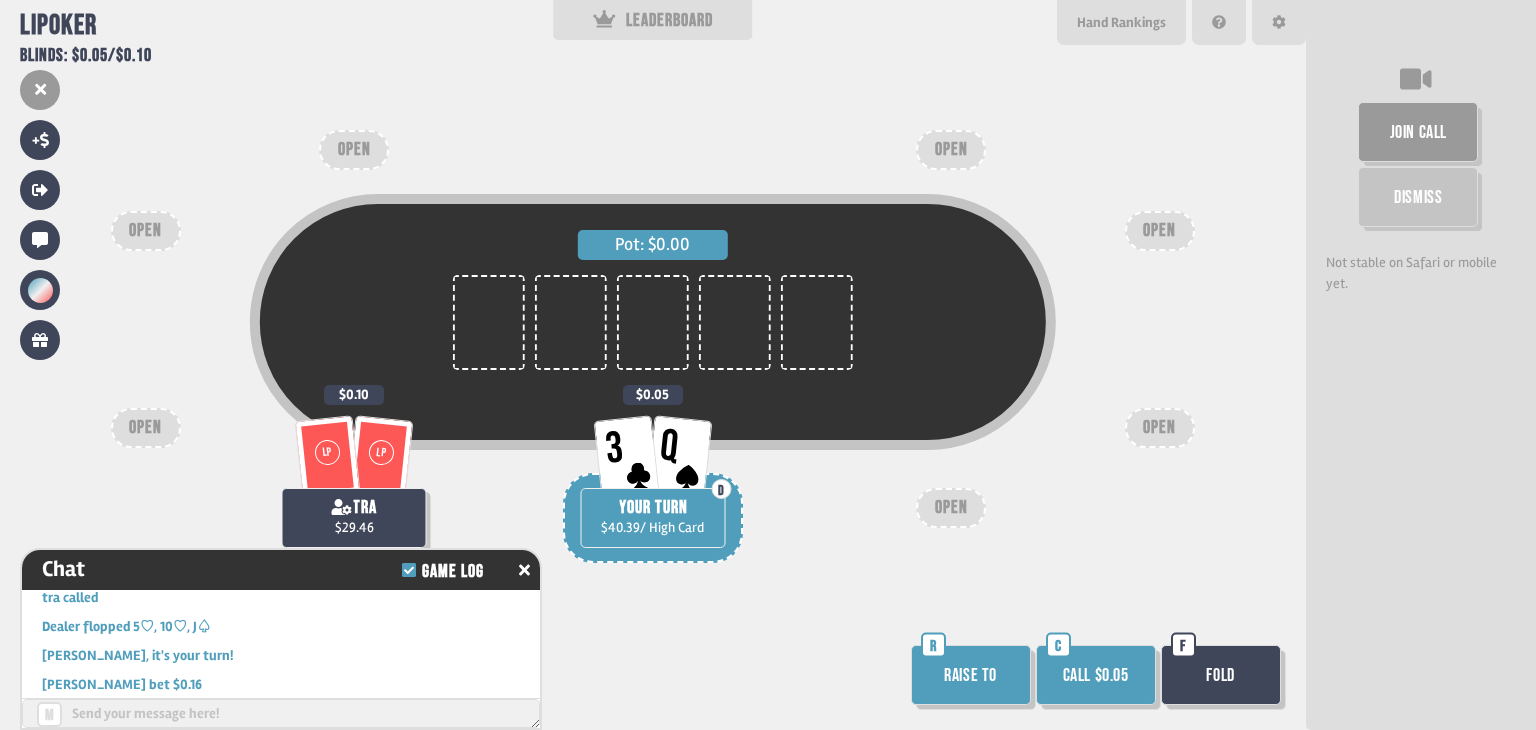 scroll, scrollTop: 198, scrollLeft: 0, axis: vertical 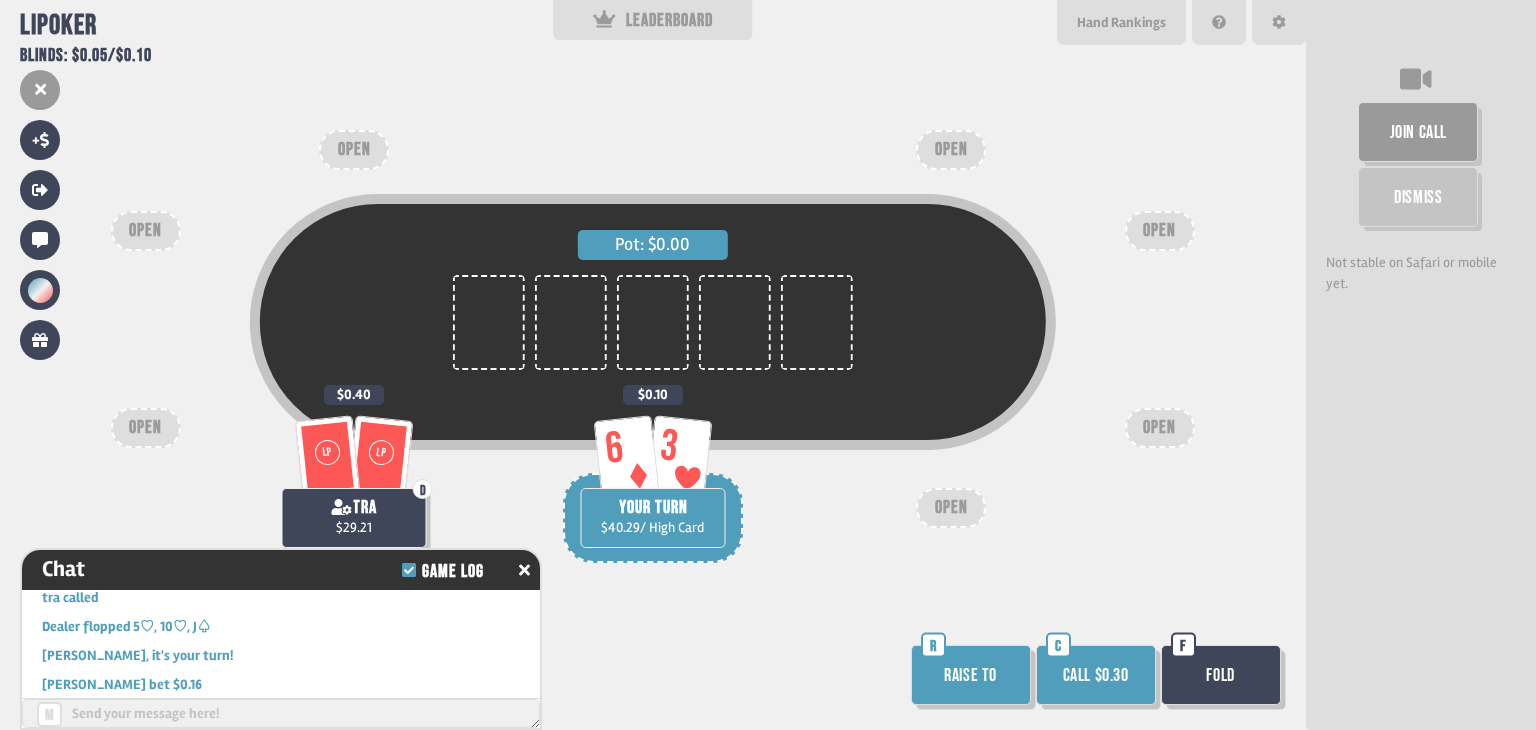 click on "Fold" at bounding box center [1221, 675] 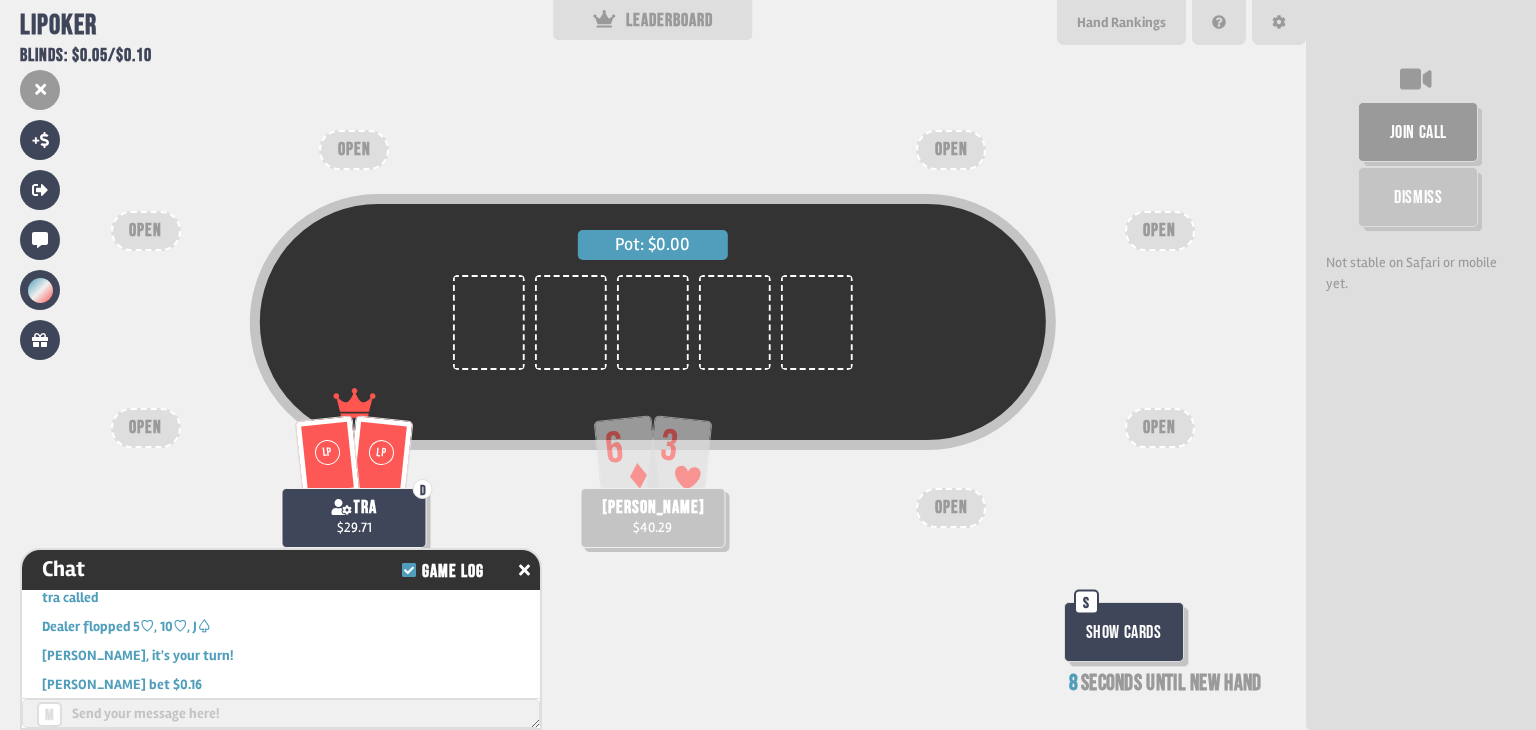 scroll, scrollTop: 200, scrollLeft: 0, axis: vertical 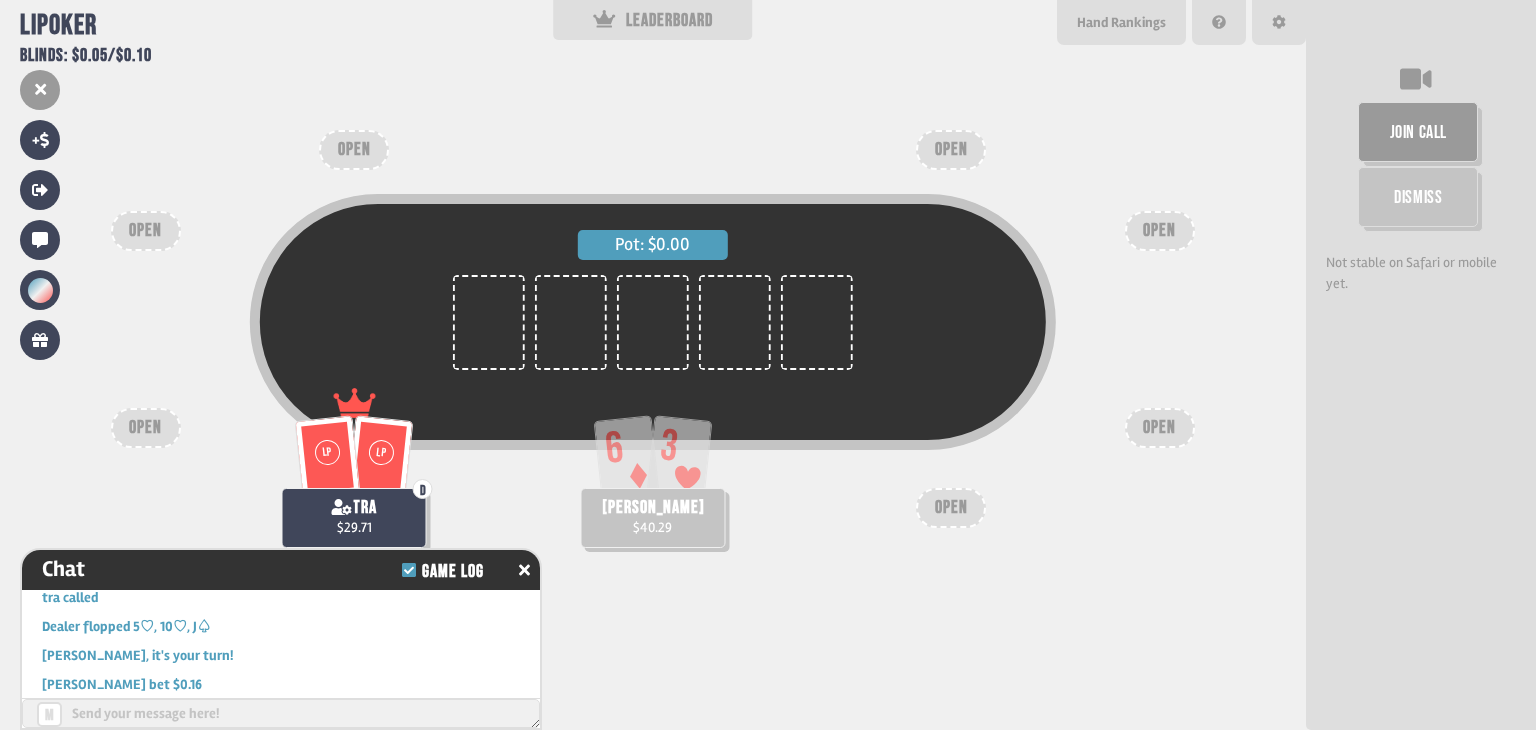 click on "Pot: $0.00" at bounding box center [653, 358] 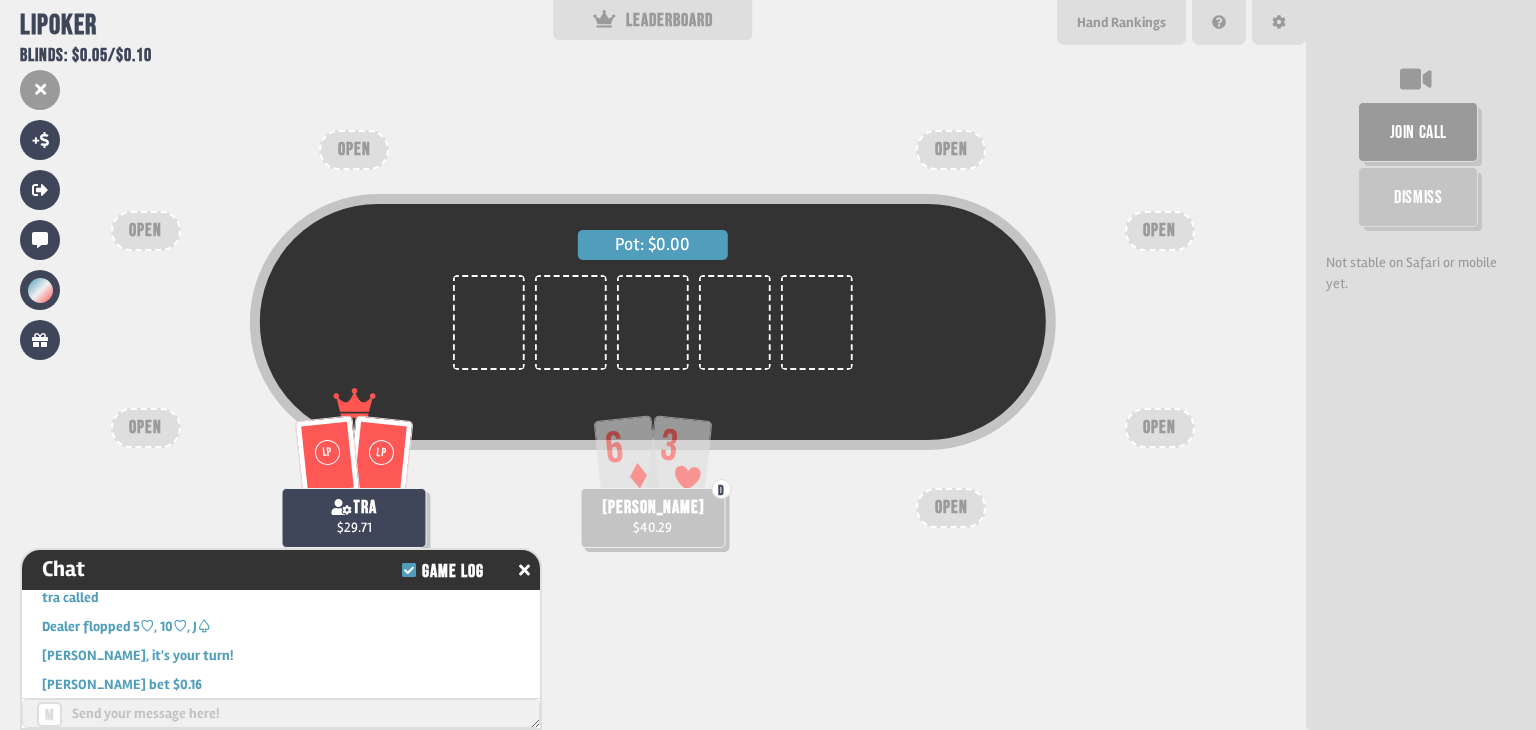 scroll, scrollTop: 198, scrollLeft: 0, axis: vertical 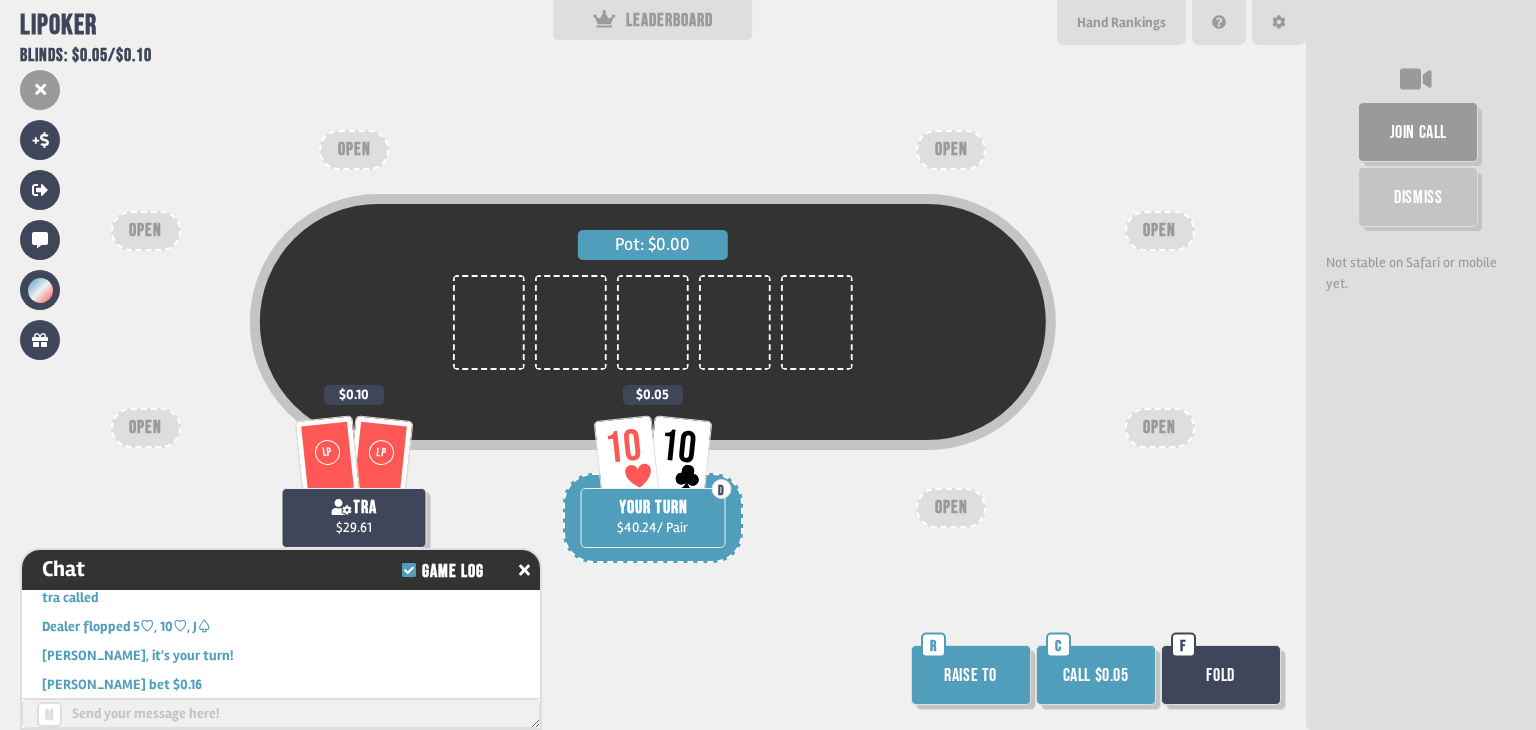 click on "Raise to" at bounding box center [971, 675] 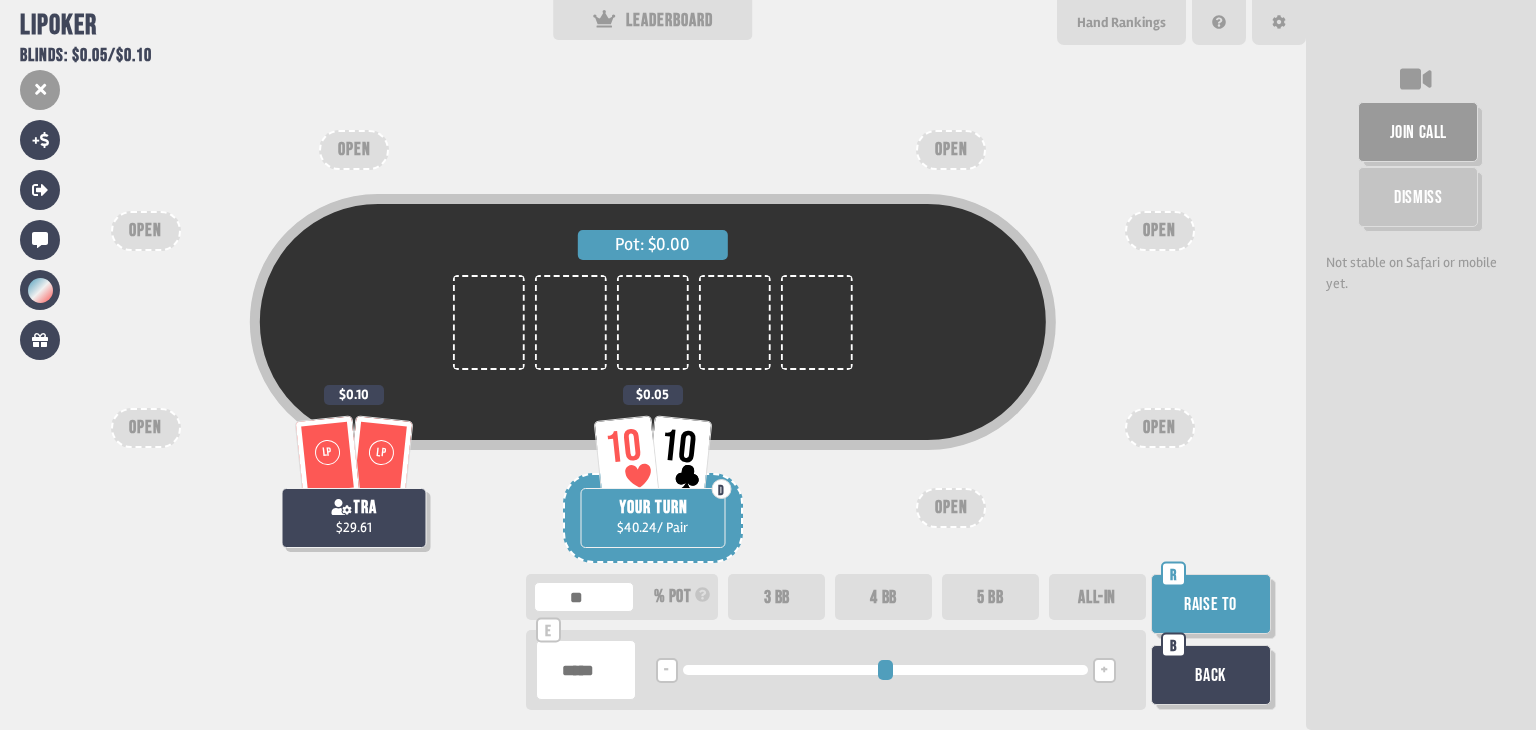 type on "**" 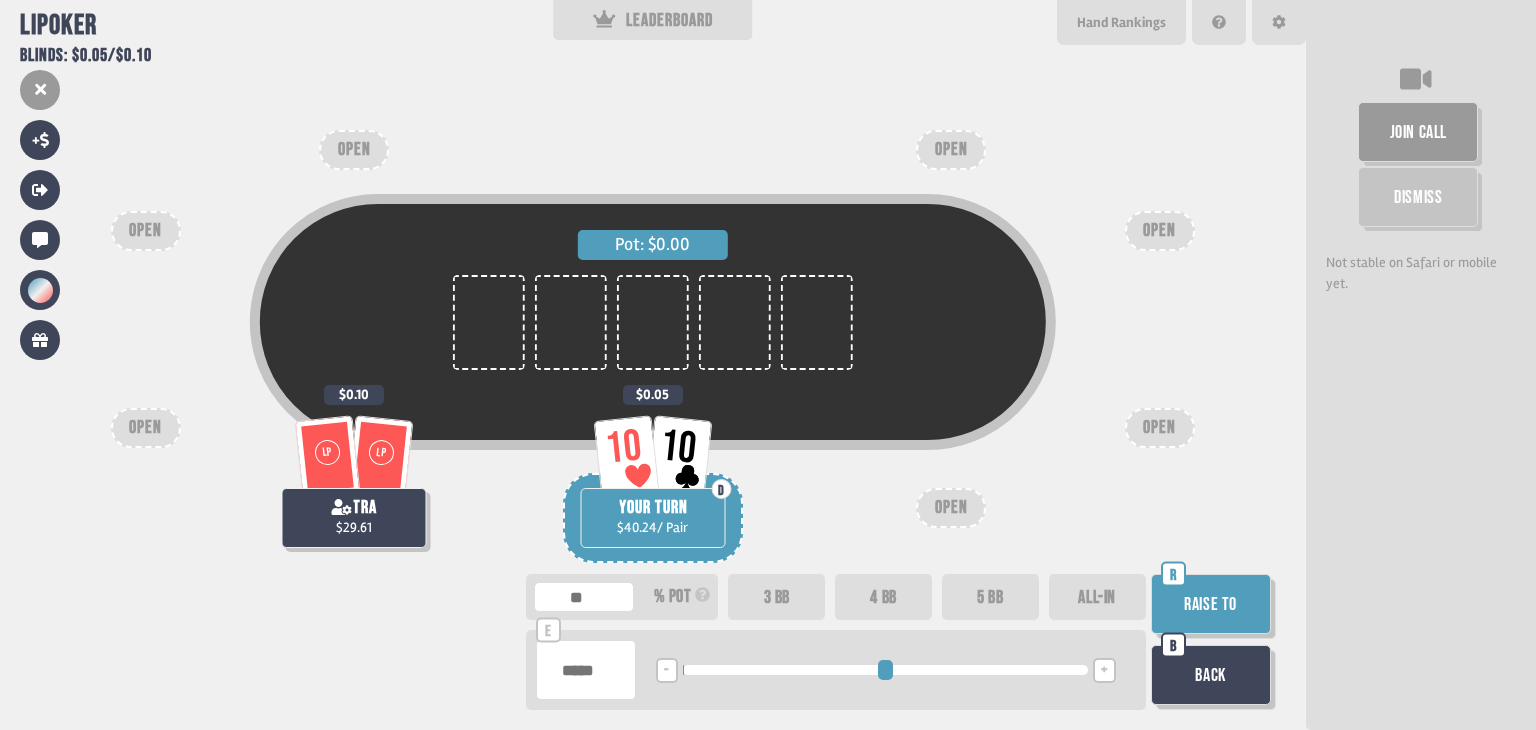 click on "Raise to" at bounding box center [1211, 604] 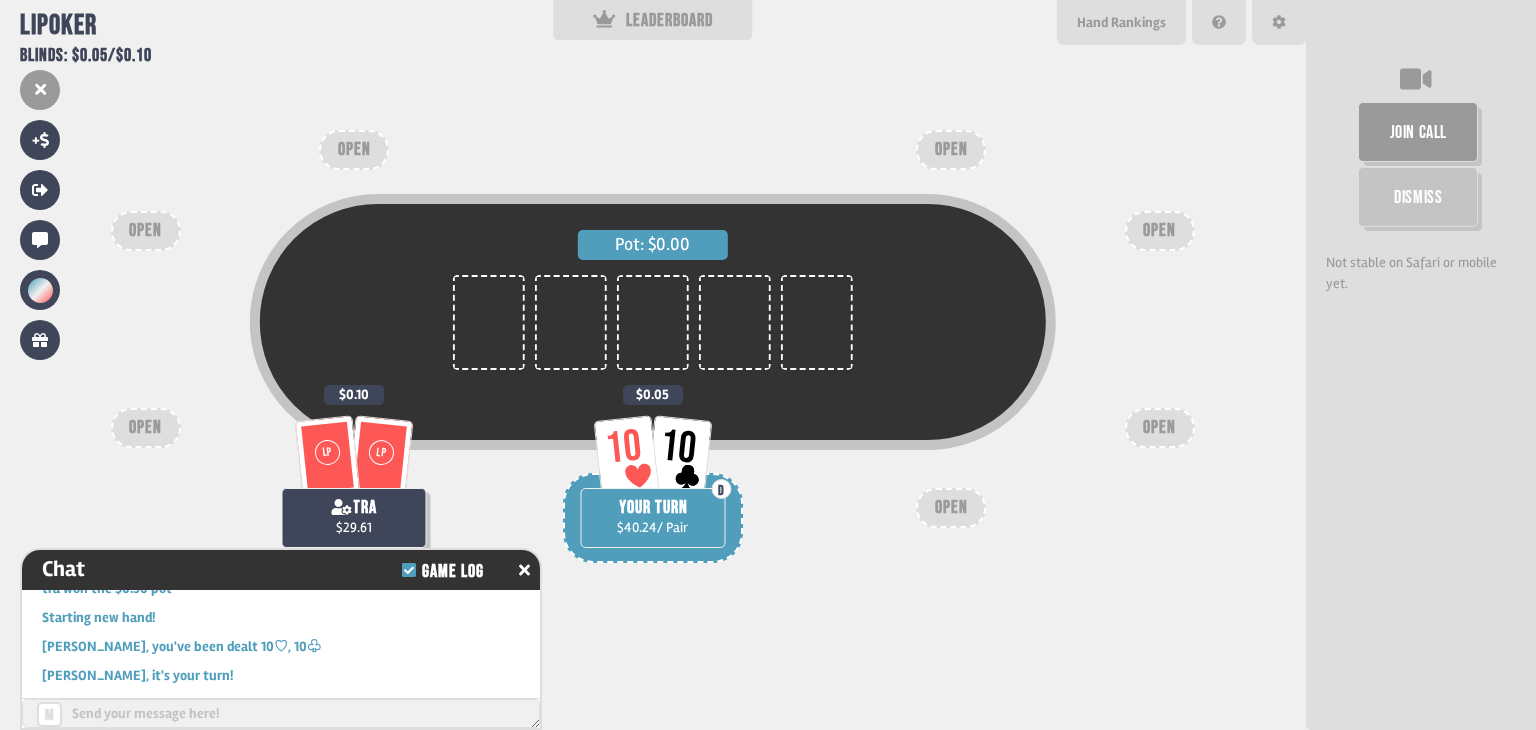 scroll, scrollTop: 2576, scrollLeft: 0, axis: vertical 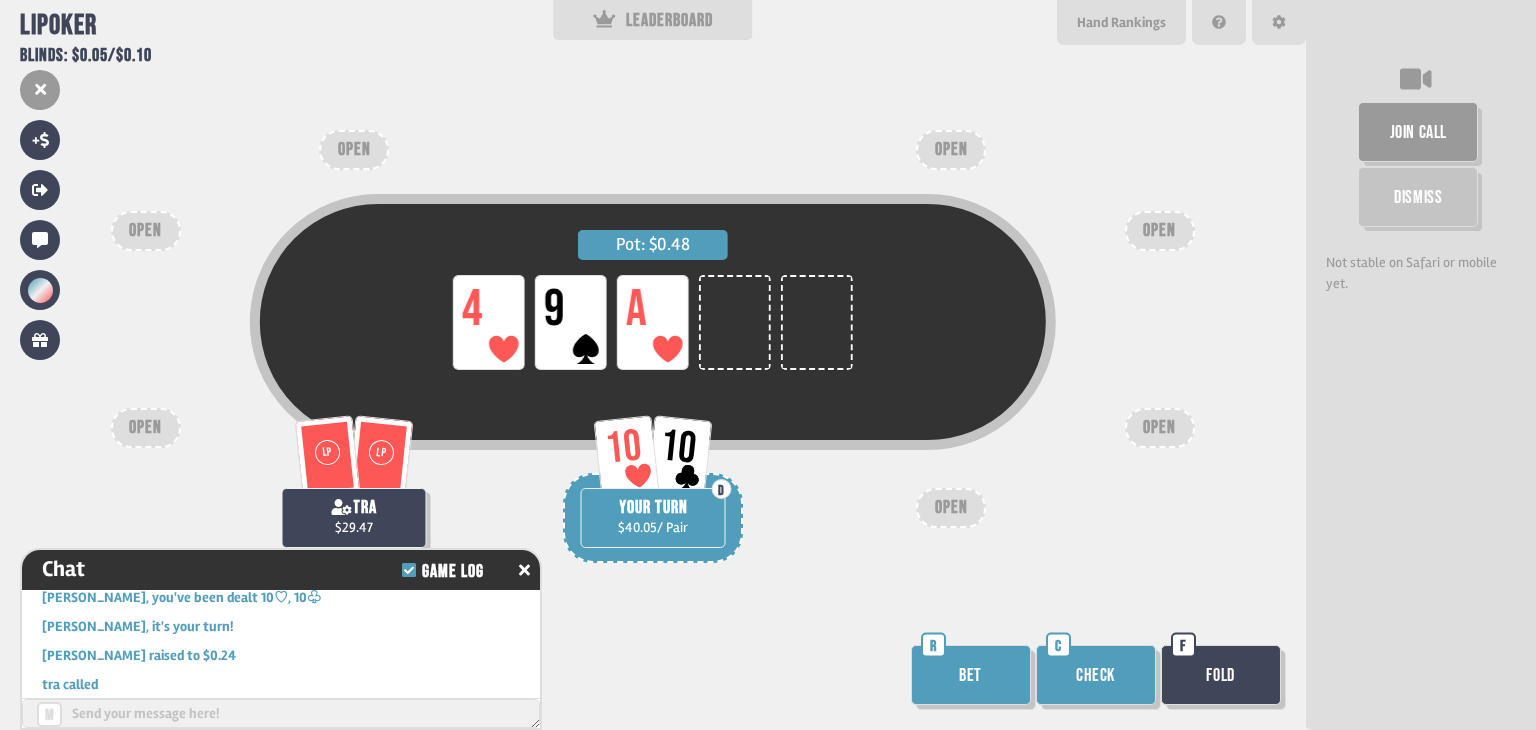 click on "Bet" at bounding box center [971, 675] 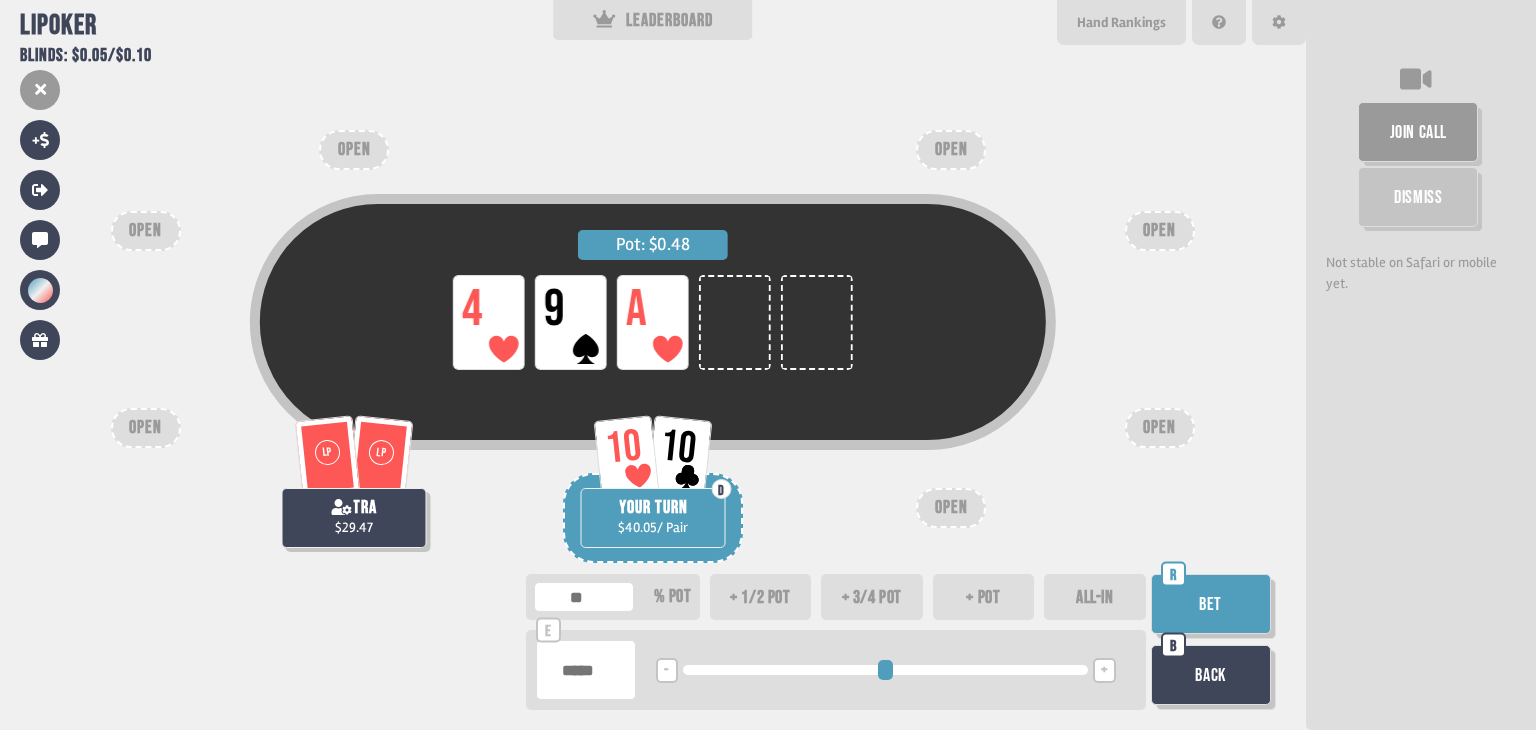 click on "+ 1/2 pot" at bounding box center [761, 597] 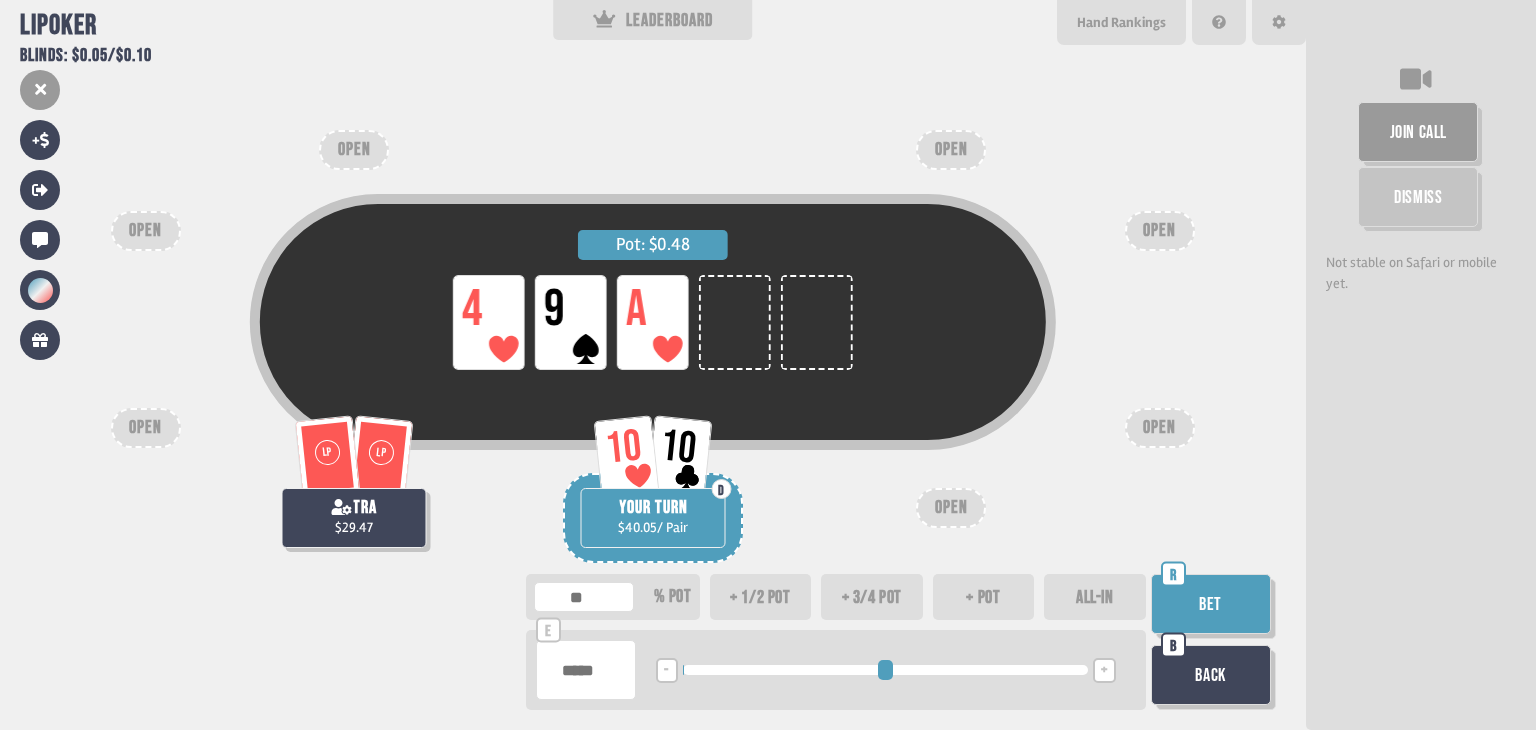 click on "Bet" at bounding box center (1211, 604) 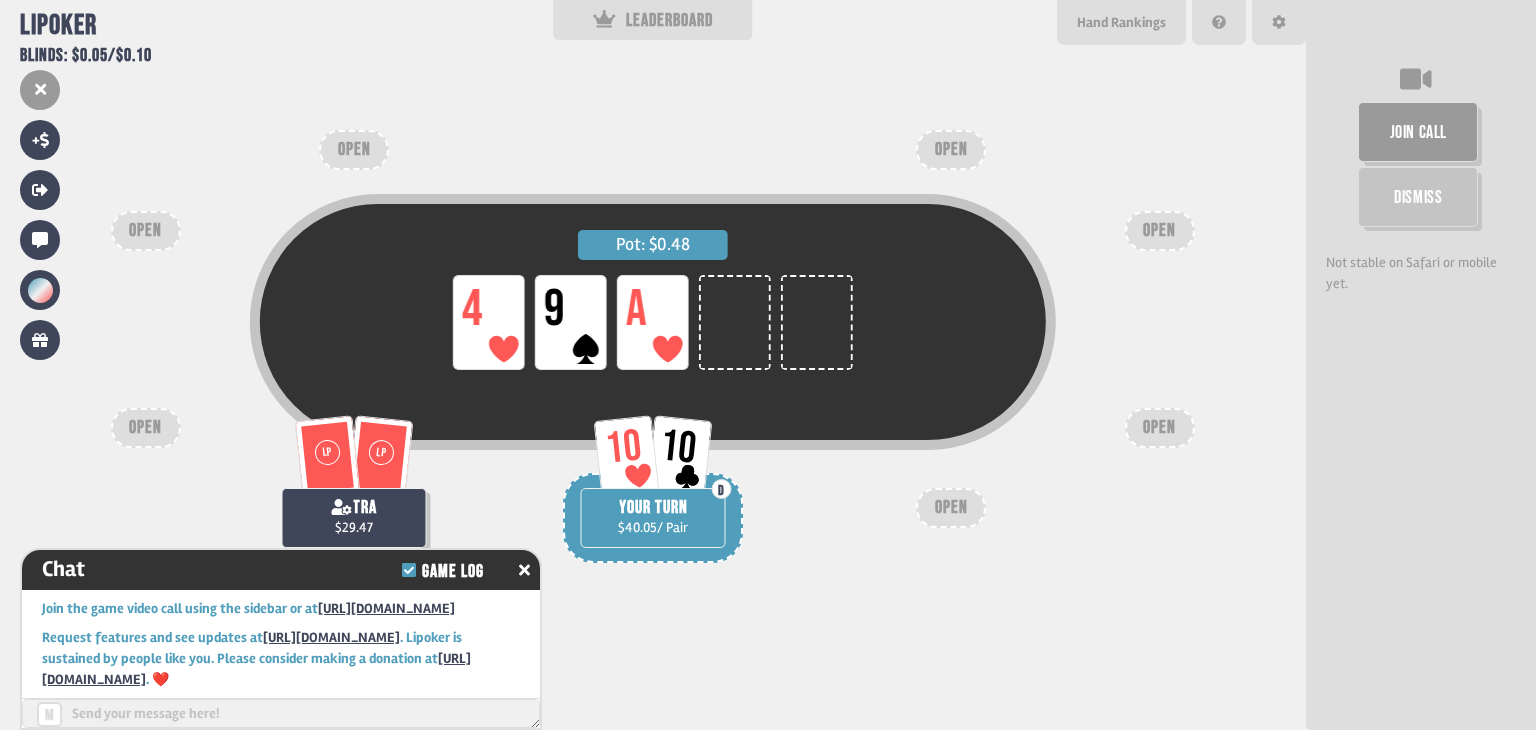 scroll, scrollTop: 2692, scrollLeft: 0, axis: vertical 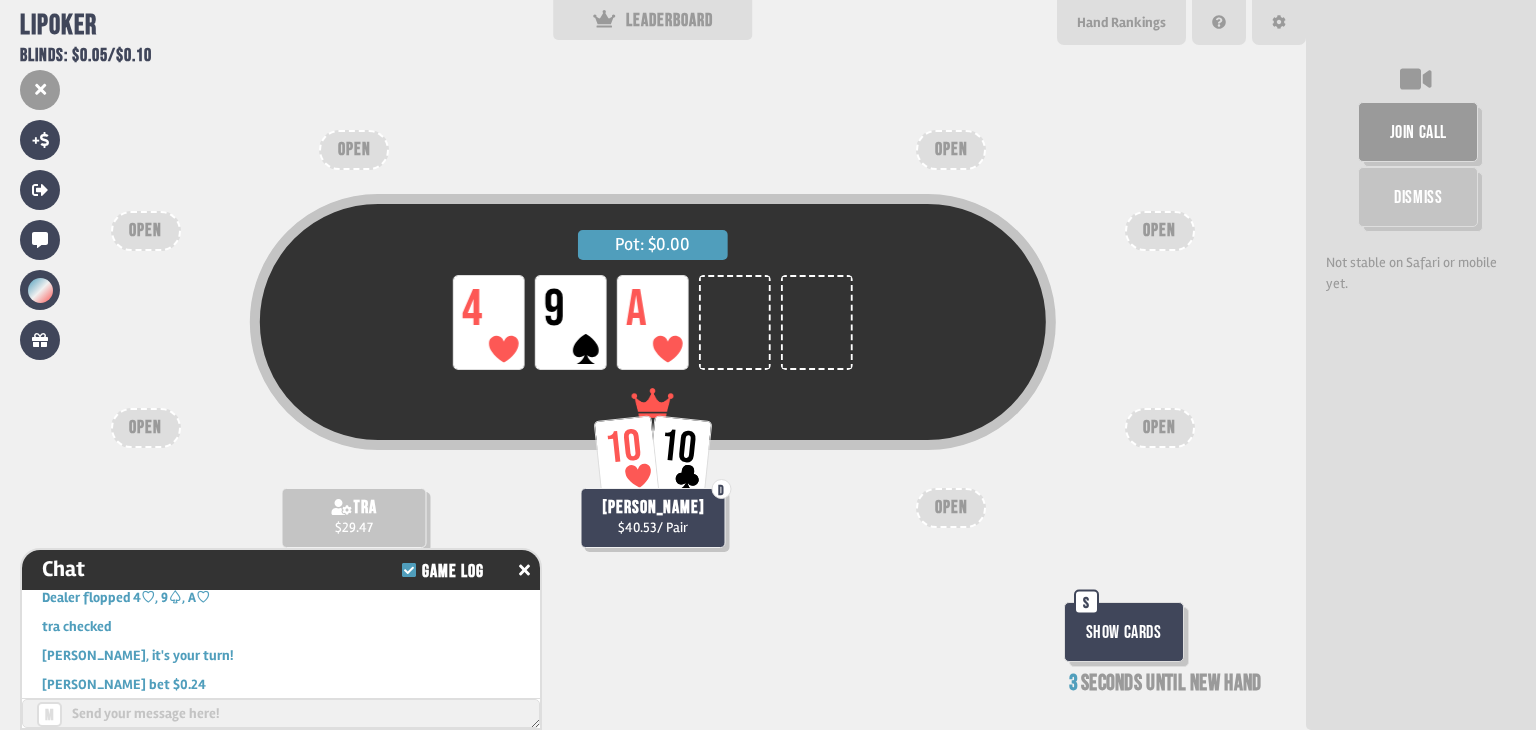 click on "Show Cards" at bounding box center [1124, 632] 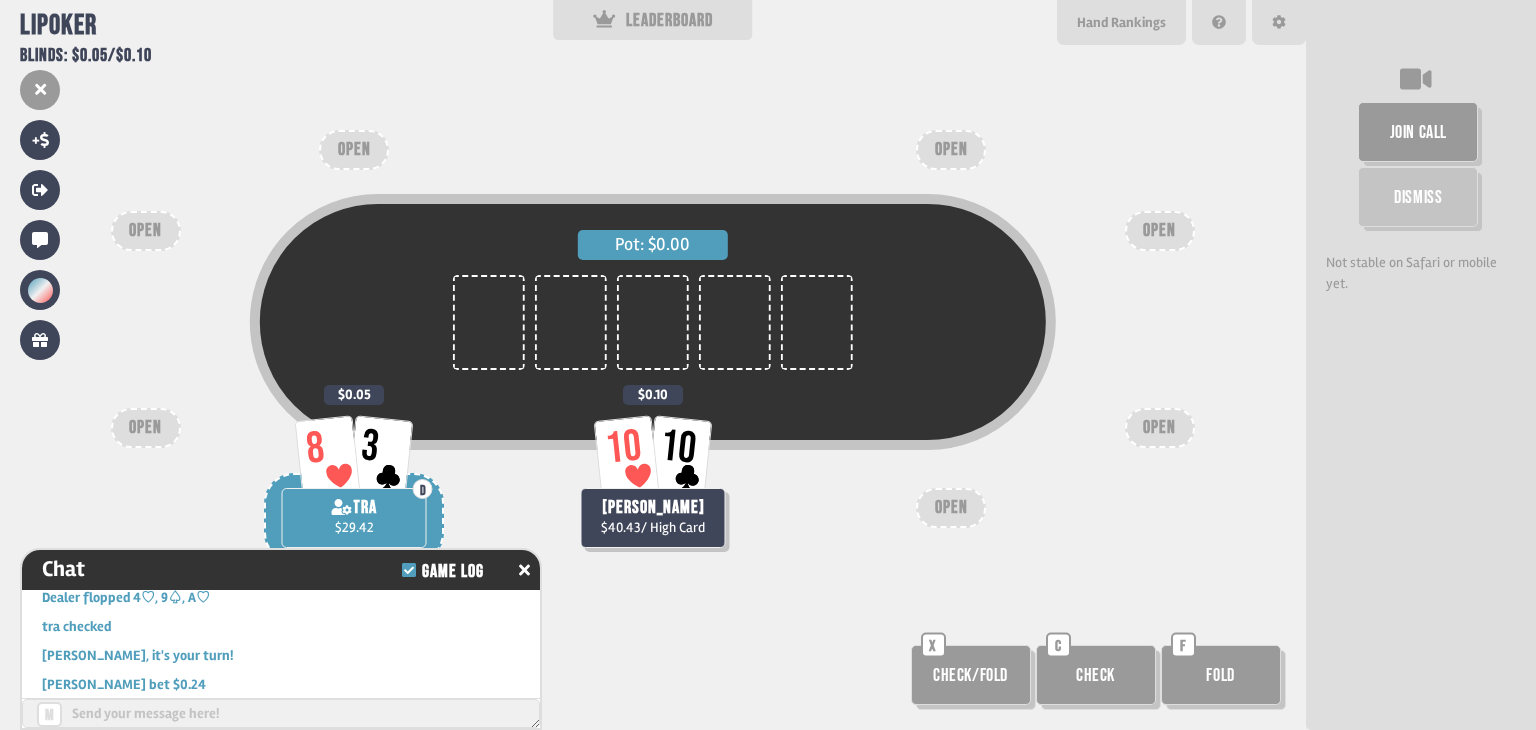 click on "Pot: $0.00   8 3 D tra $29.42  $0.05  10 10 [PERSON_NAME] $40.43   / High Card $0.10  OPEN OPEN OPEN OPEN OPEN OPEN OPEN Check/Fold X Check C Fold F" at bounding box center (653, 365) 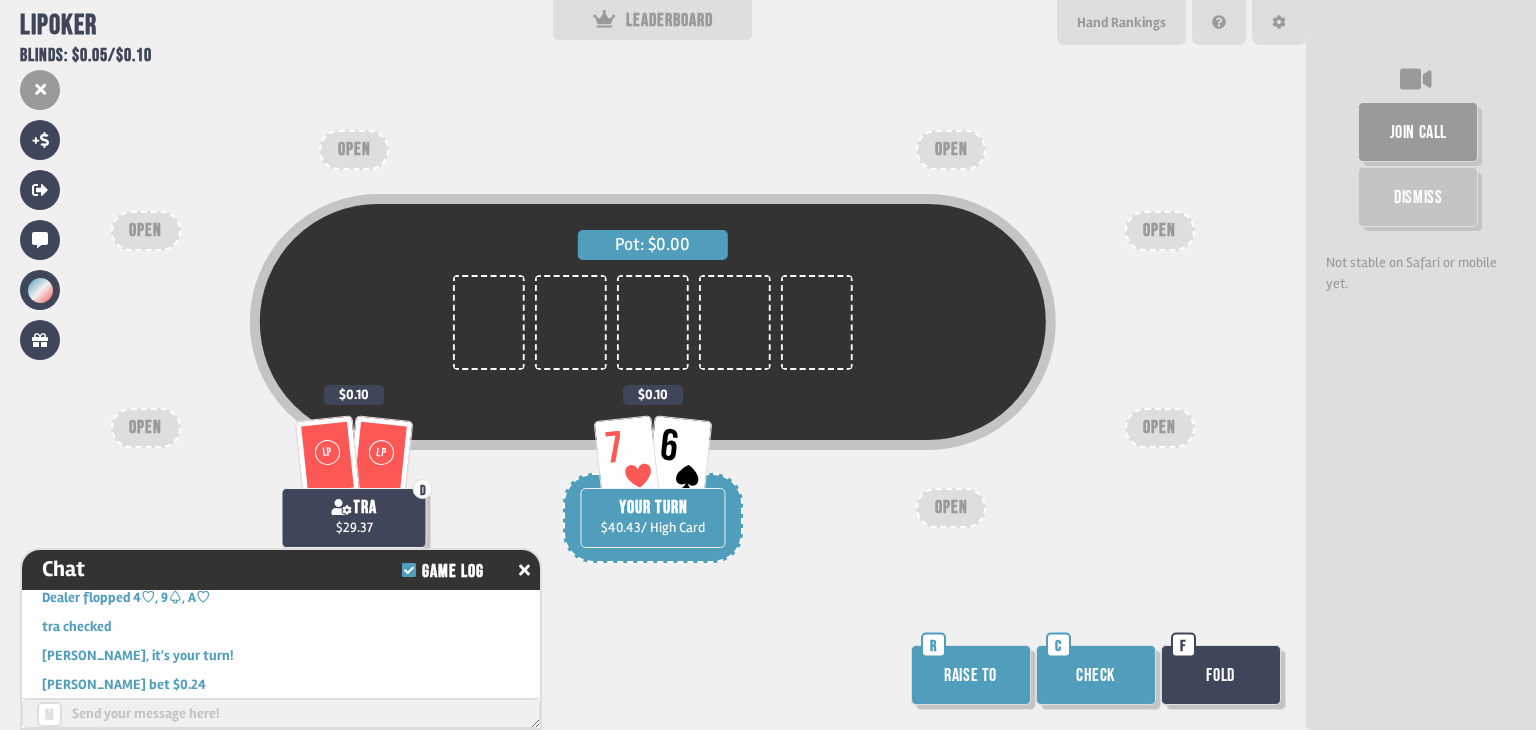 click on "Check" at bounding box center [1096, 675] 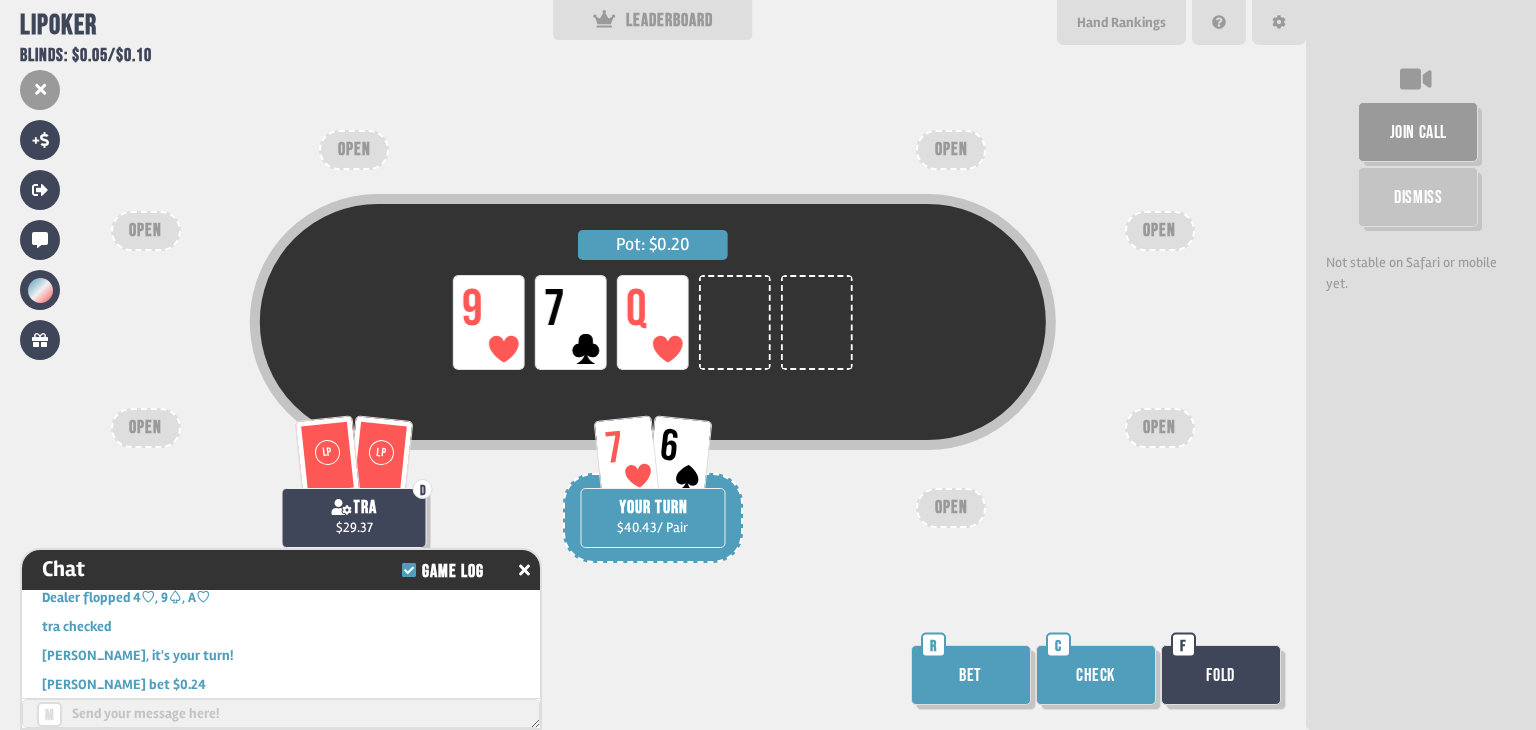 click on "Check" at bounding box center (1096, 675) 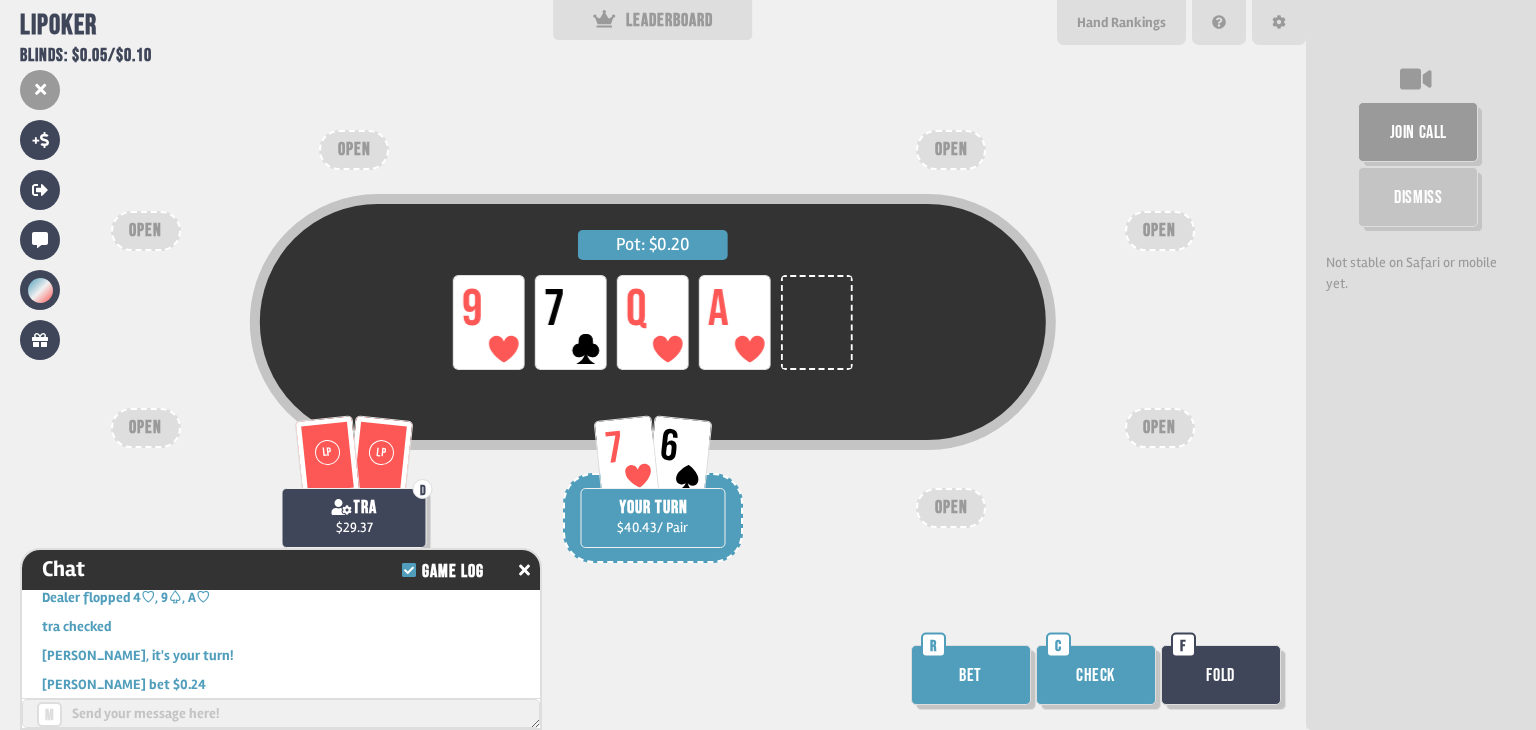 click on "Bet" at bounding box center (971, 675) 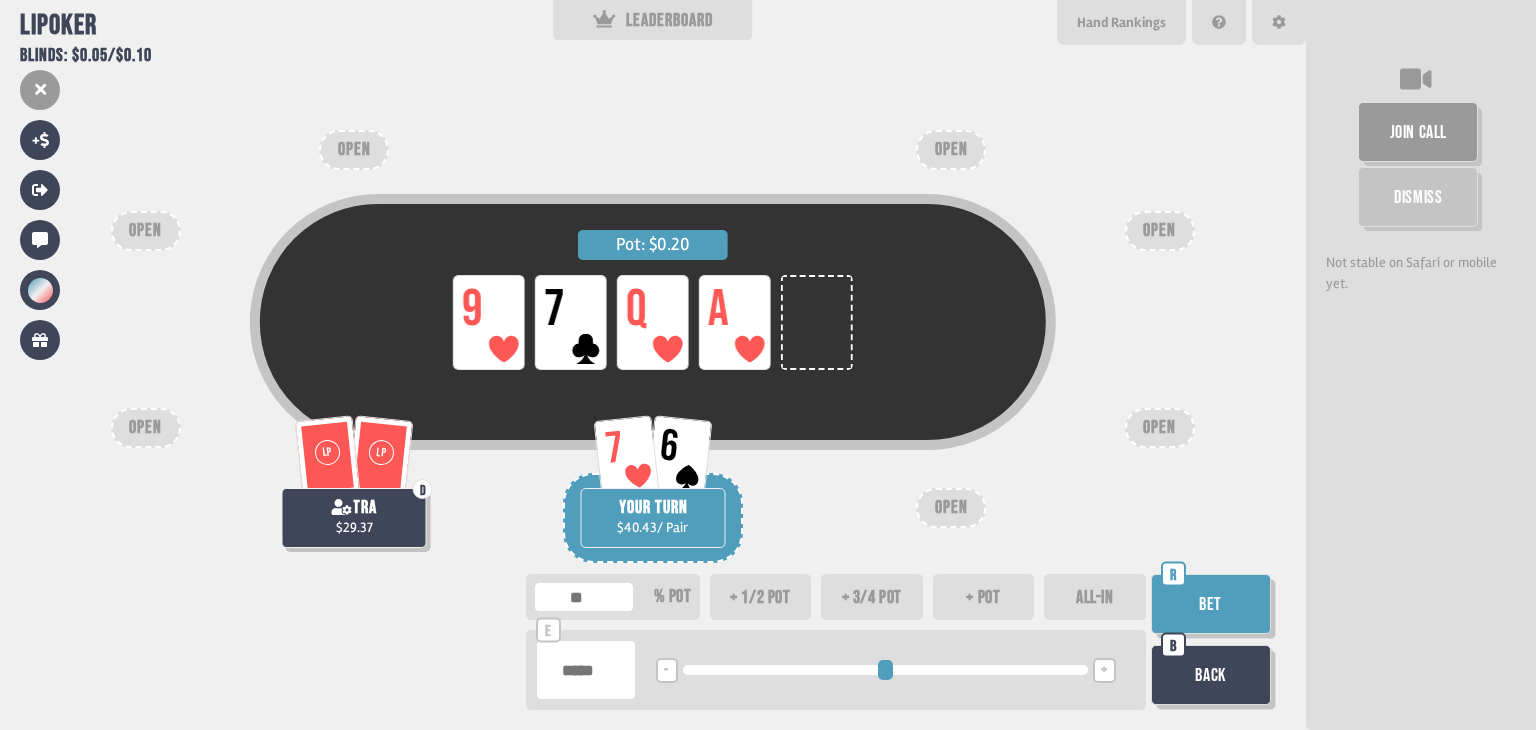 click on "+ 1/2 pot" at bounding box center [761, 597] 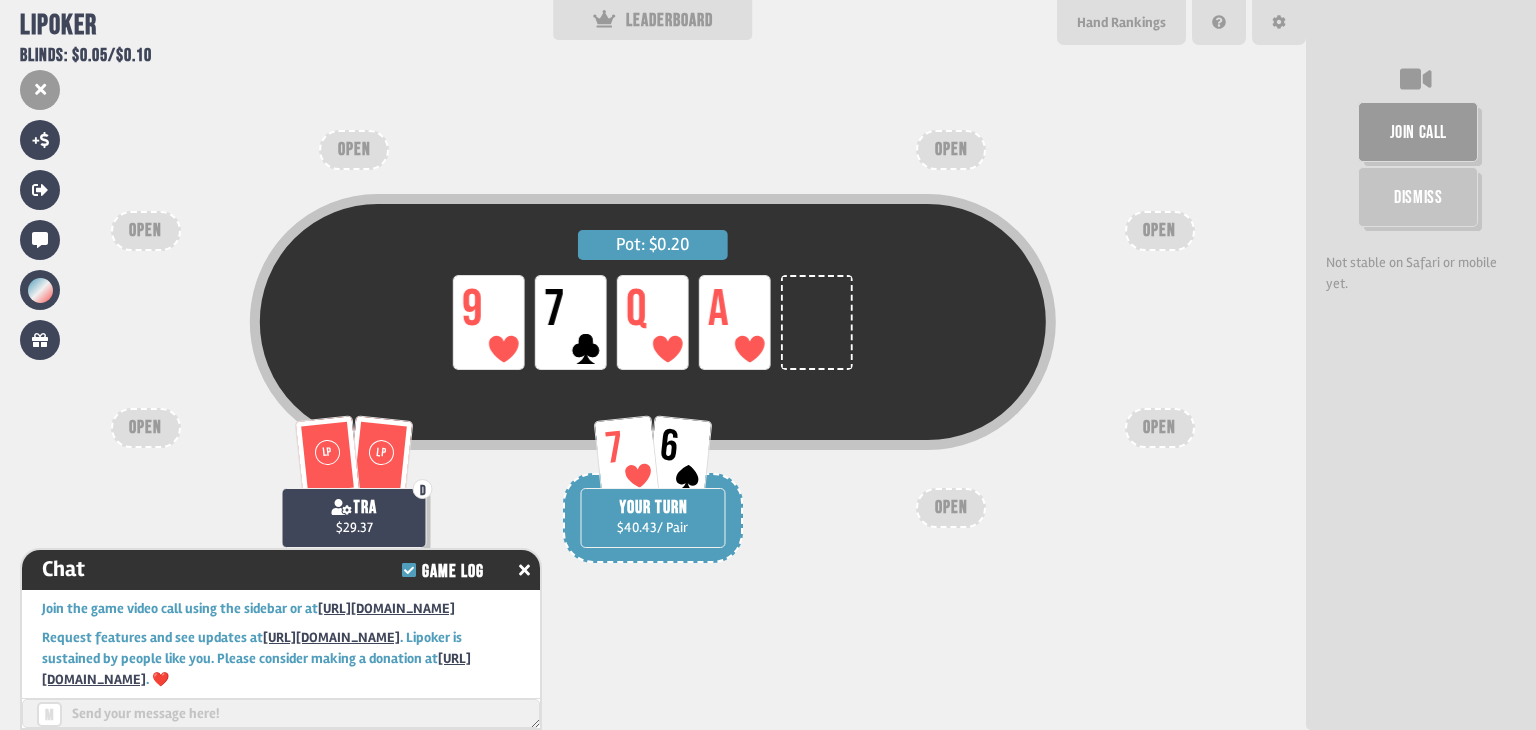 scroll, scrollTop: 3099, scrollLeft: 0, axis: vertical 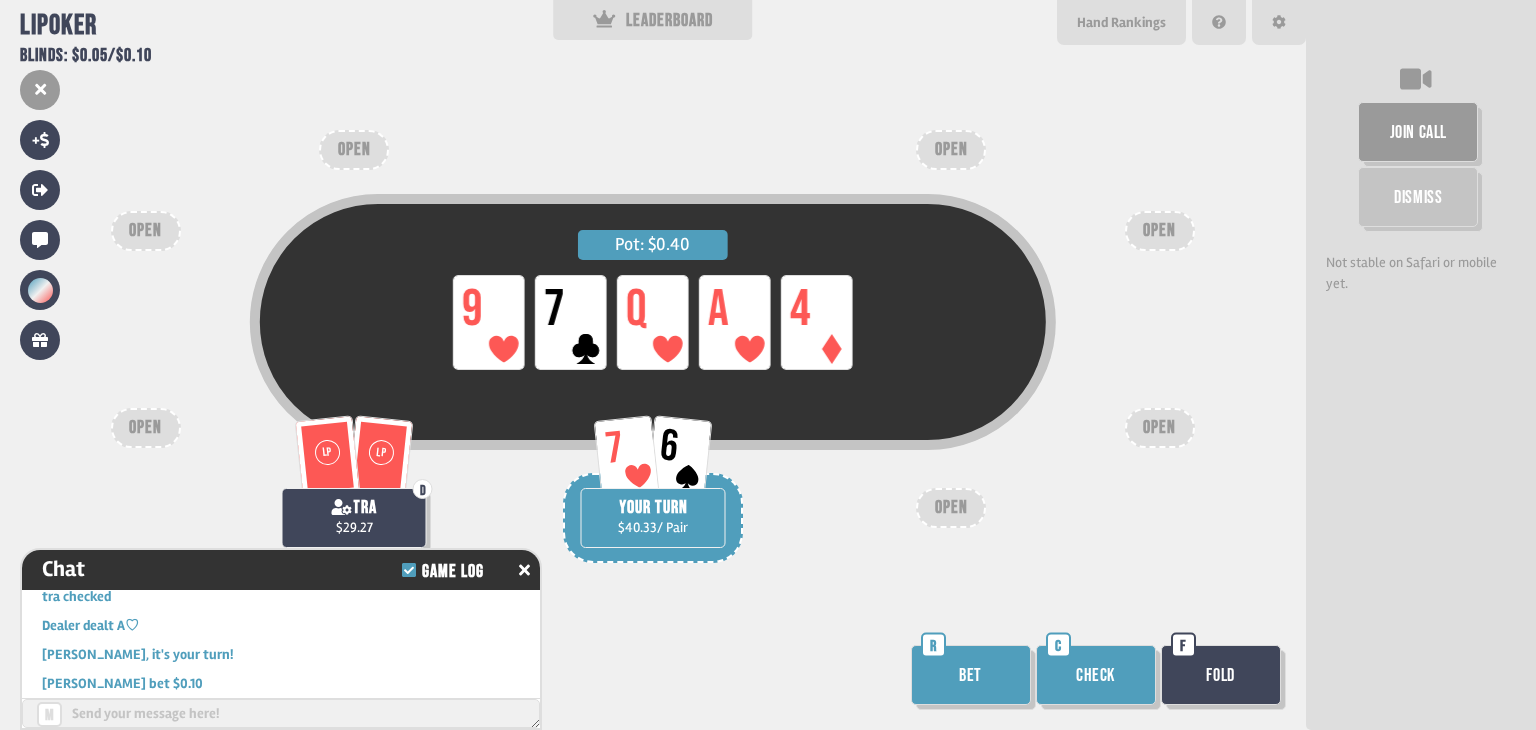 click on "Check" at bounding box center [1096, 675] 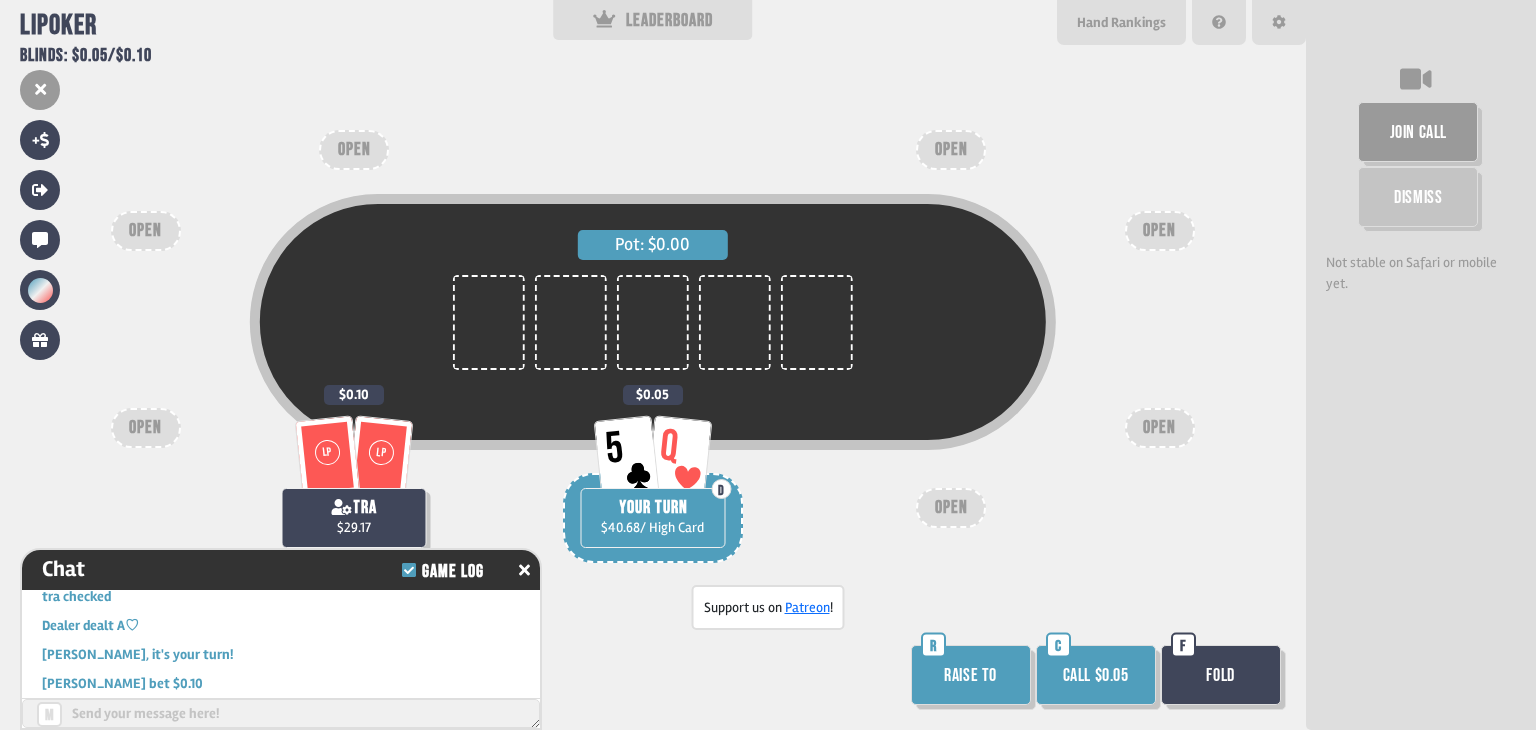 click on "Fold" at bounding box center (1221, 675) 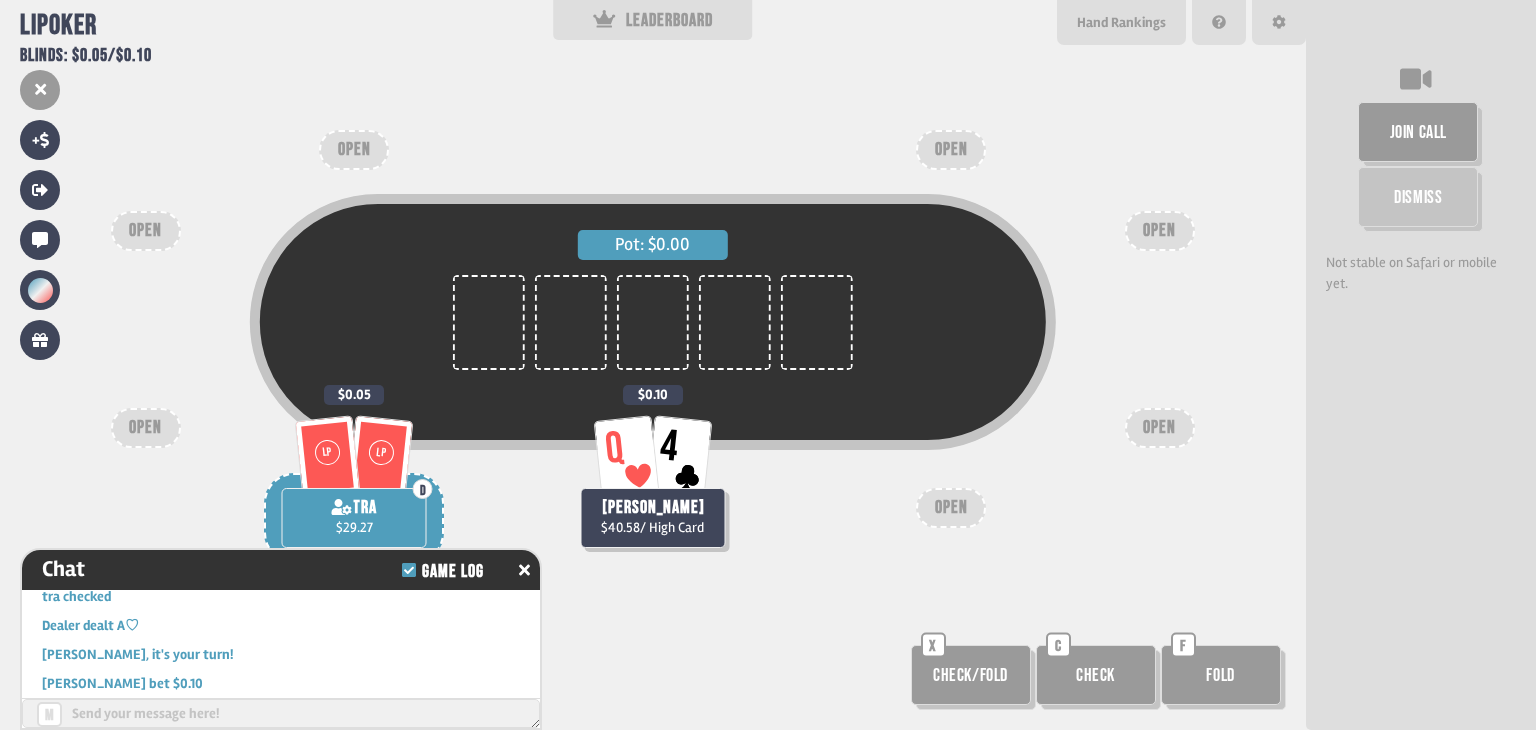 scroll, scrollTop: 198, scrollLeft: 0, axis: vertical 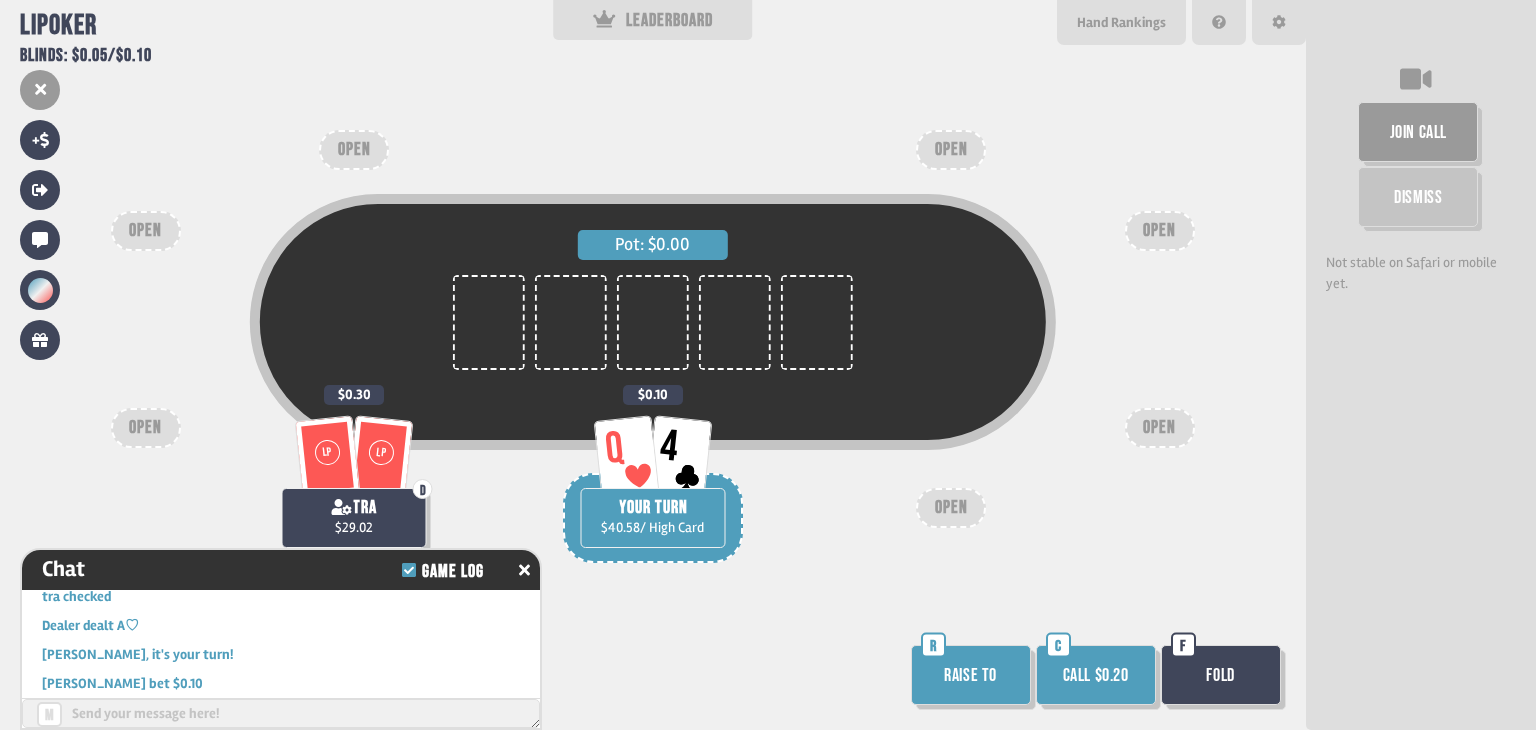 click on "Fold" at bounding box center [1221, 675] 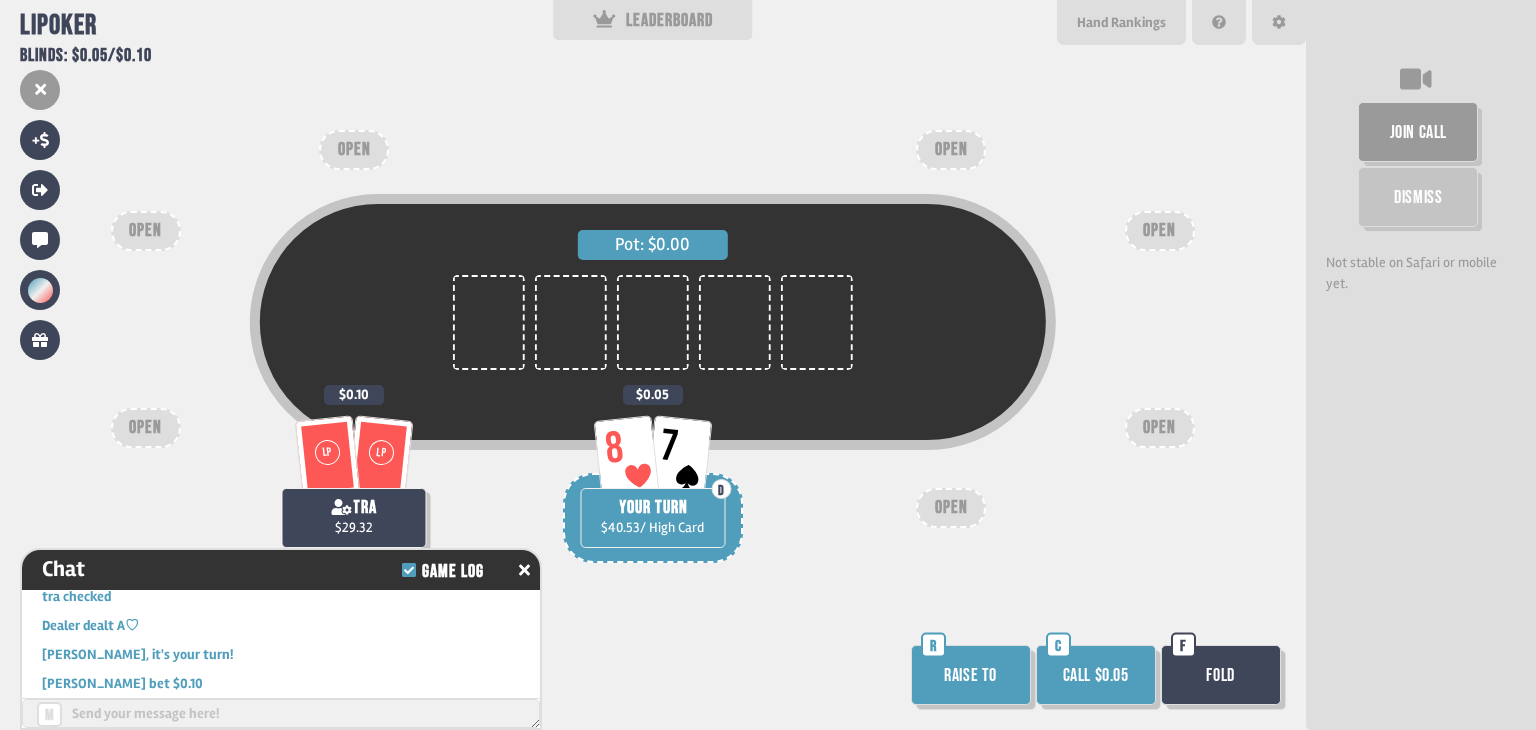 scroll, scrollTop: 198, scrollLeft: 0, axis: vertical 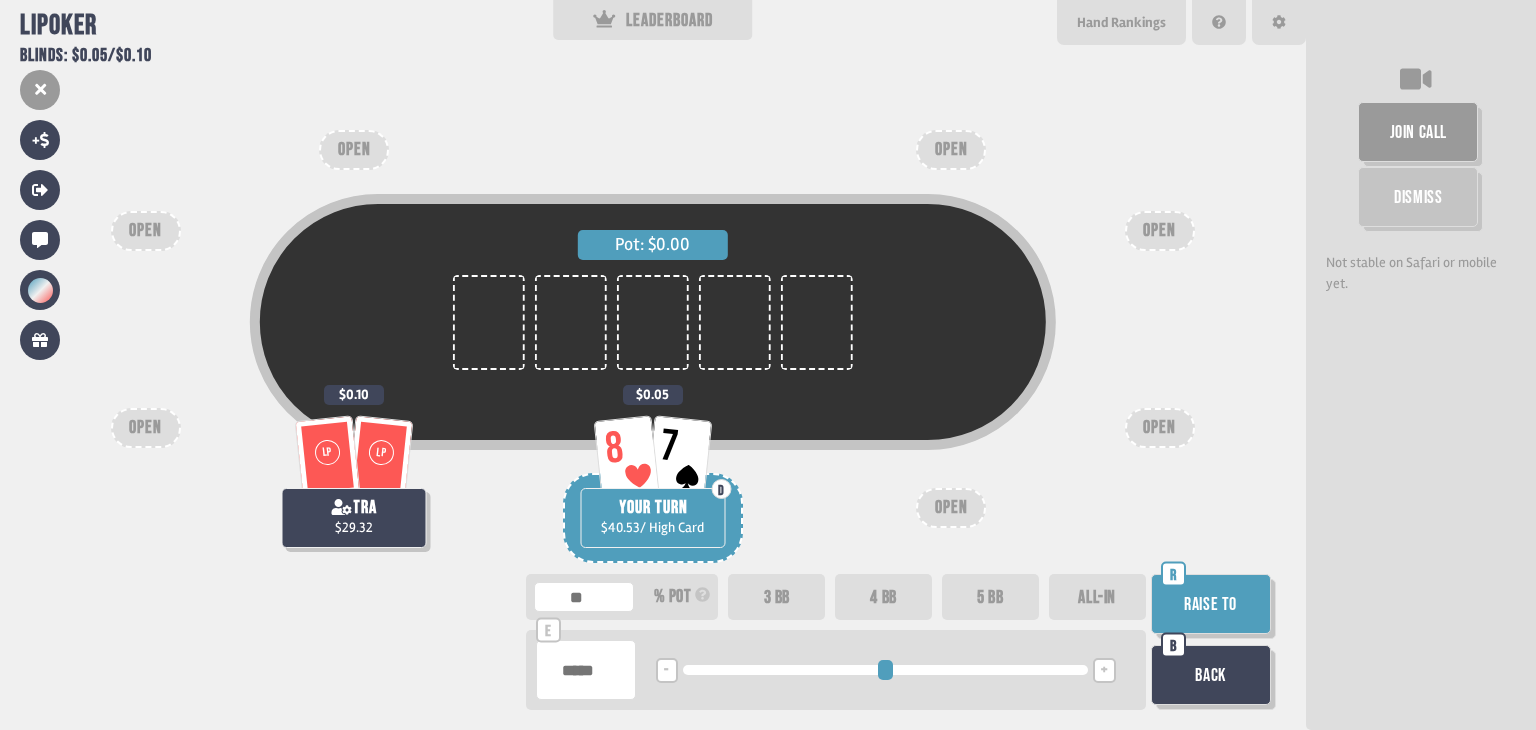 click on "Raise to" at bounding box center (1211, 604) 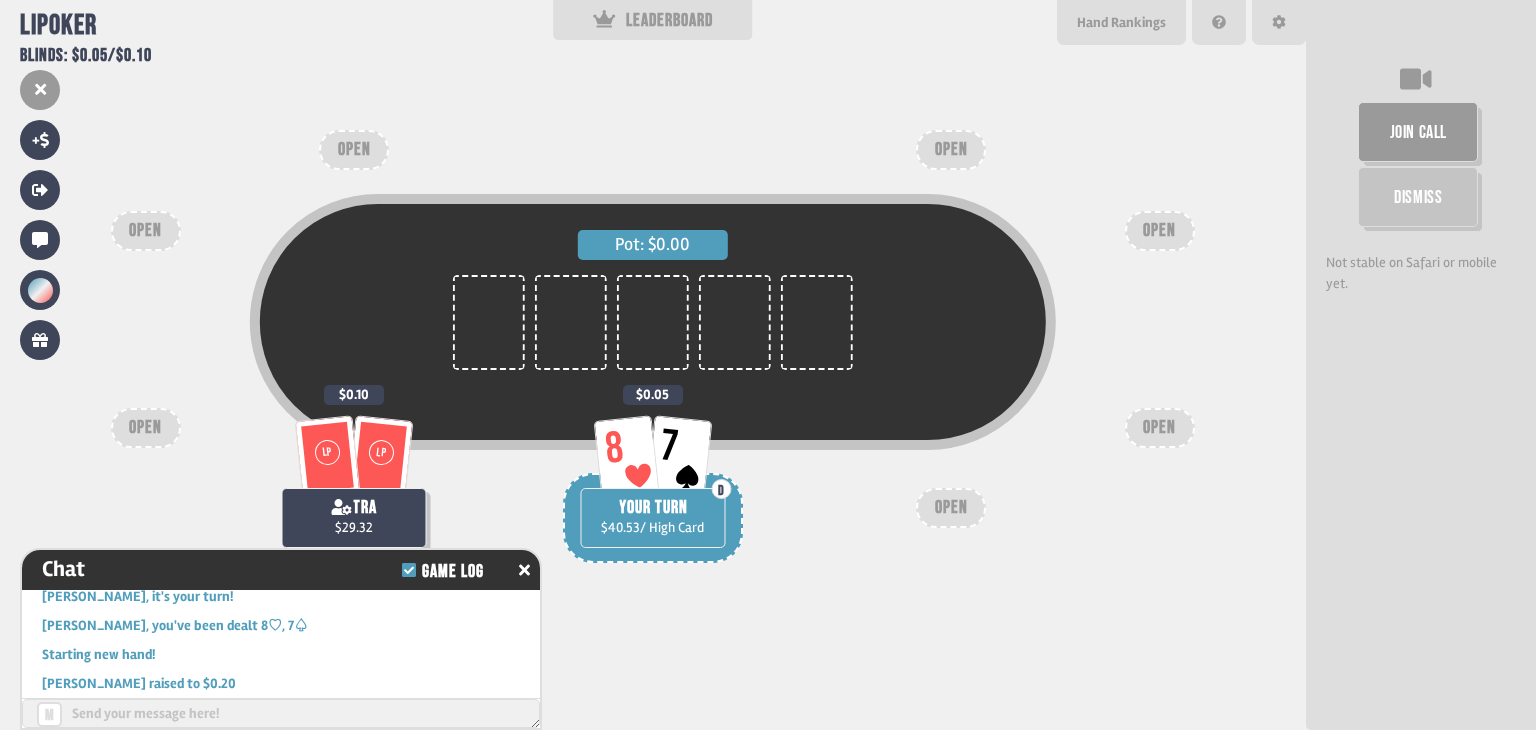 scroll, scrollTop: 3736, scrollLeft: 0, axis: vertical 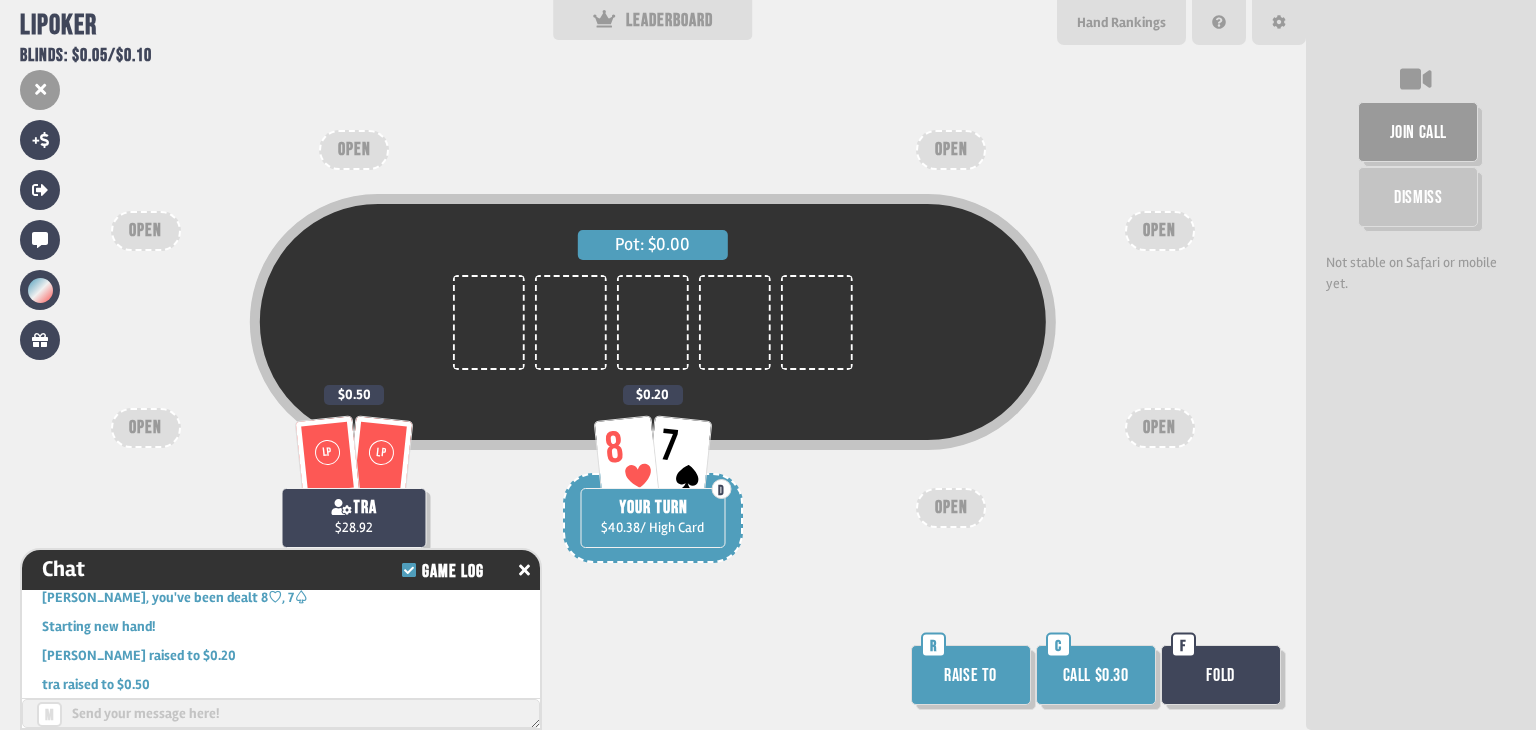click on "Fold" at bounding box center (1221, 675) 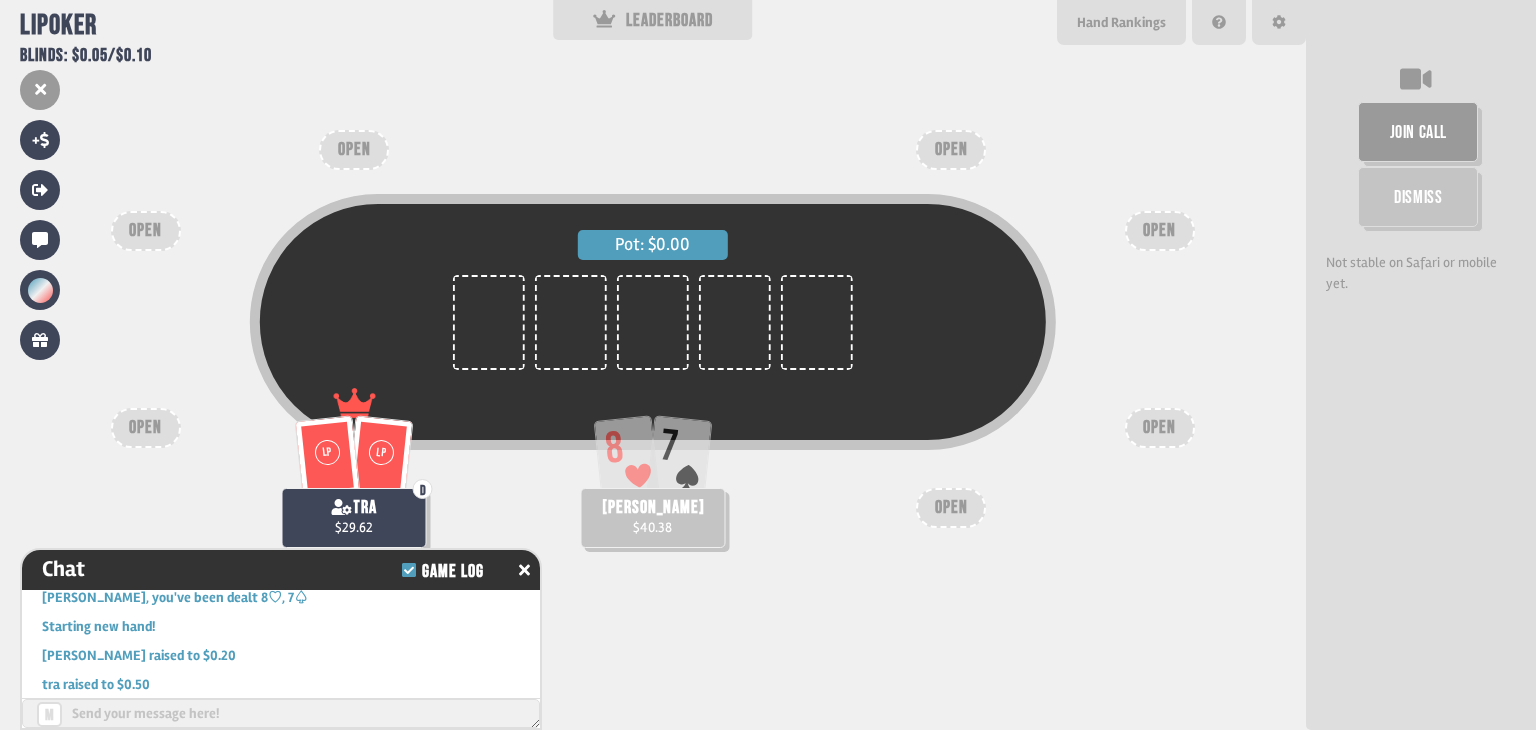 scroll, scrollTop: 198, scrollLeft: 0, axis: vertical 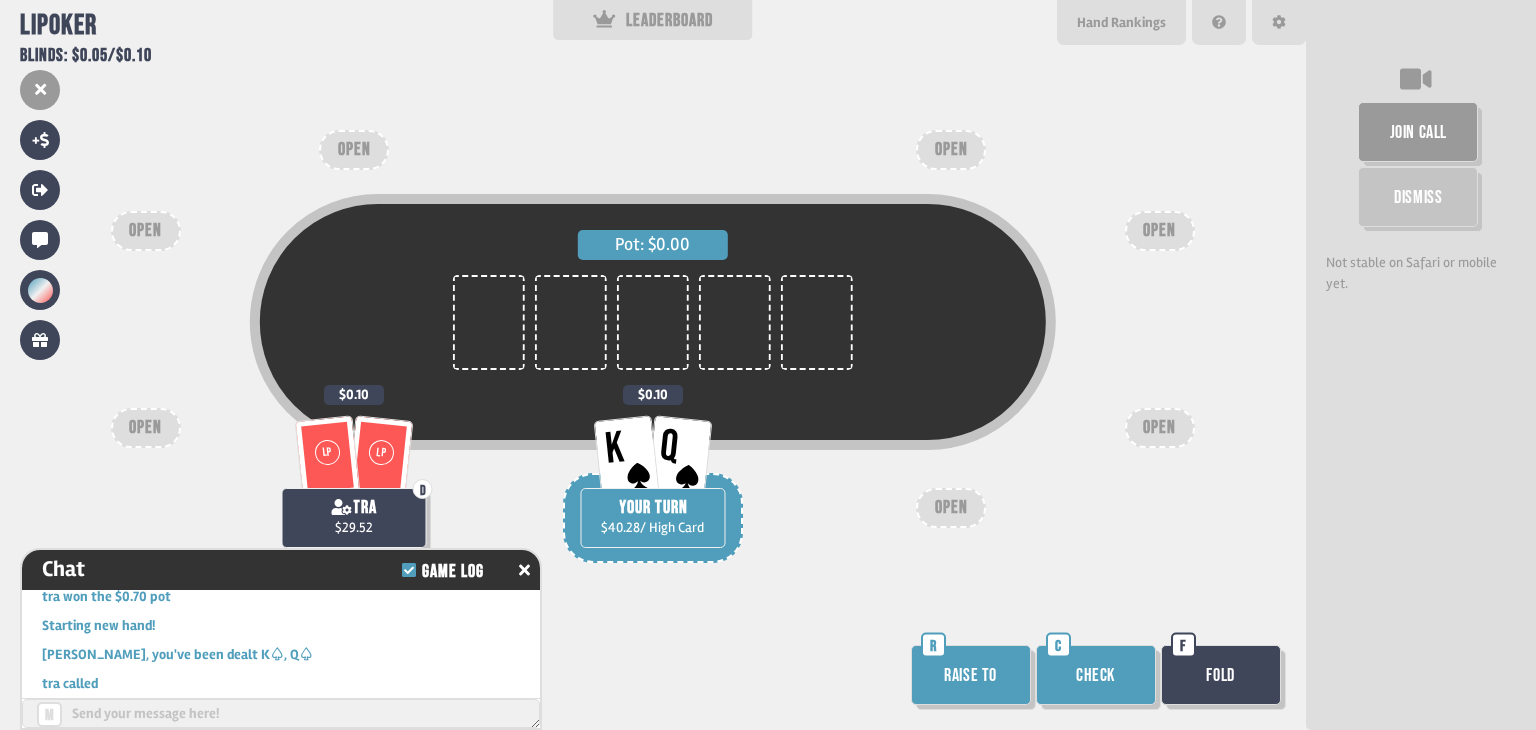 click on "Raise to" at bounding box center [971, 675] 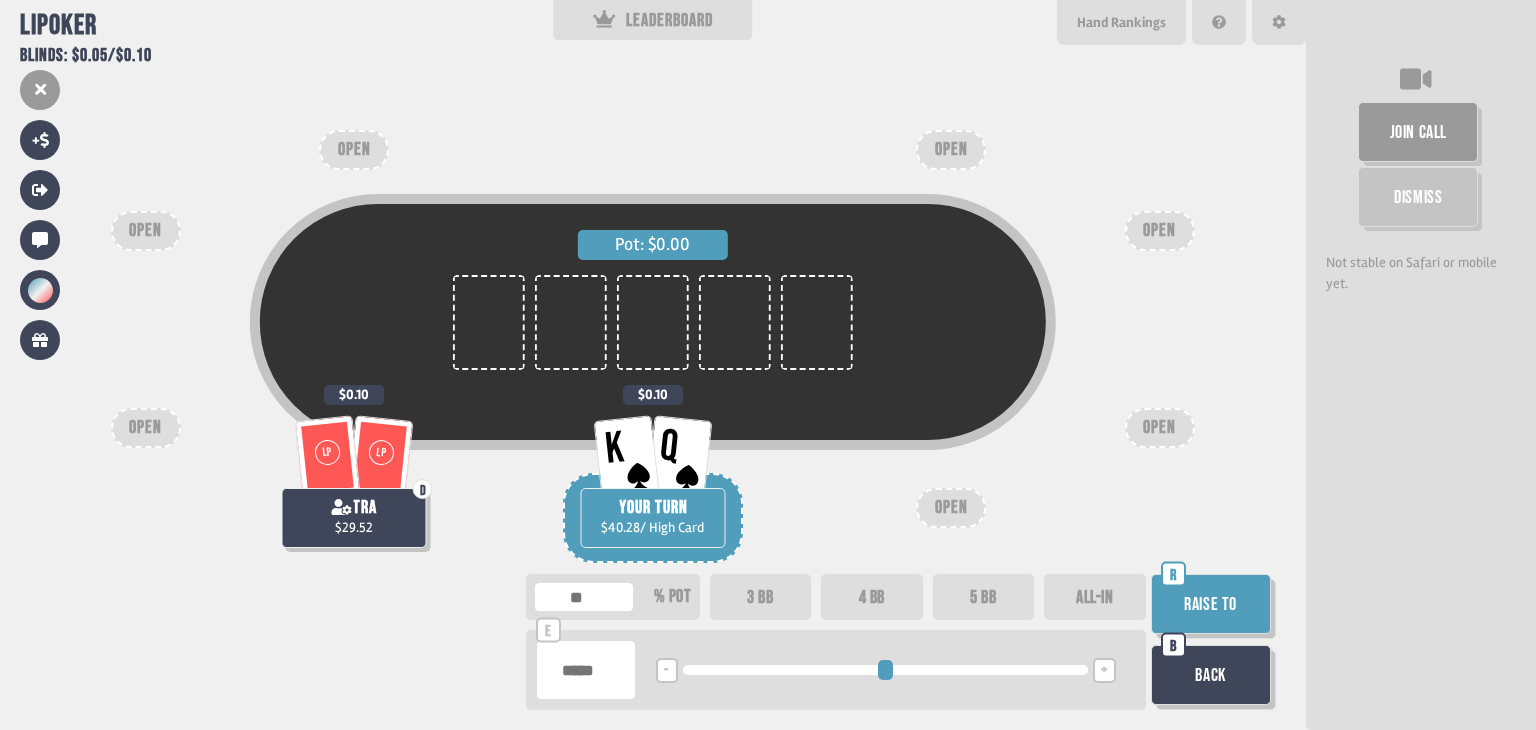 drag, startPoint x: 786, startPoint y: 597, endPoint x: 840, endPoint y: 603, distance: 54.33231 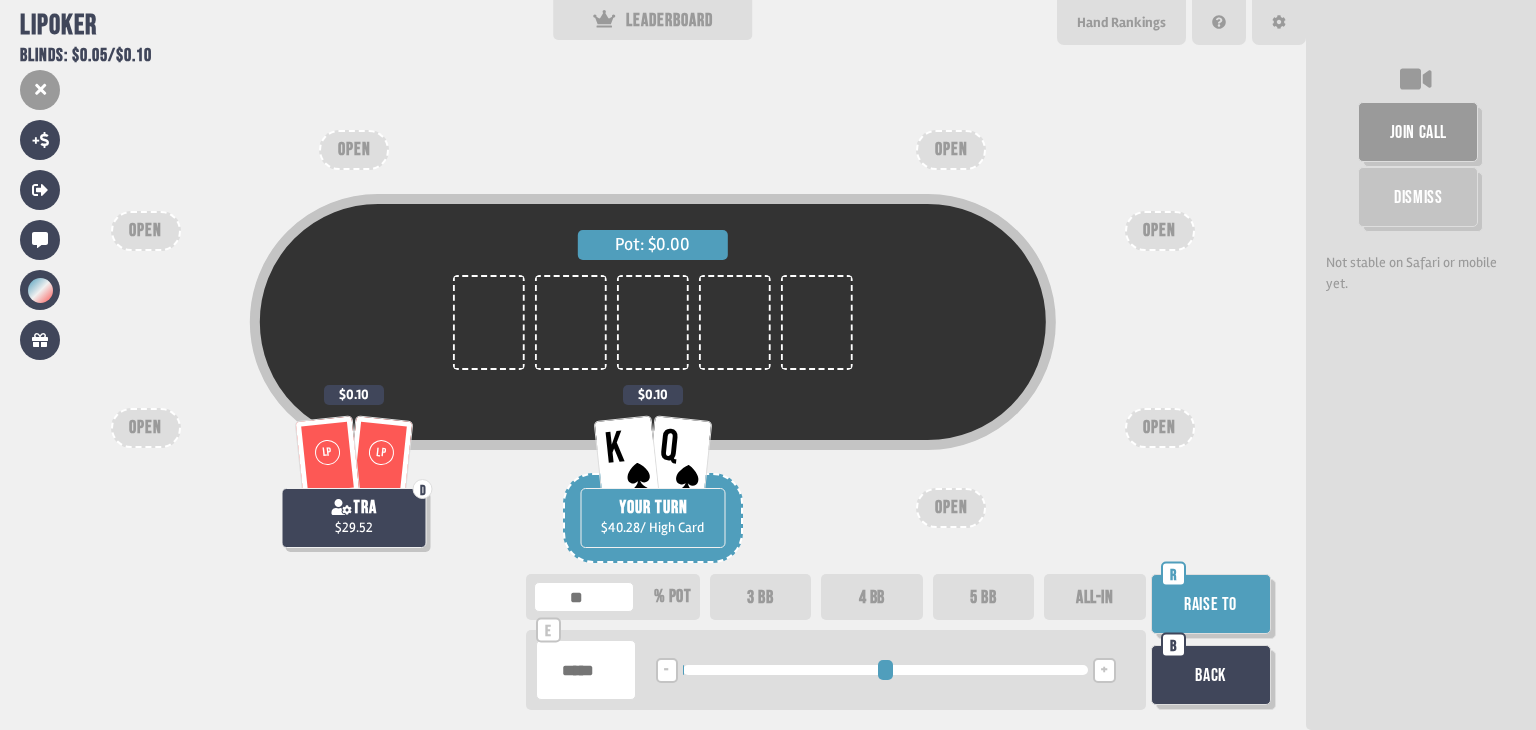 click on "Raise to" at bounding box center [1211, 604] 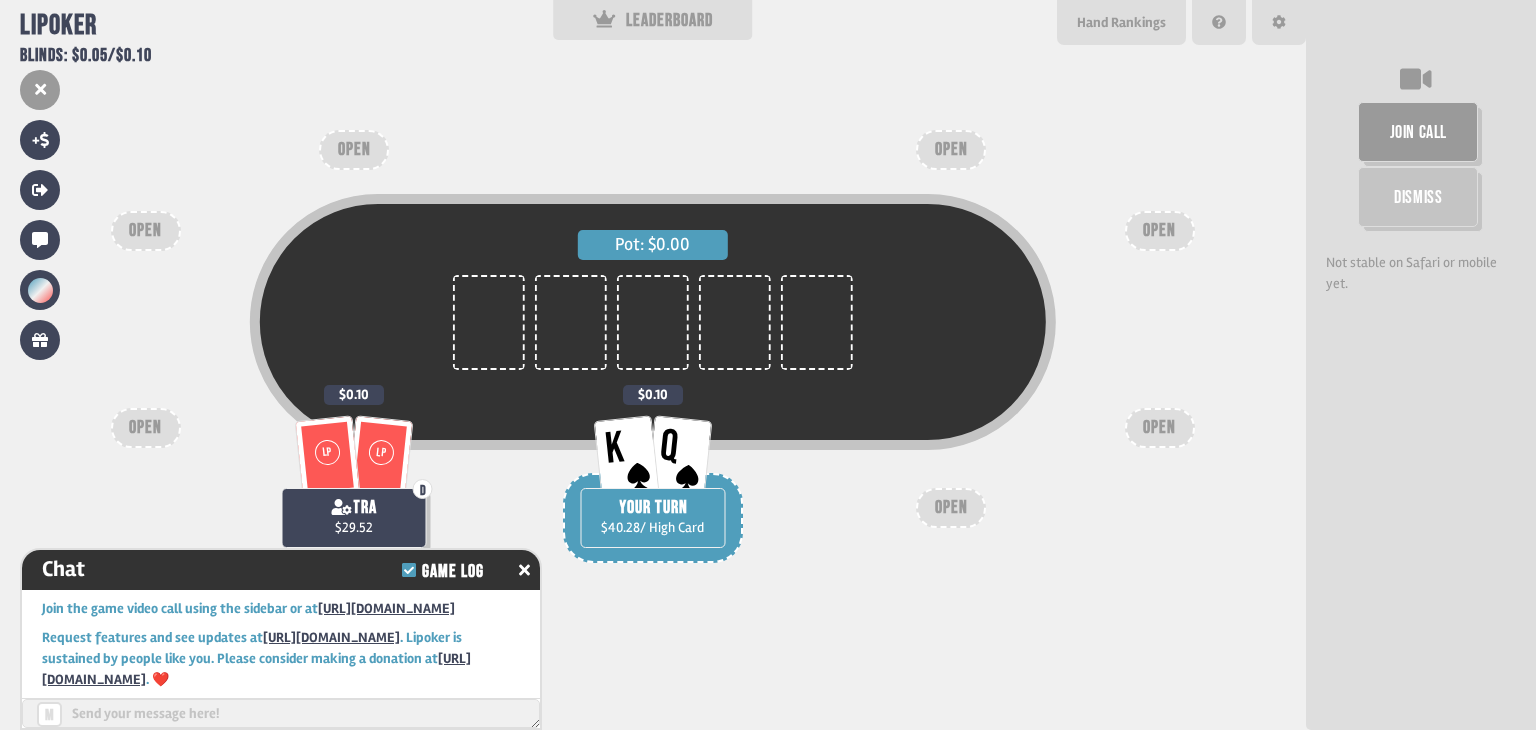 scroll, scrollTop: 3968, scrollLeft: 0, axis: vertical 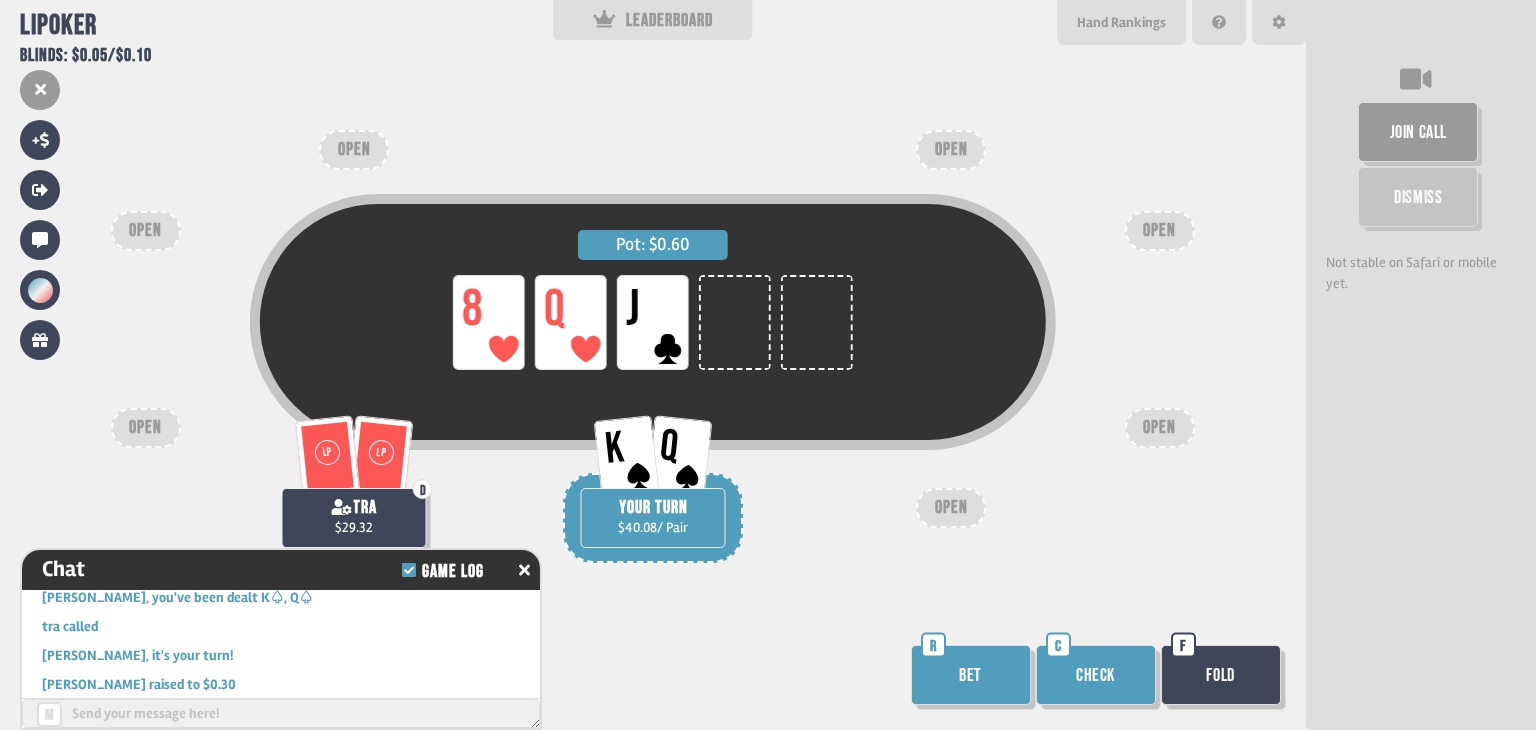 click on "Check" at bounding box center [1096, 675] 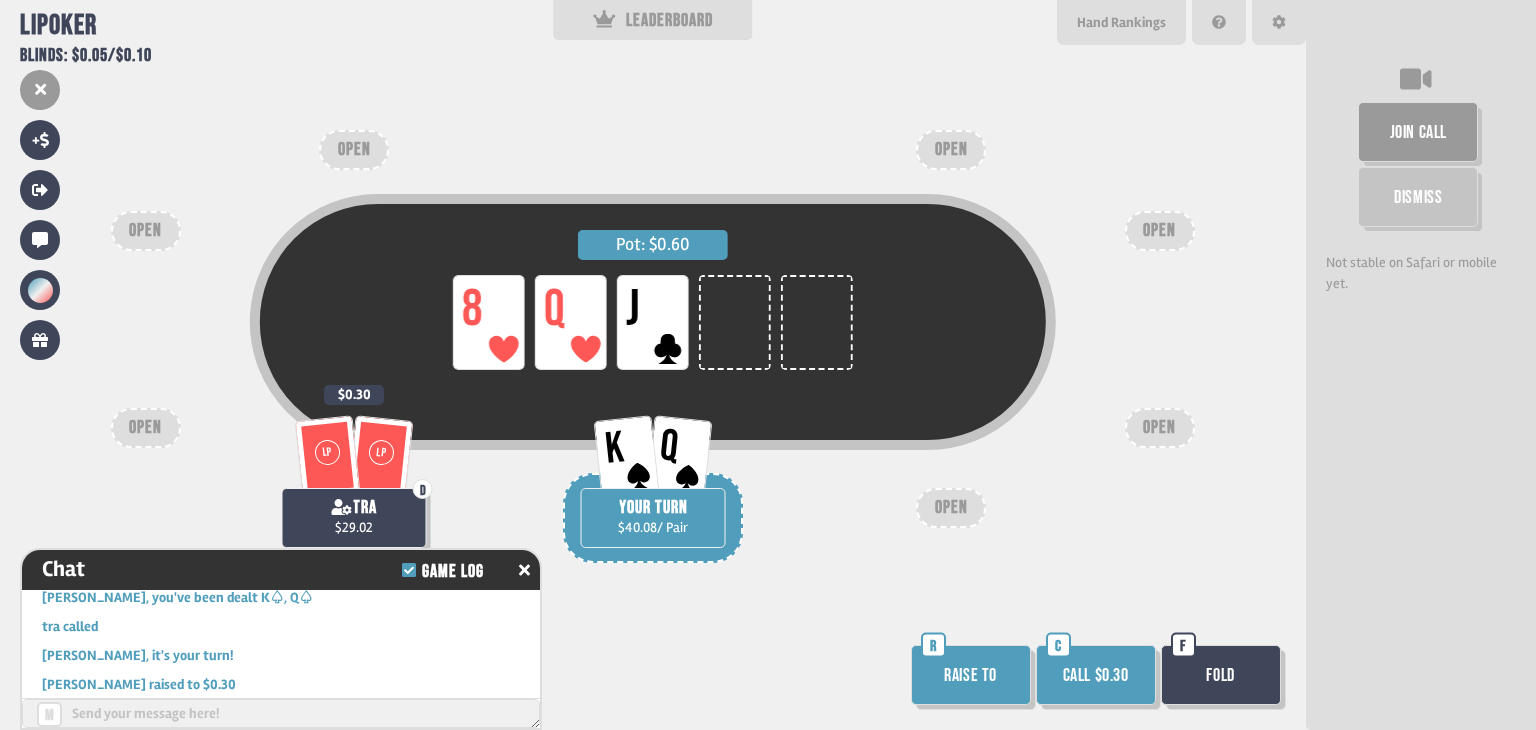 click on "Call $0.30" at bounding box center (1096, 675) 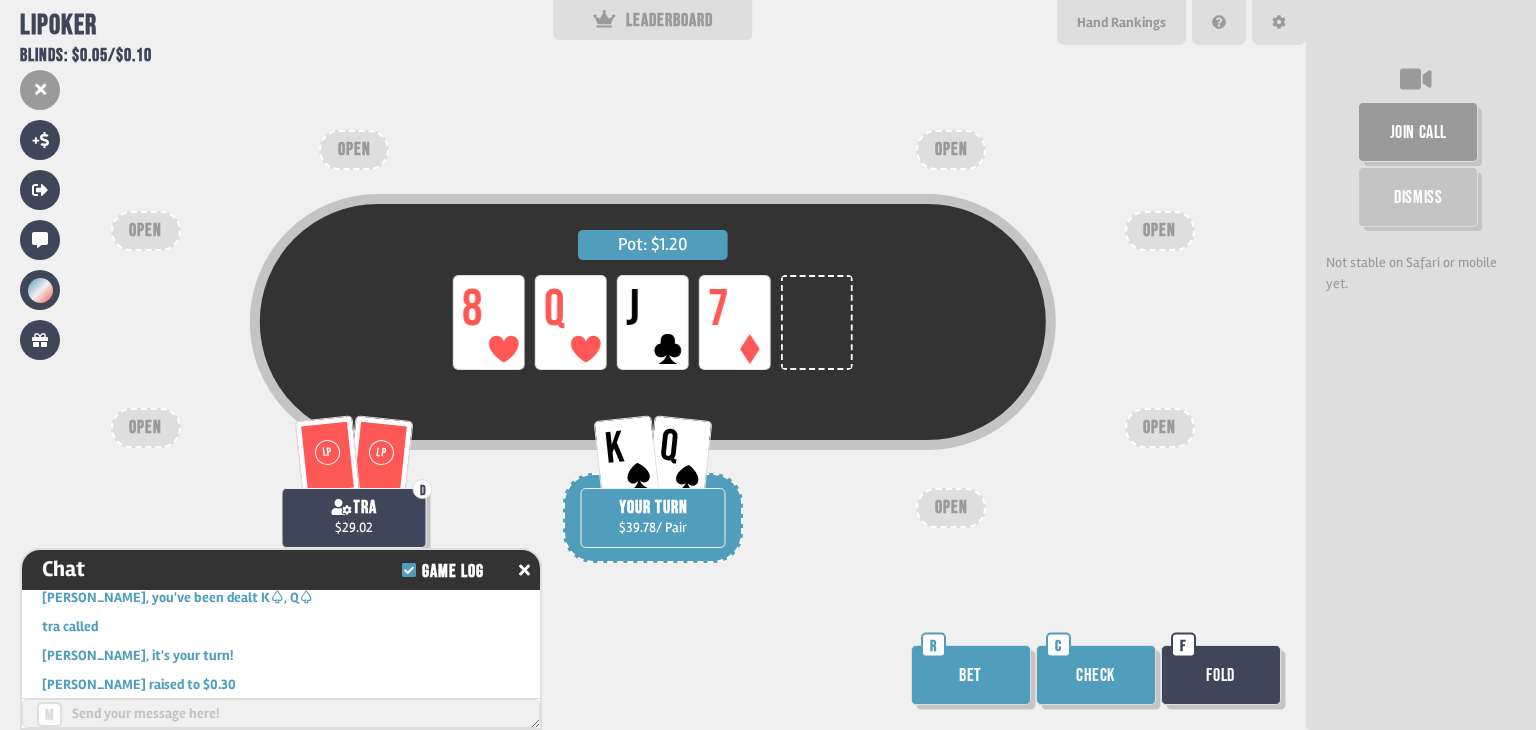 click on "Check" at bounding box center (1096, 675) 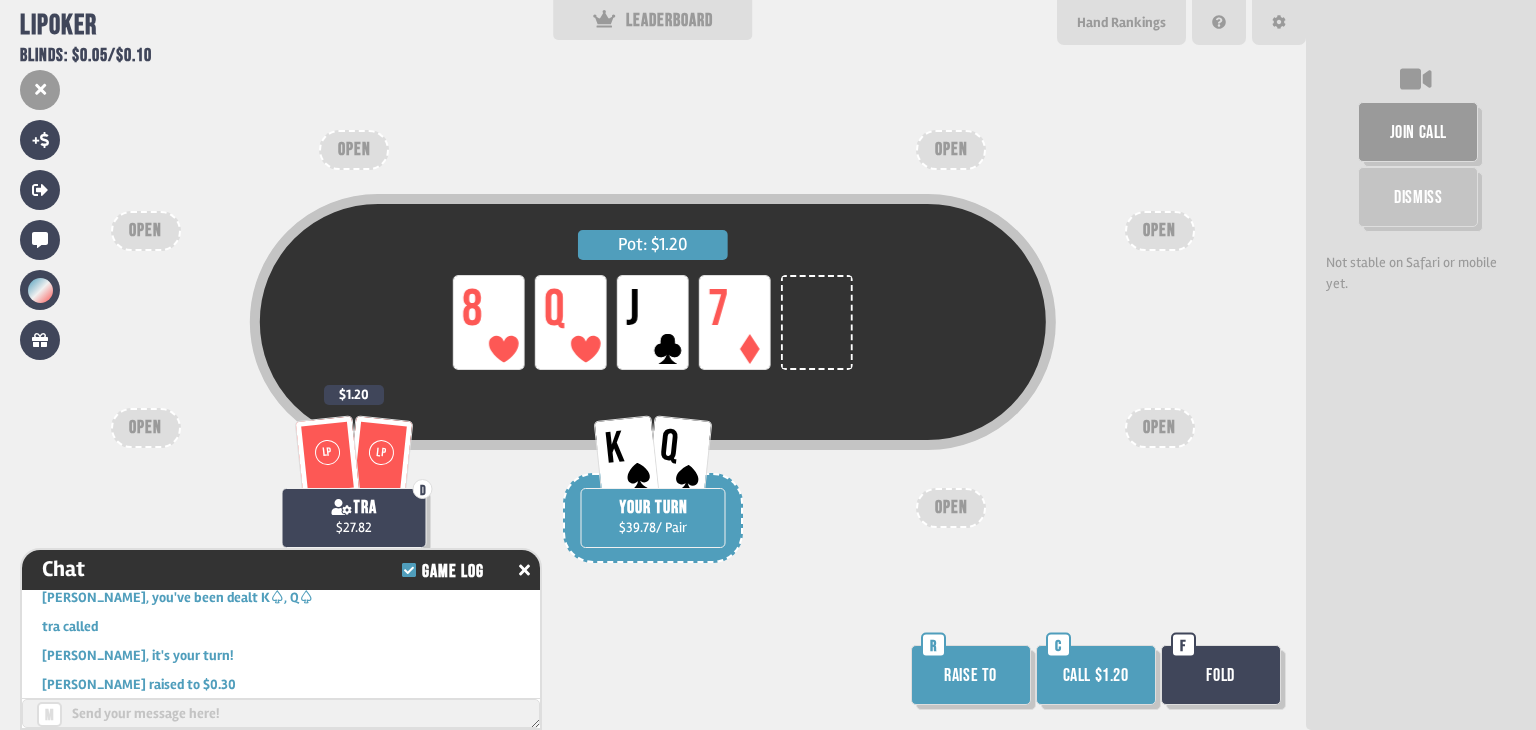 click on "Raise to" at bounding box center (971, 675) 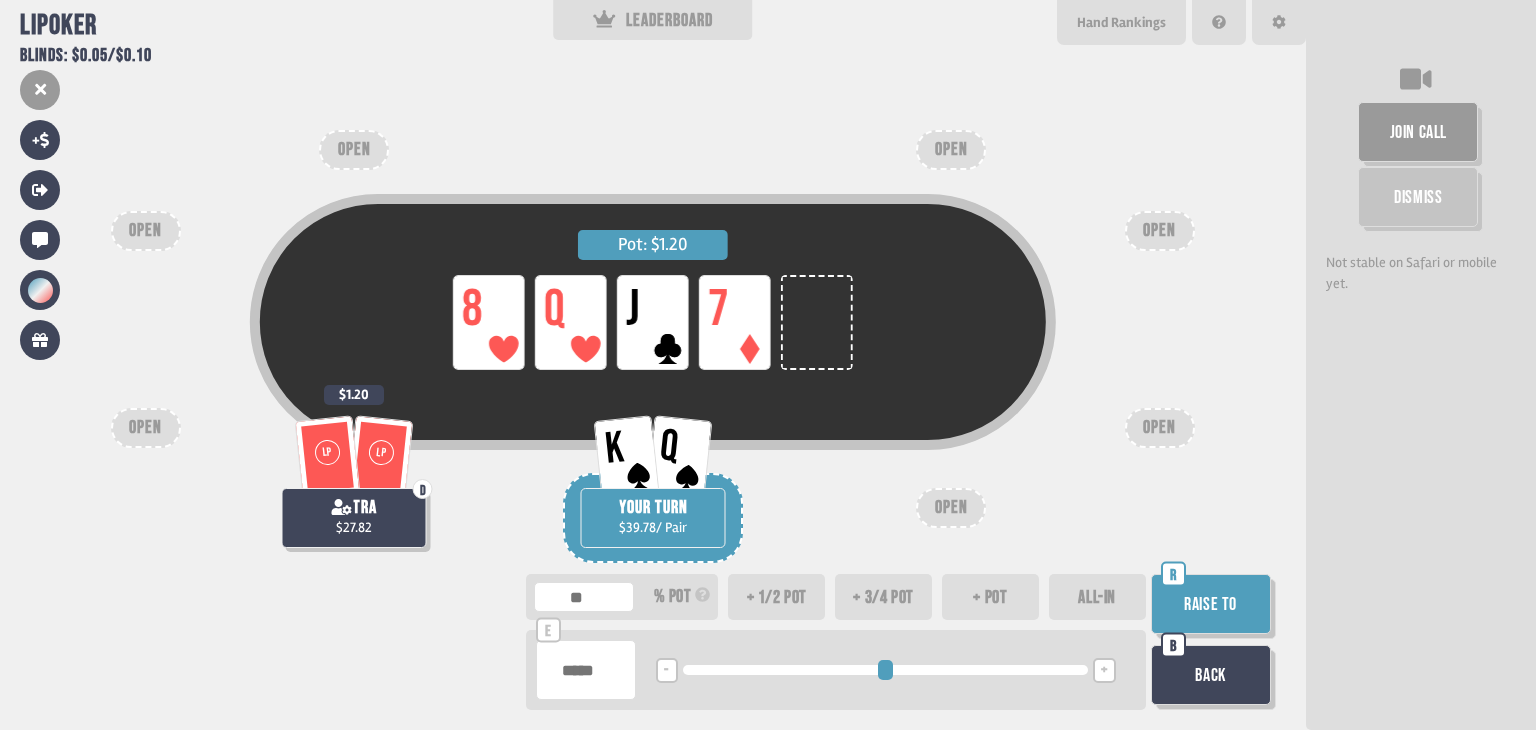 click at bounding box center (586, 670) 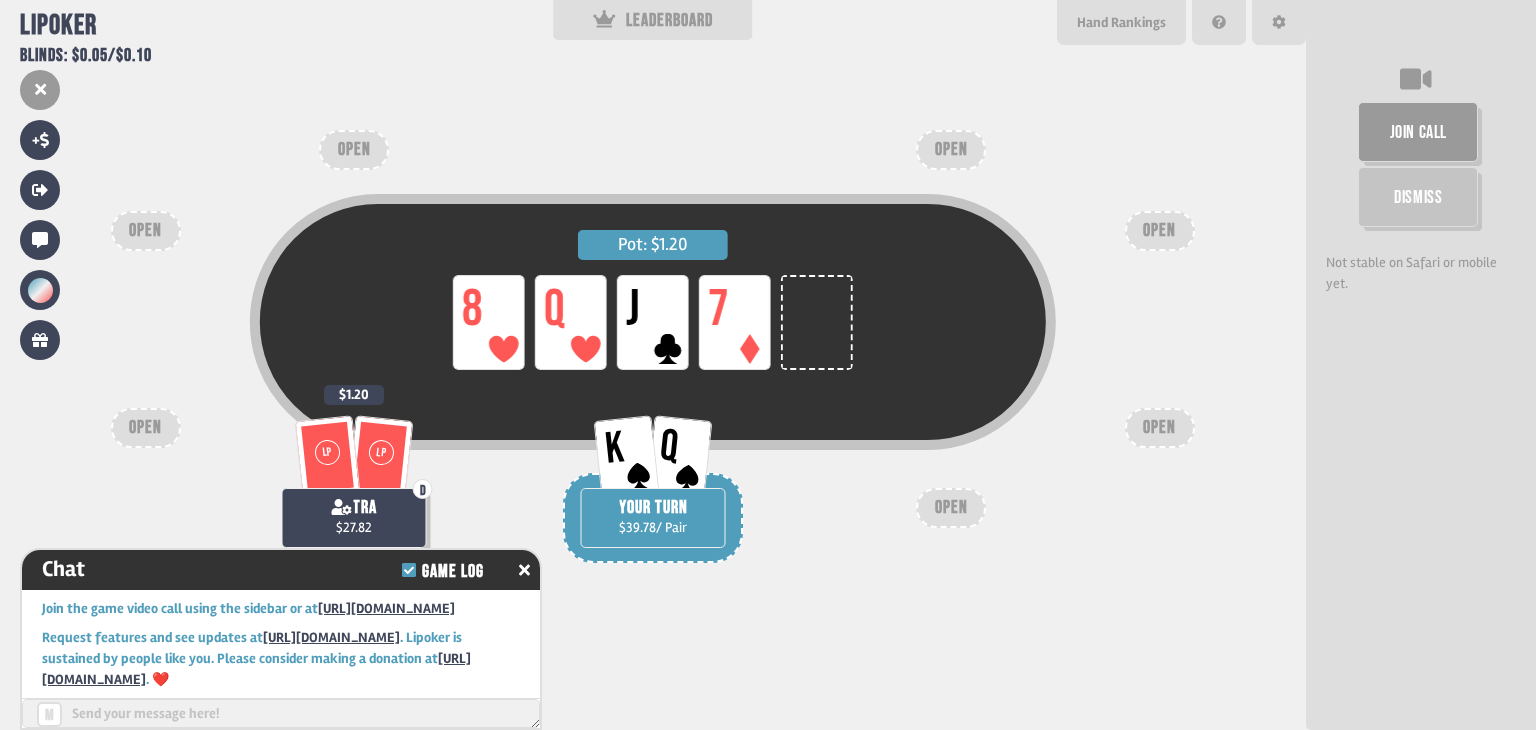 scroll, scrollTop: 4346, scrollLeft: 0, axis: vertical 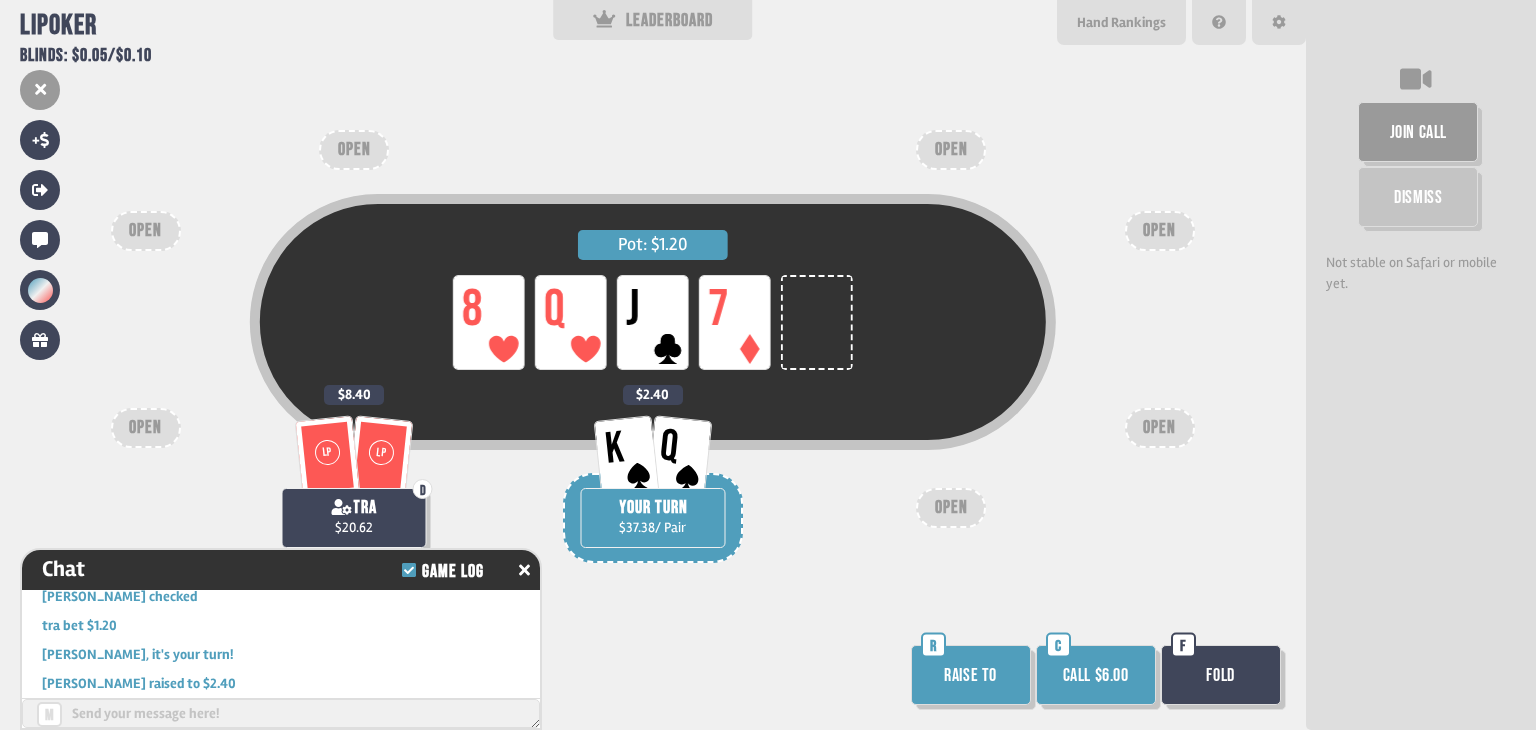 click on "Call $6.00" at bounding box center (1096, 675) 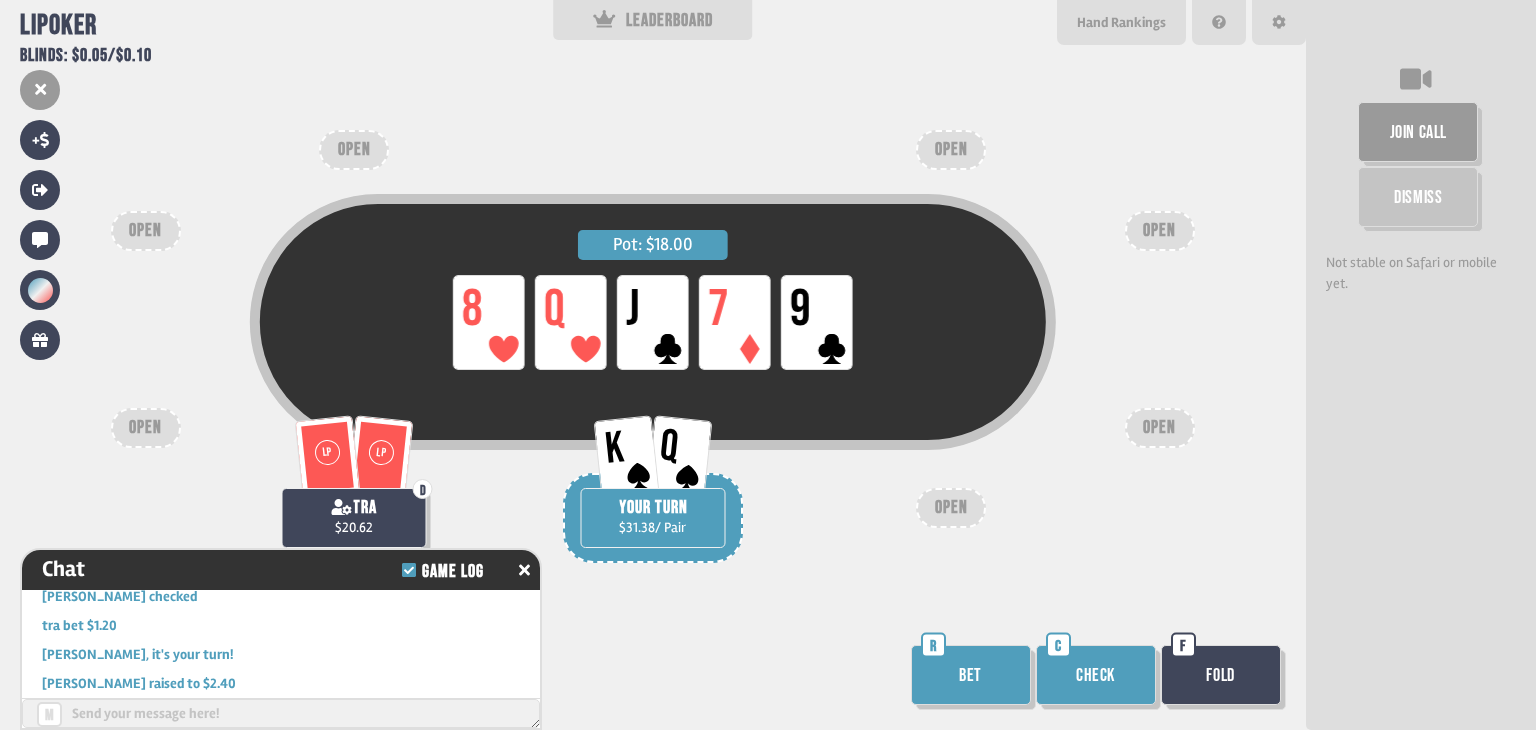click on "Bet" at bounding box center [971, 675] 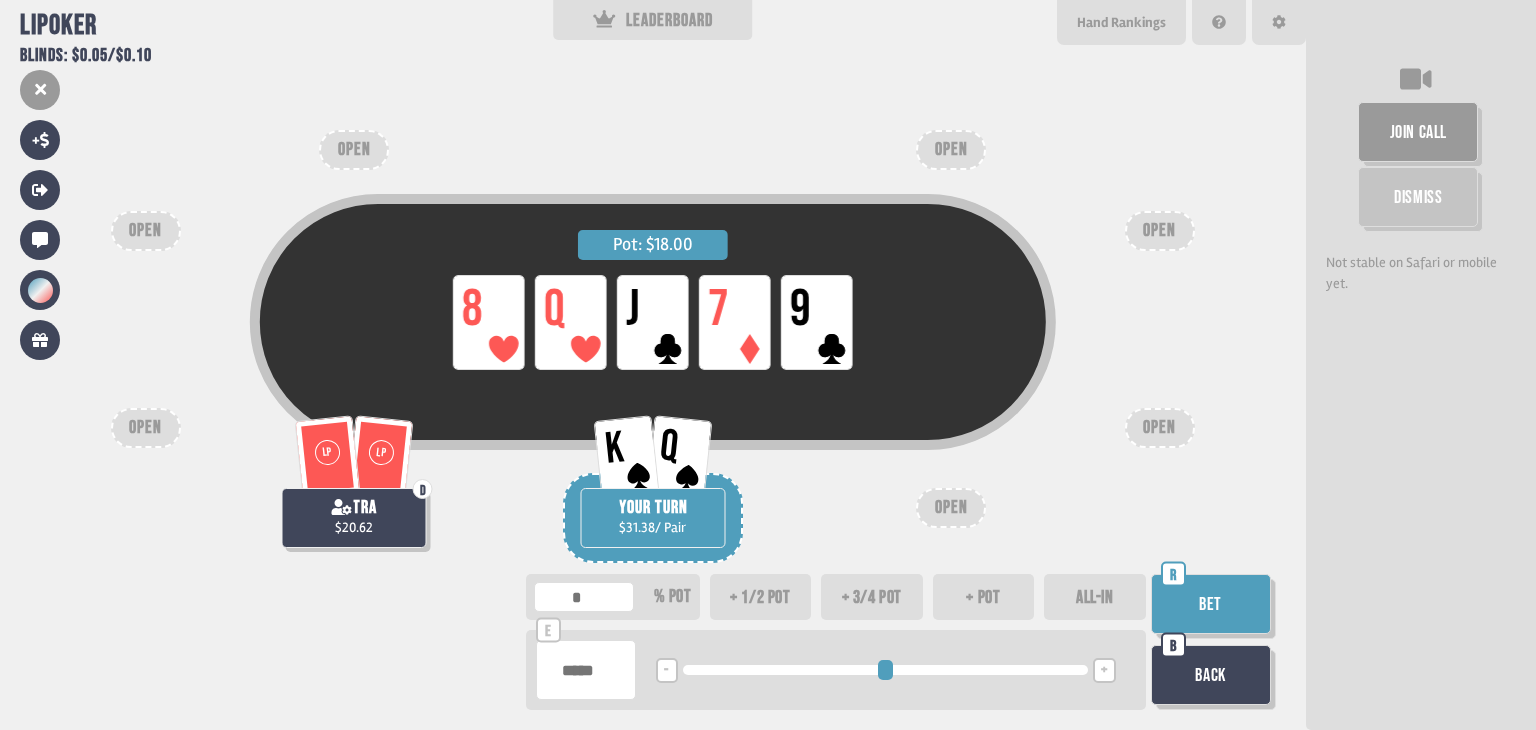 type on "*" 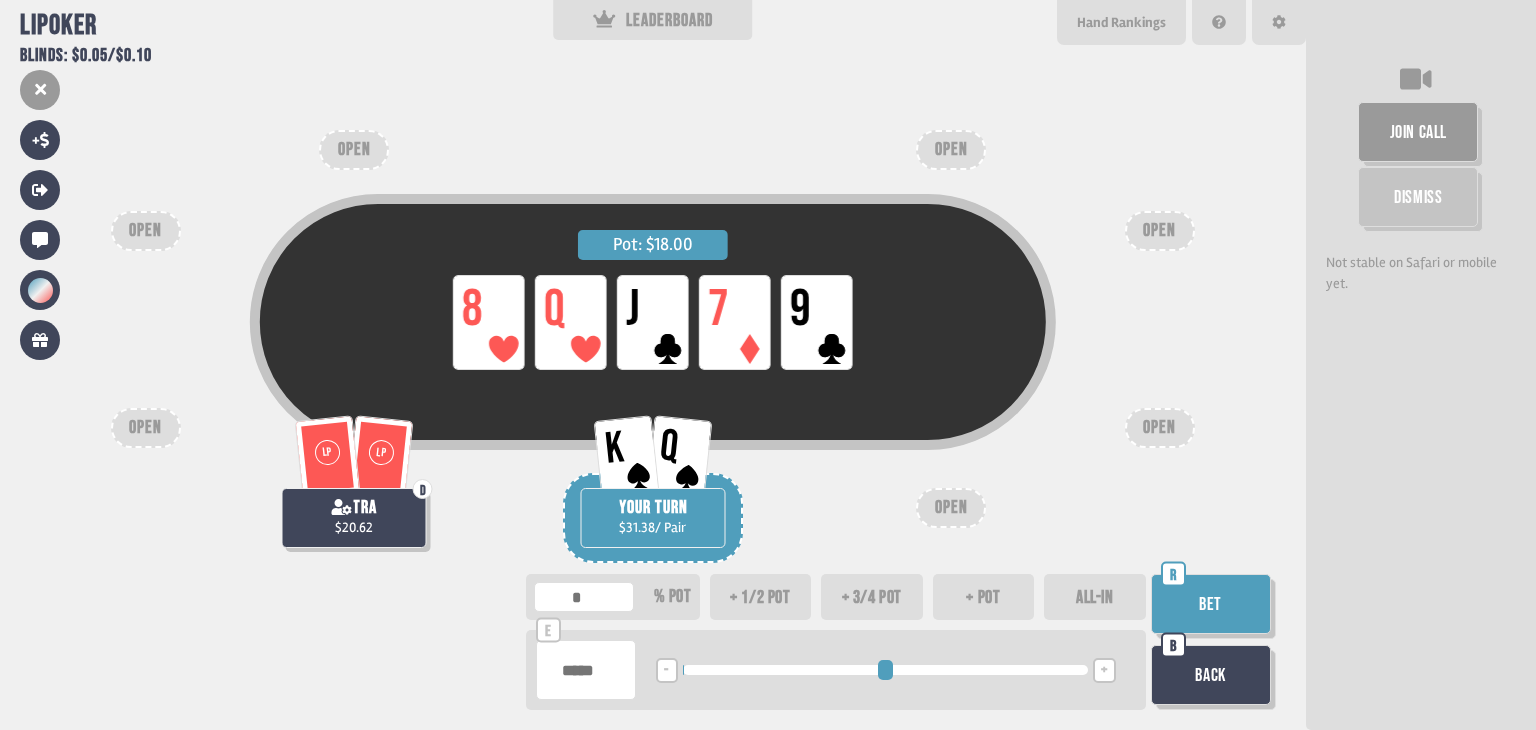 type on "***" 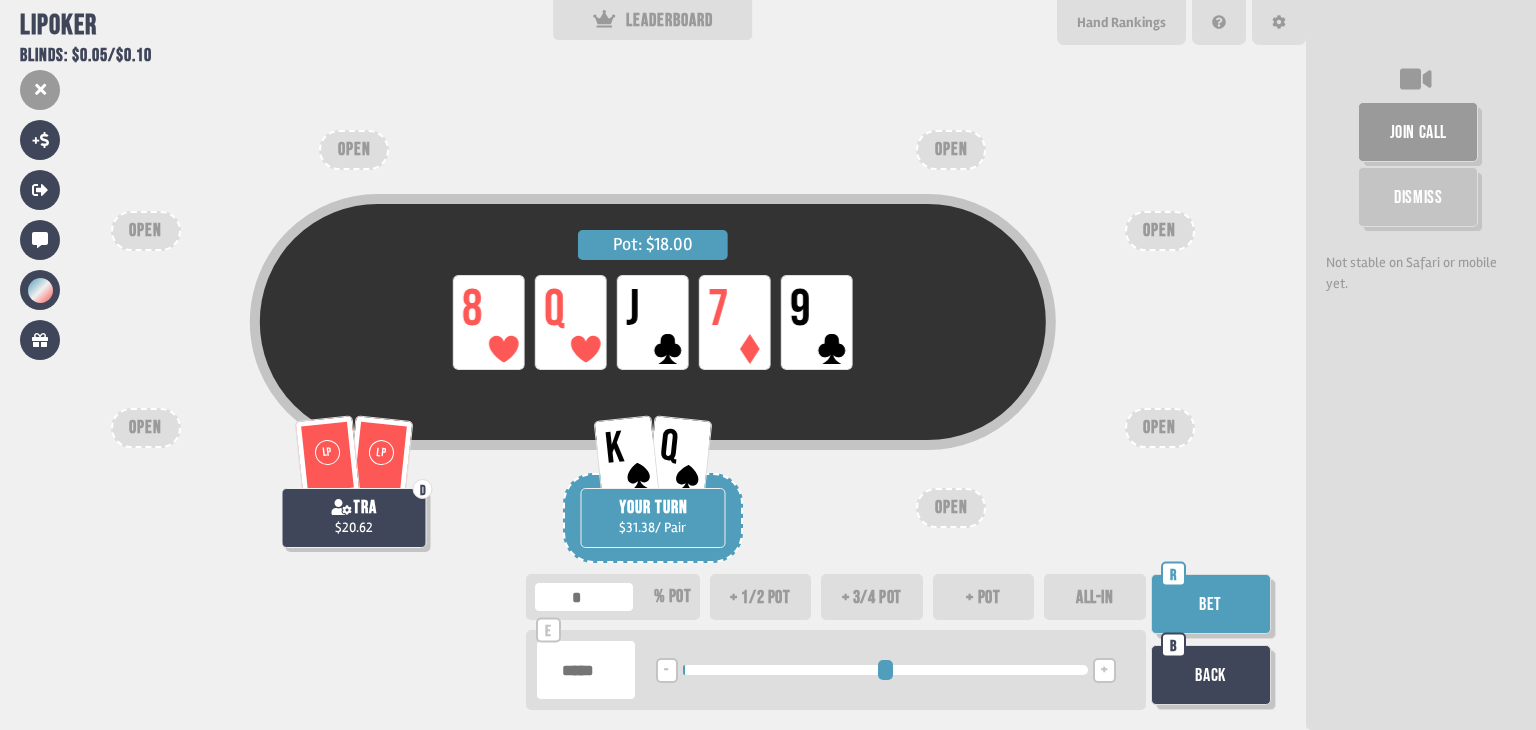type on "****" 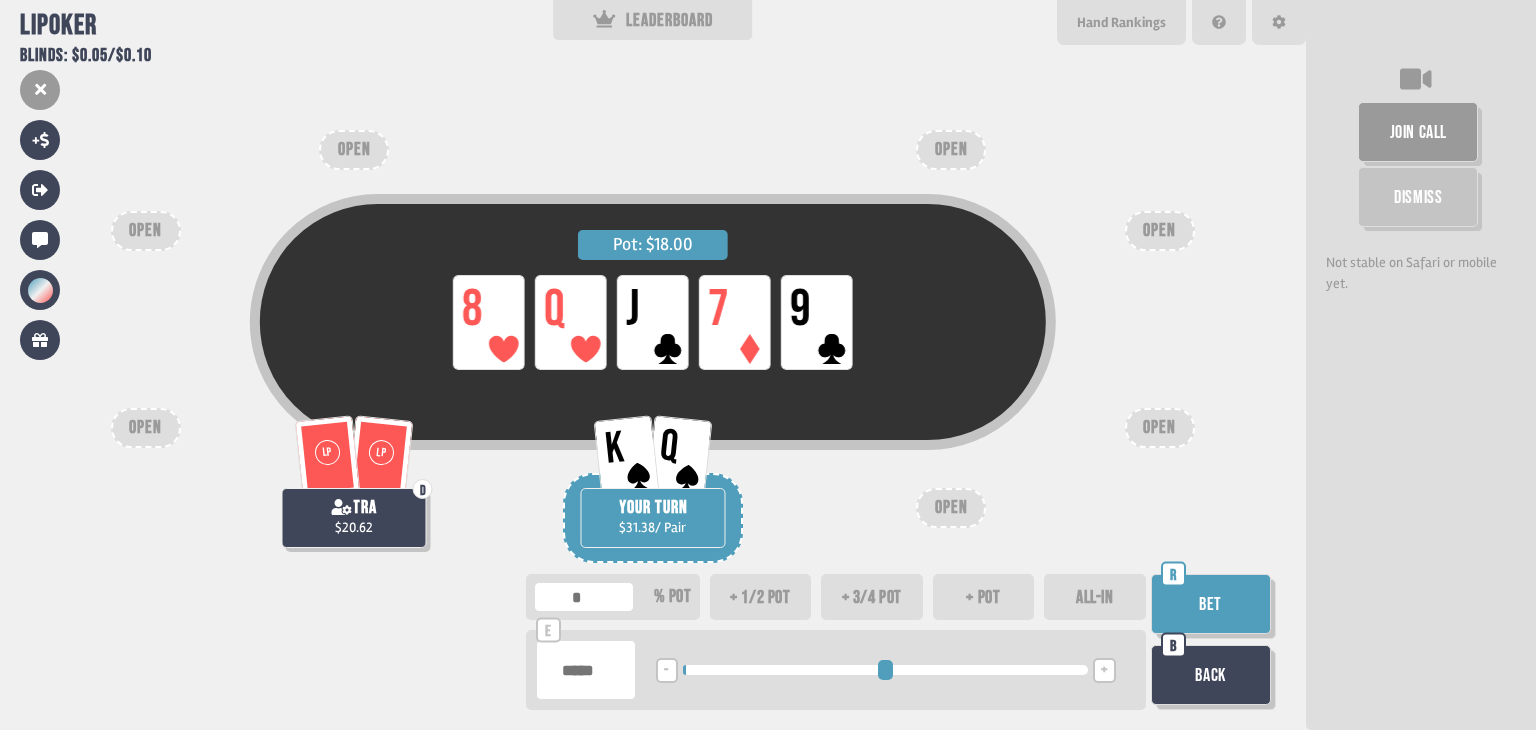 click on "***" at bounding box center (586, 670) 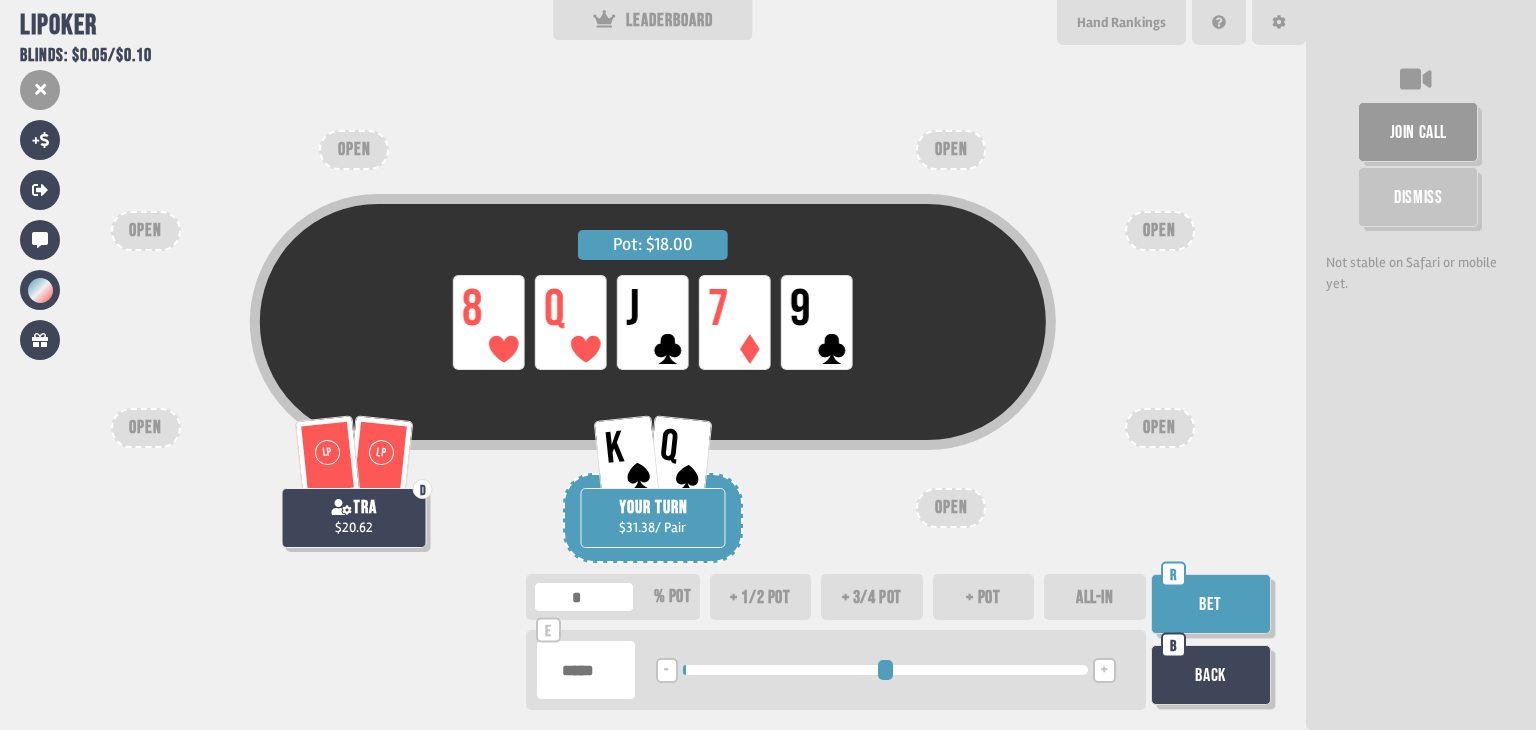 type on "**" 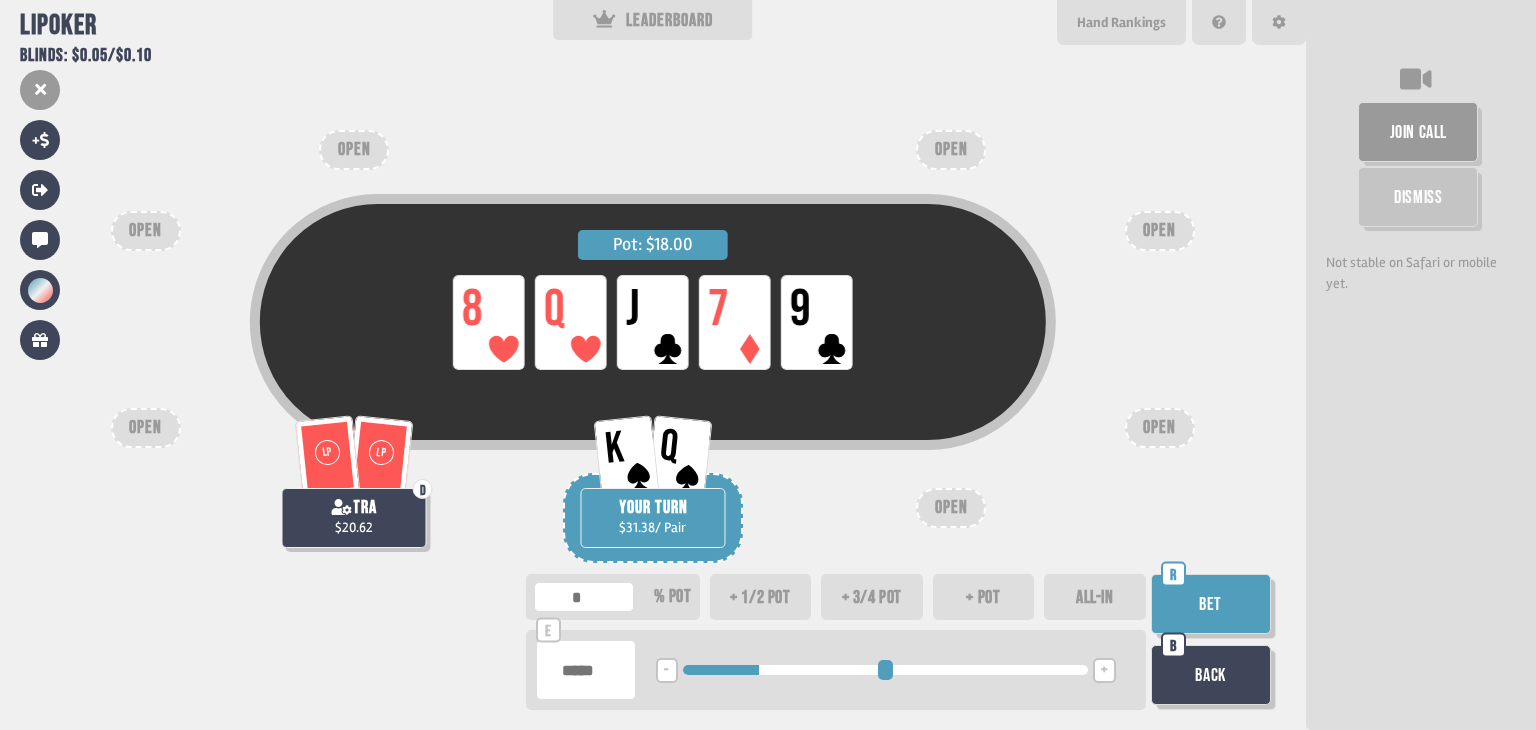 type on "****" 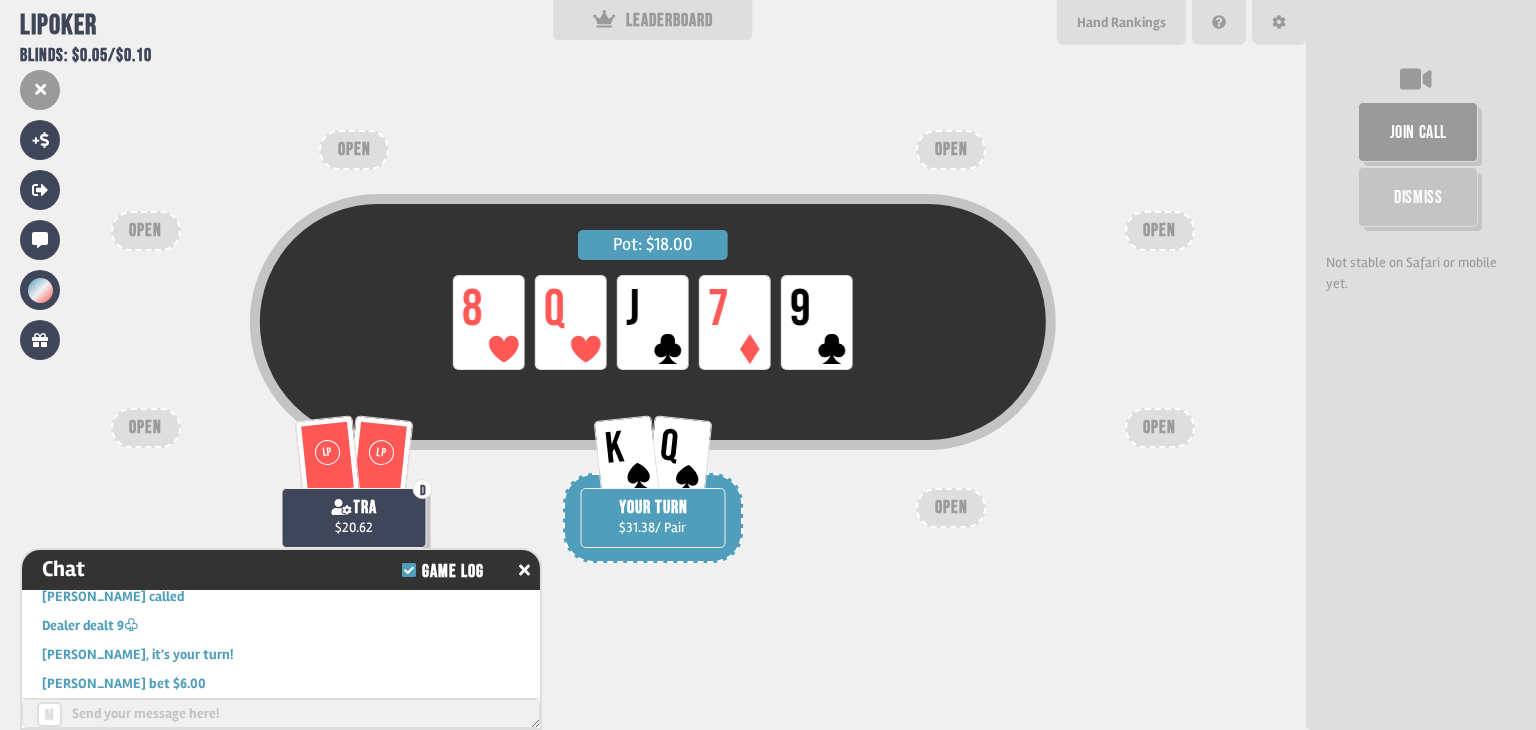 scroll, scrollTop: 4548, scrollLeft: 0, axis: vertical 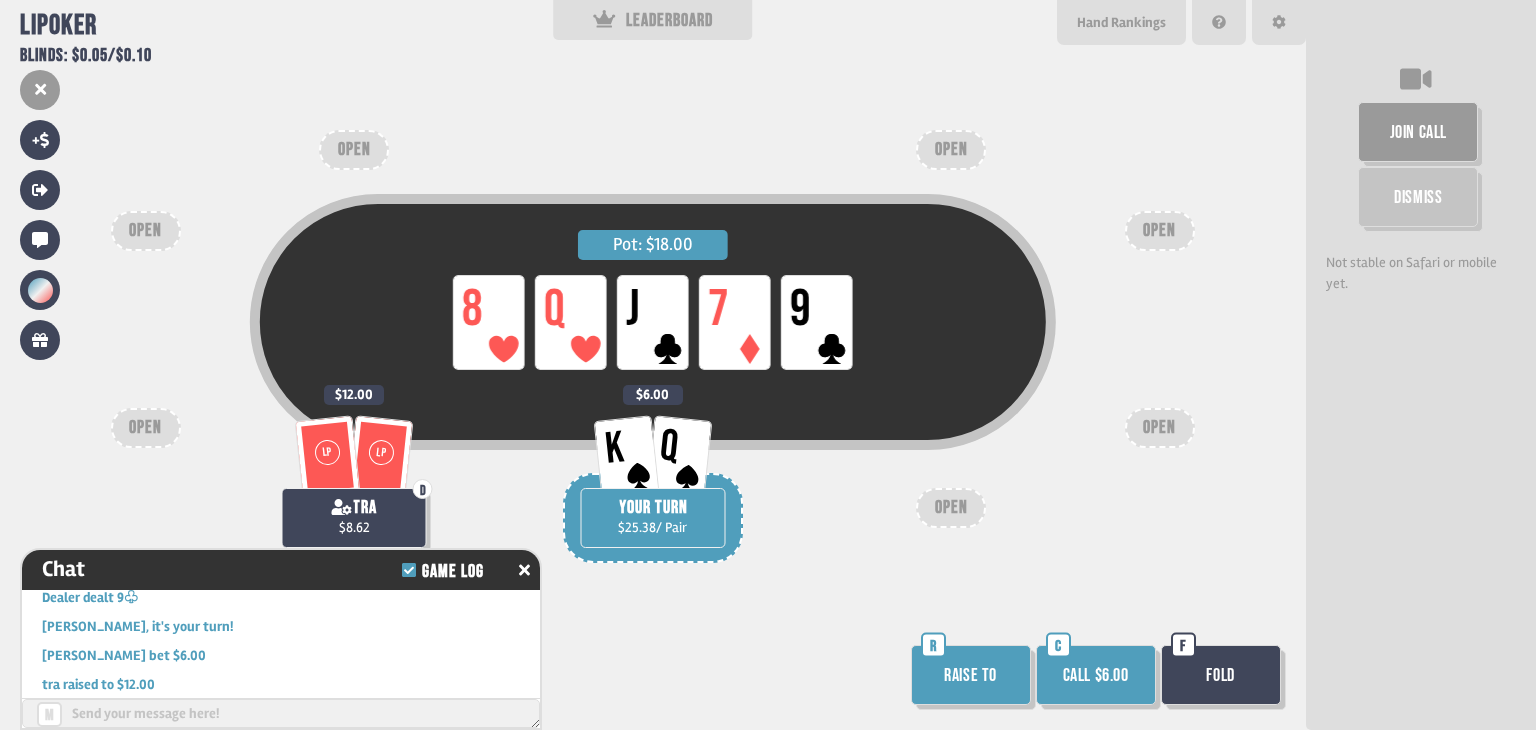 click on "Call $6.00" at bounding box center [1096, 675] 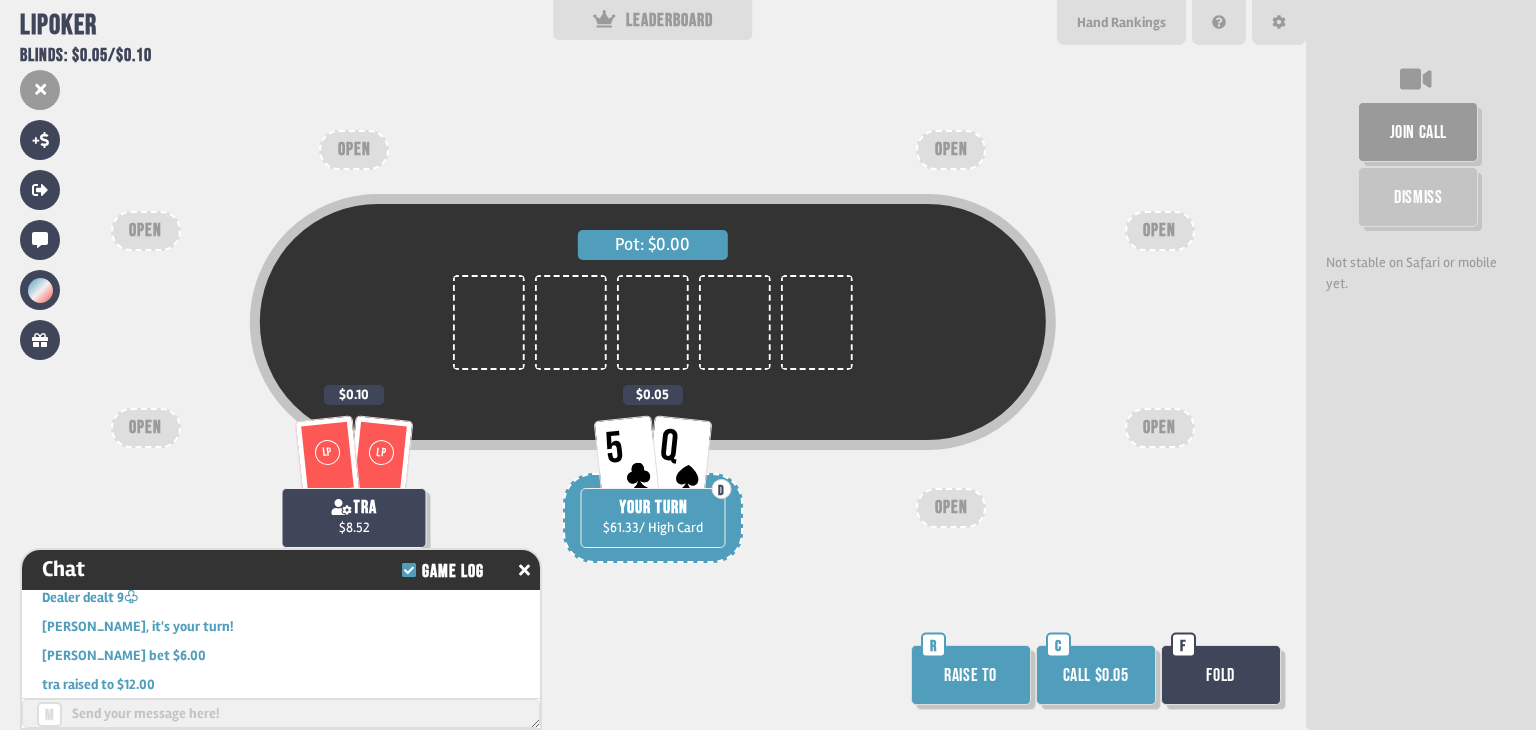 click on "Fold" at bounding box center [1221, 675] 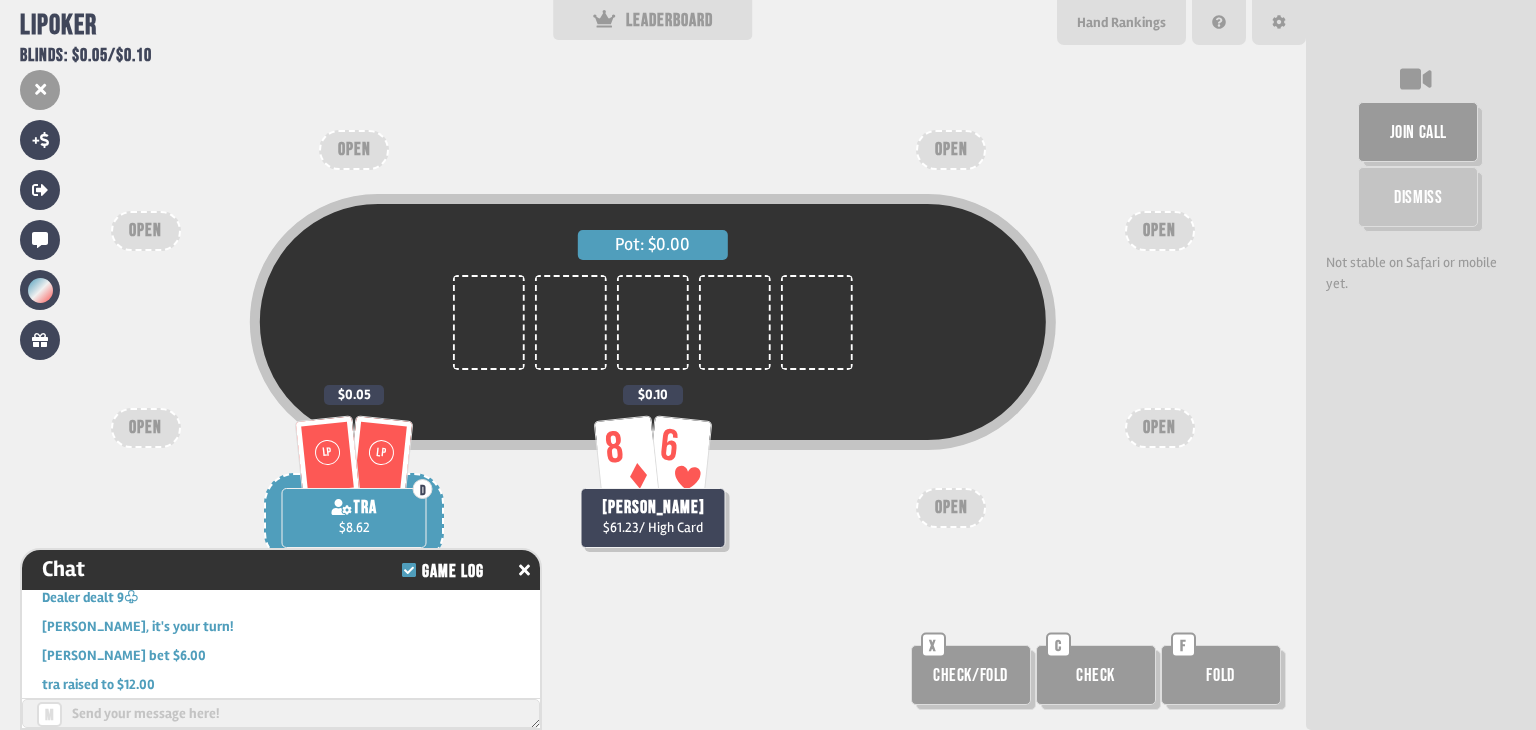 scroll, scrollTop: 198, scrollLeft: 0, axis: vertical 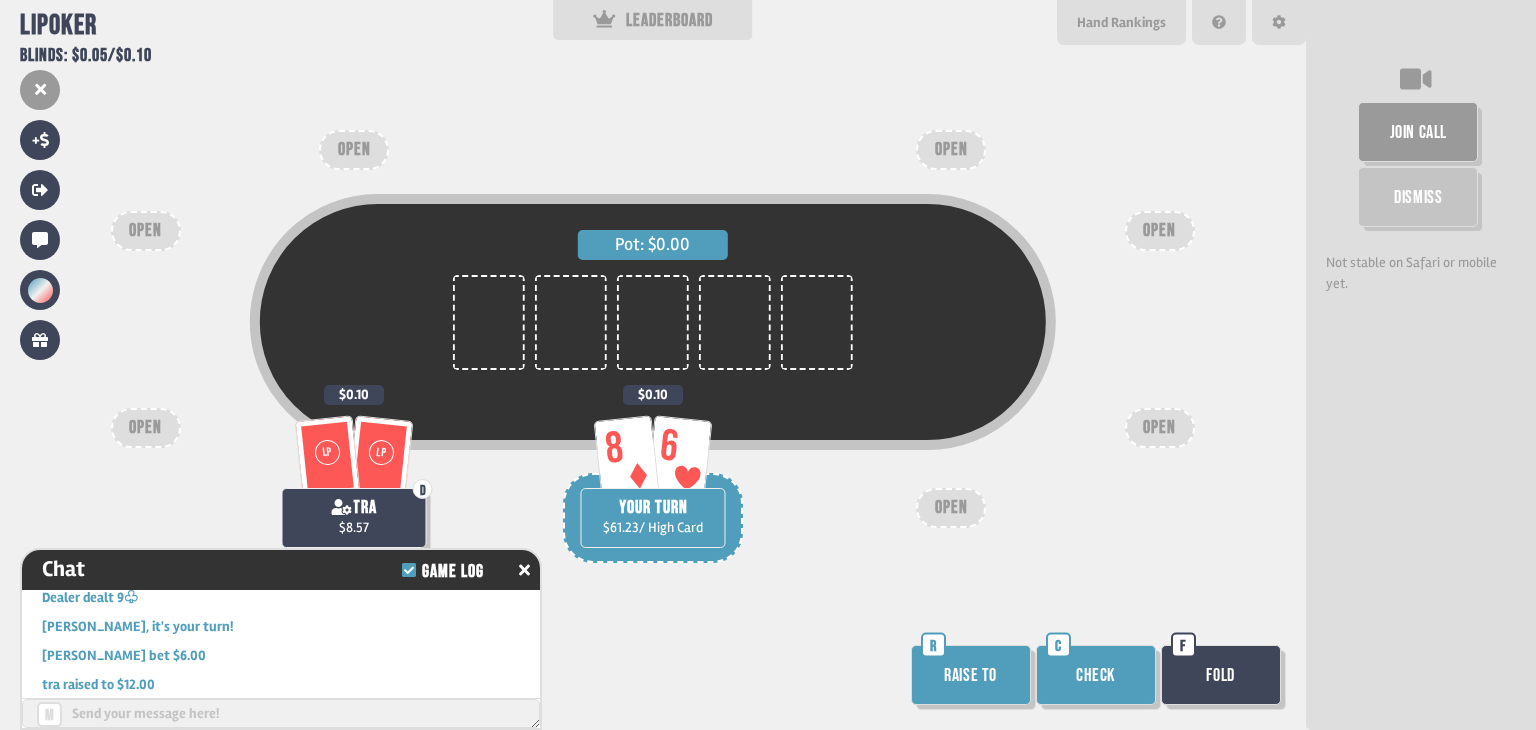 click on "Check" at bounding box center [1096, 675] 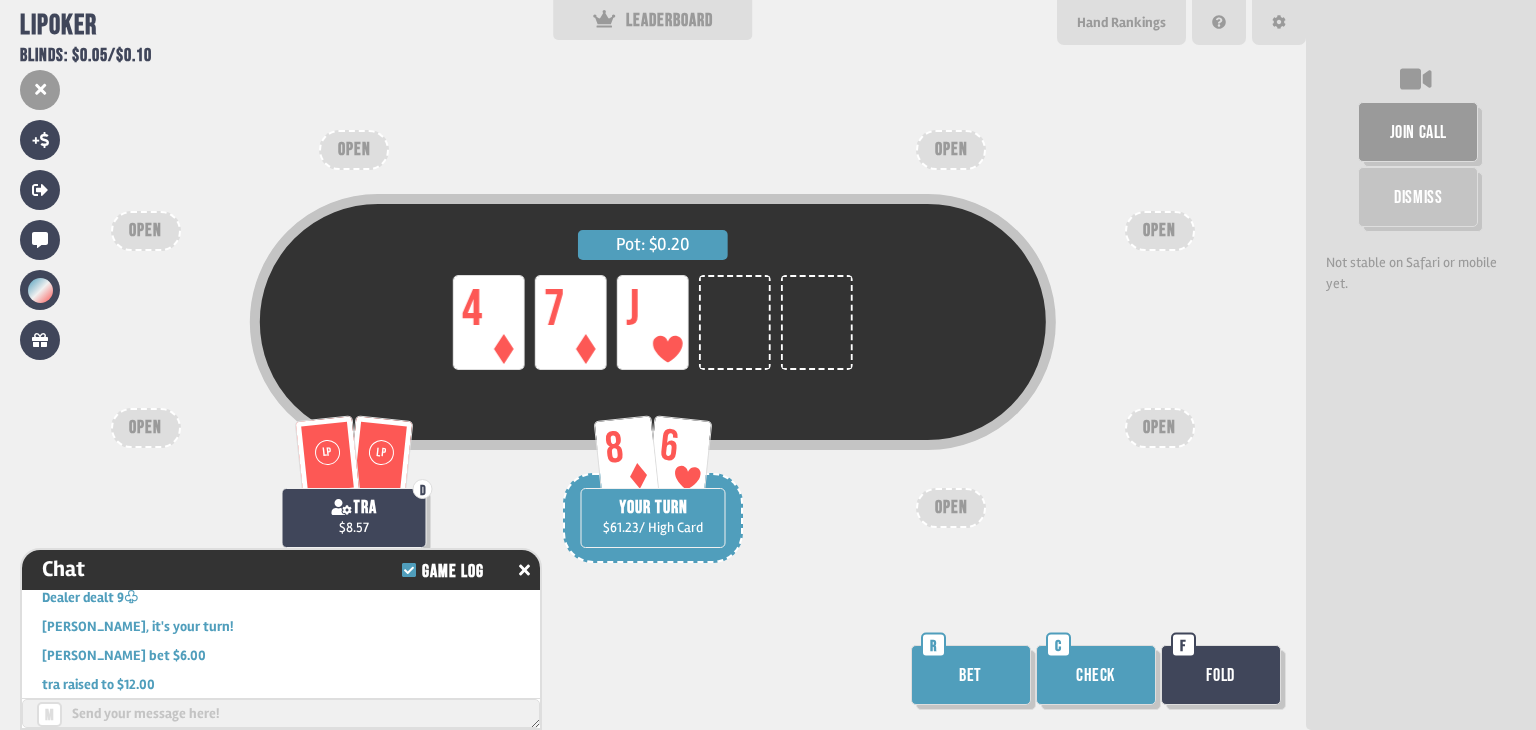 click on "Check" at bounding box center [1096, 675] 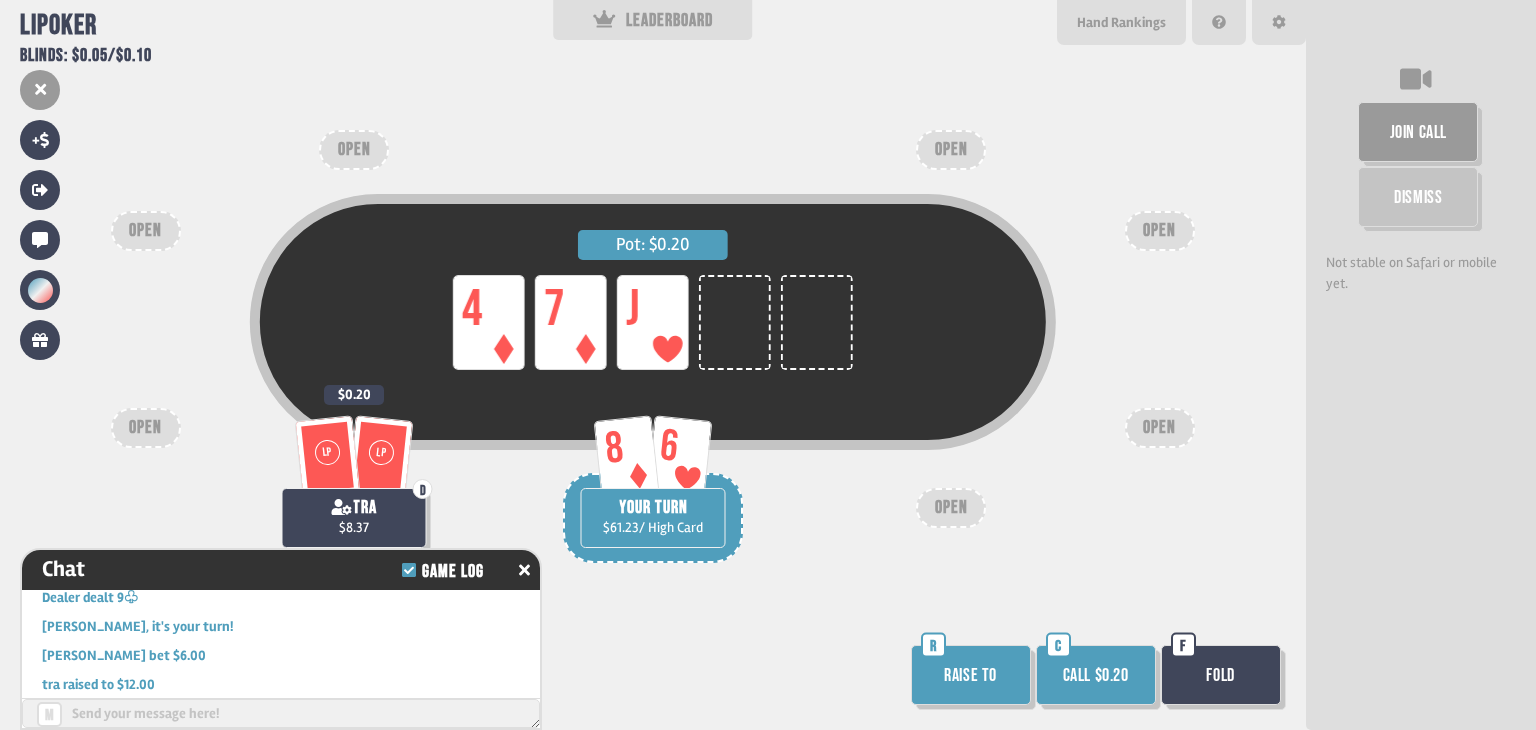 drag, startPoint x: 1098, startPoint y: 664, endPoint x: 1099, endPoint y: 649, distance: 15.033297 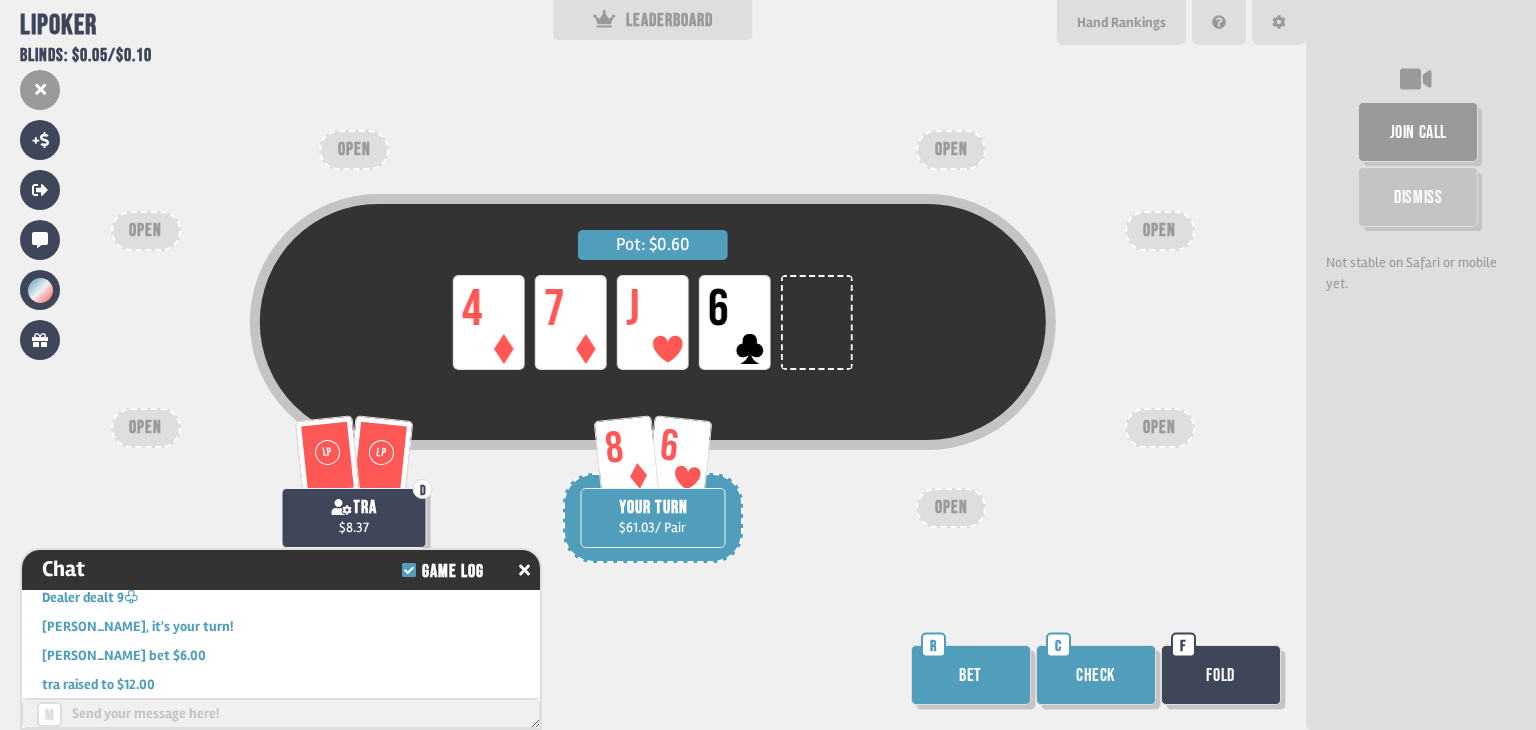drag, startPoint x: 1084, startPoint y: 665, endPoint x: 1063, endPoint y: 661, distance: 21.377558 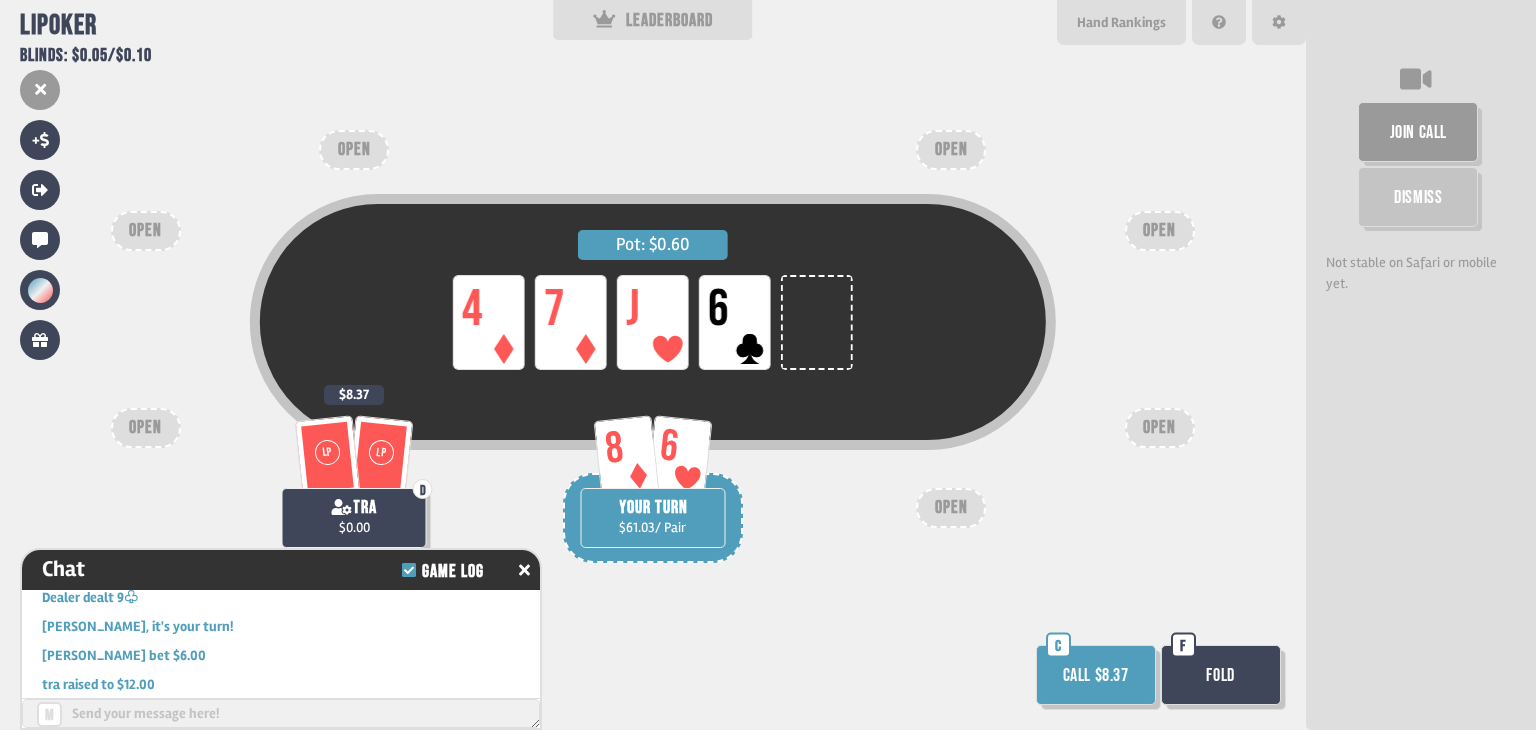 click on "Fold" at bounding box center (1221, 675) 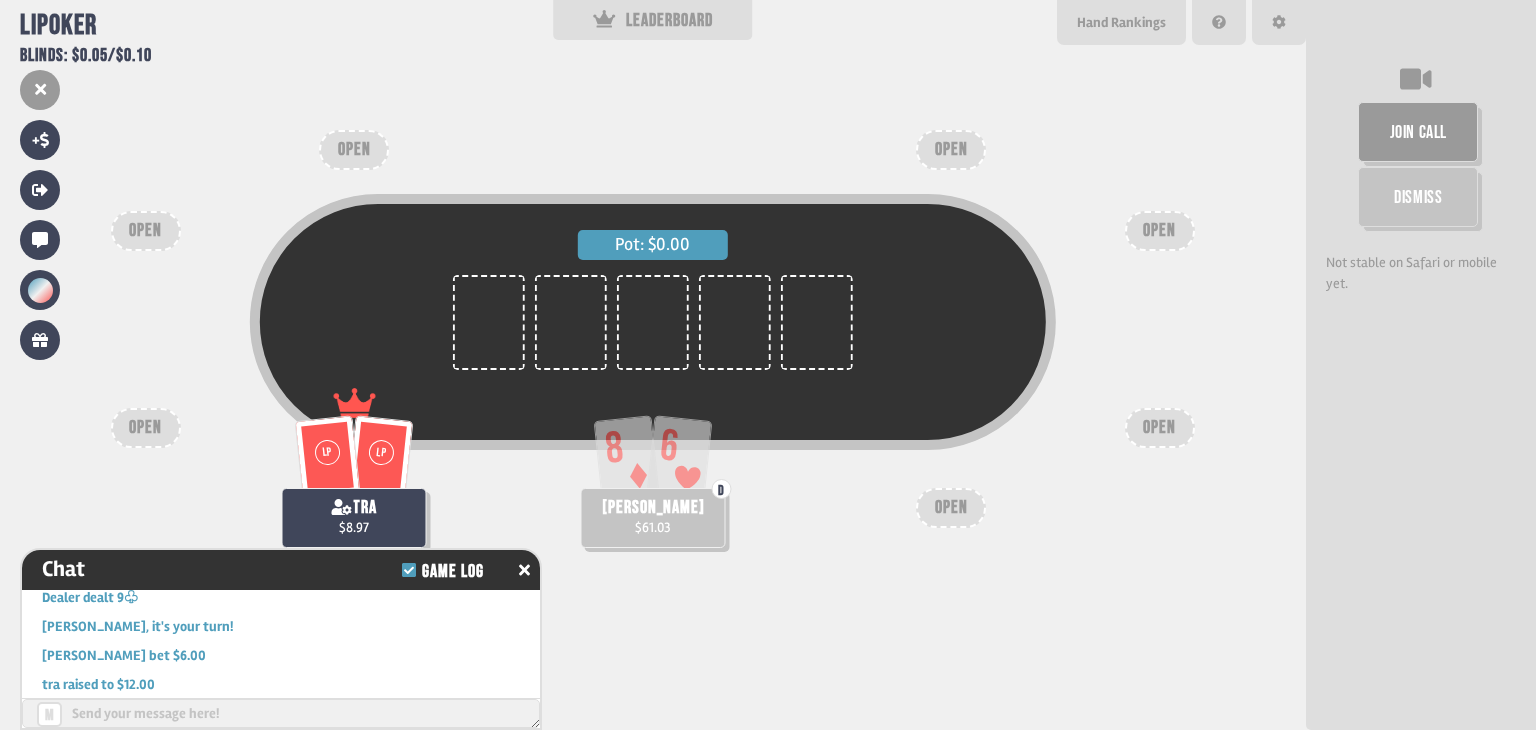 scroll, scrollTop: 198, scrollLeft: 0, axis: vertical 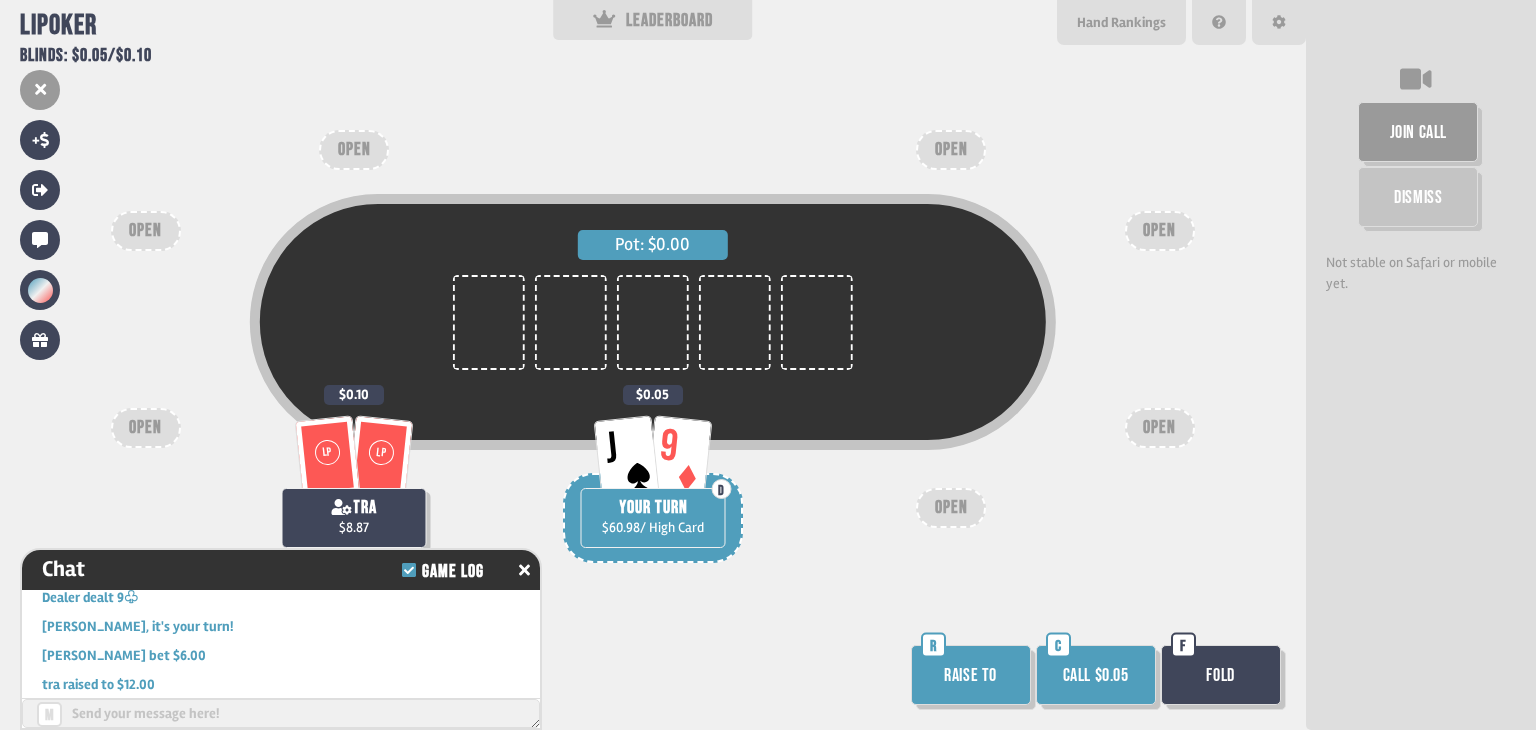 click on "Call $0.05" at bounding box center (1096, 675) 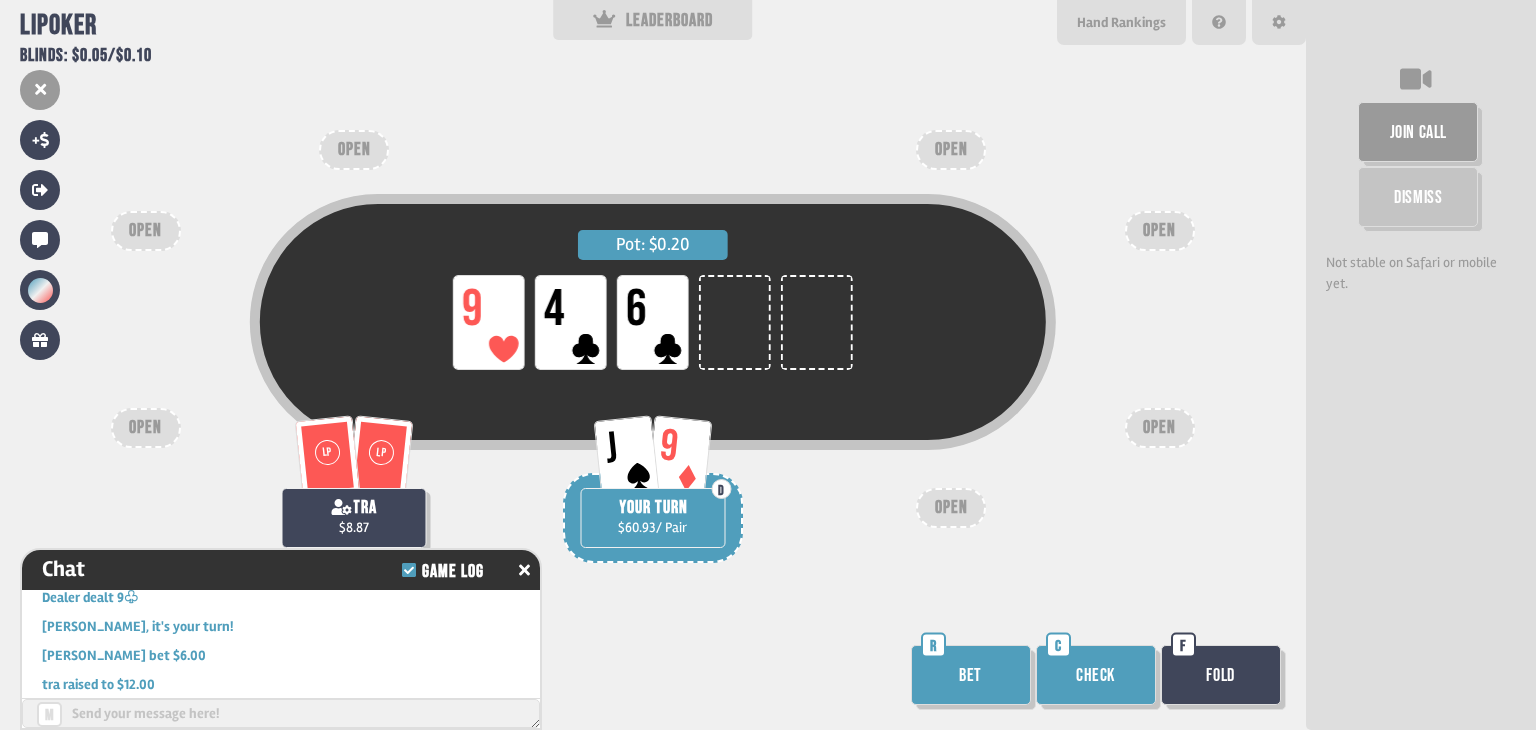 click on "Bet" at bounding box center [971, 675] 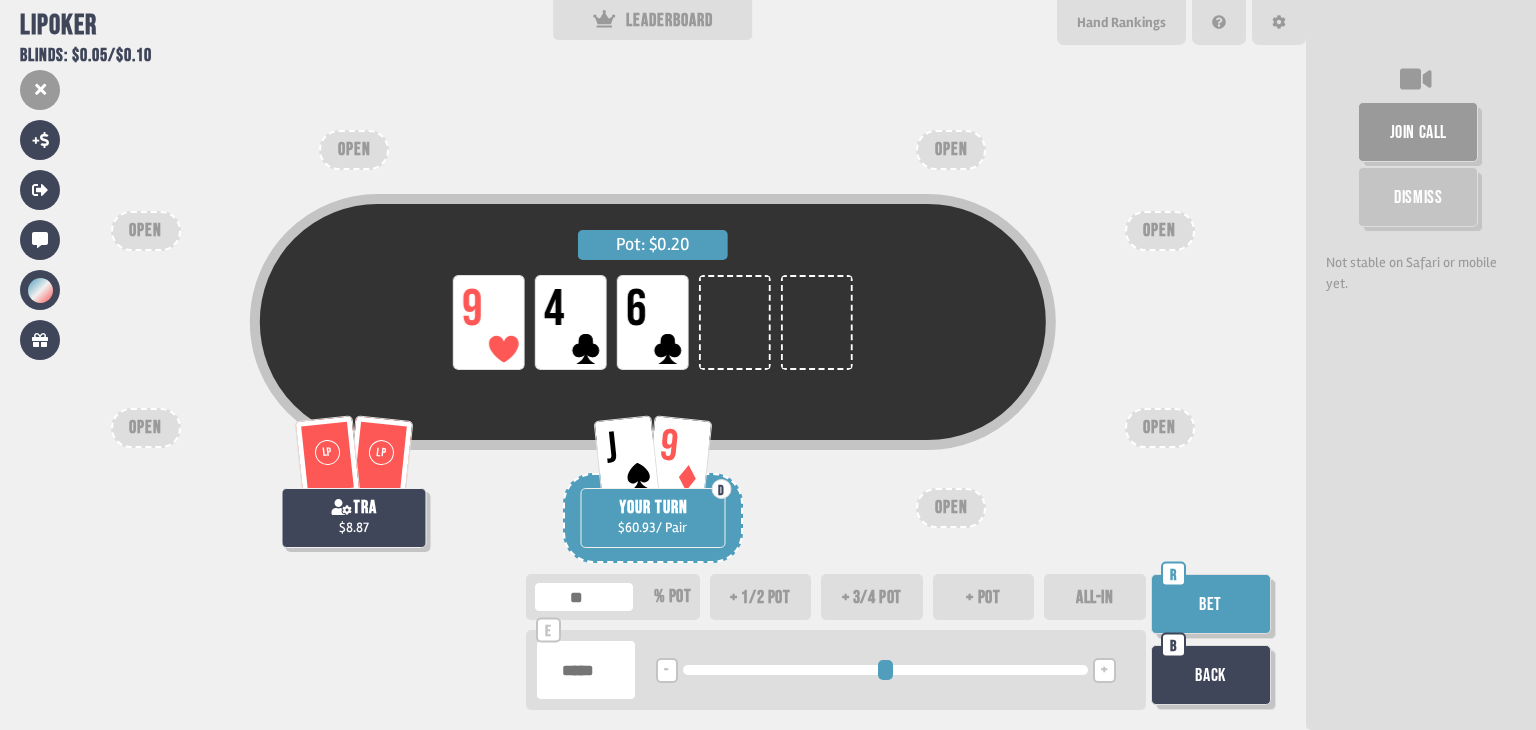 click on "+ 1/2 pot" at bounding box center [761, 597] 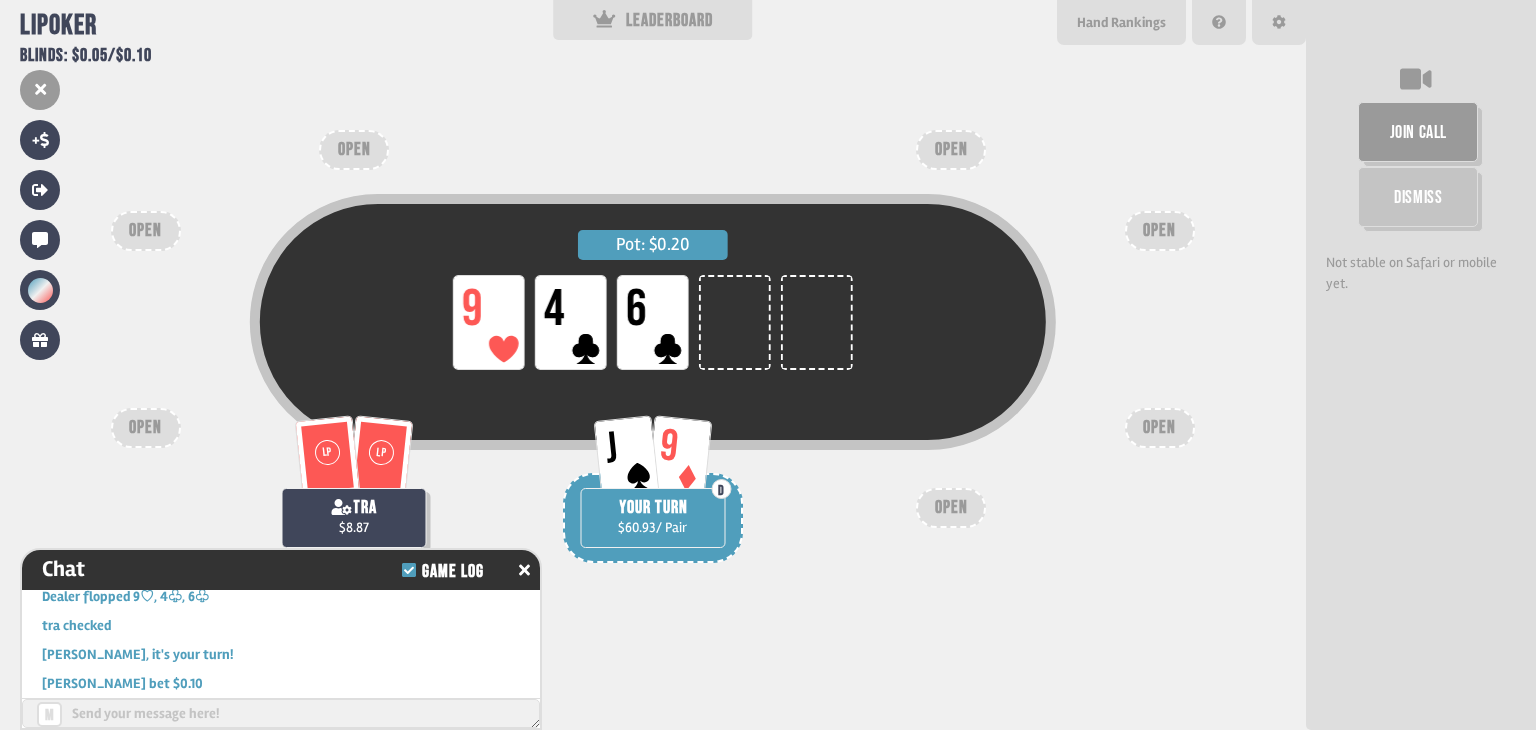 scroll, scrollTop: 5592, scrollLeft: 0, axis: vertical 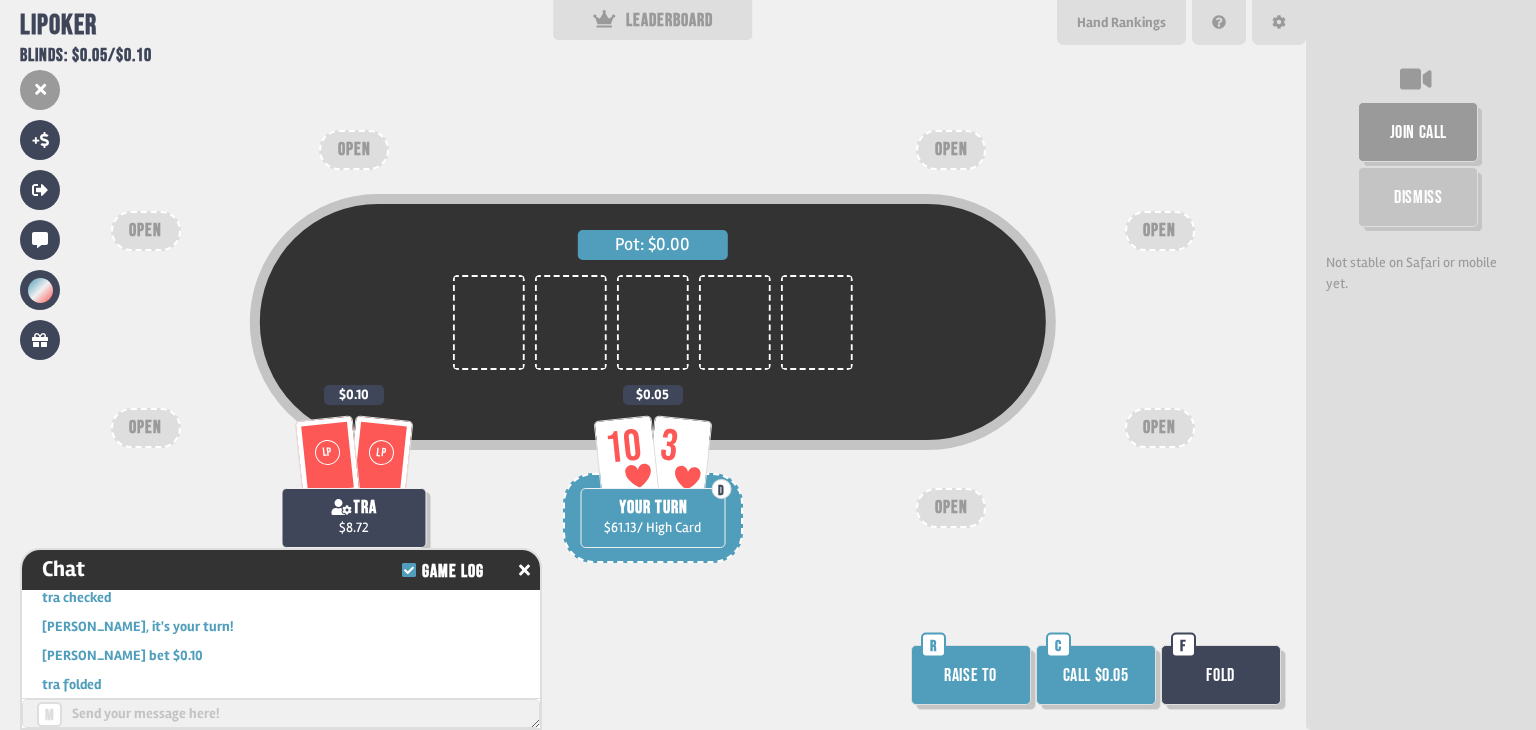 click on "Fold" at bounding box center (1221, 675) 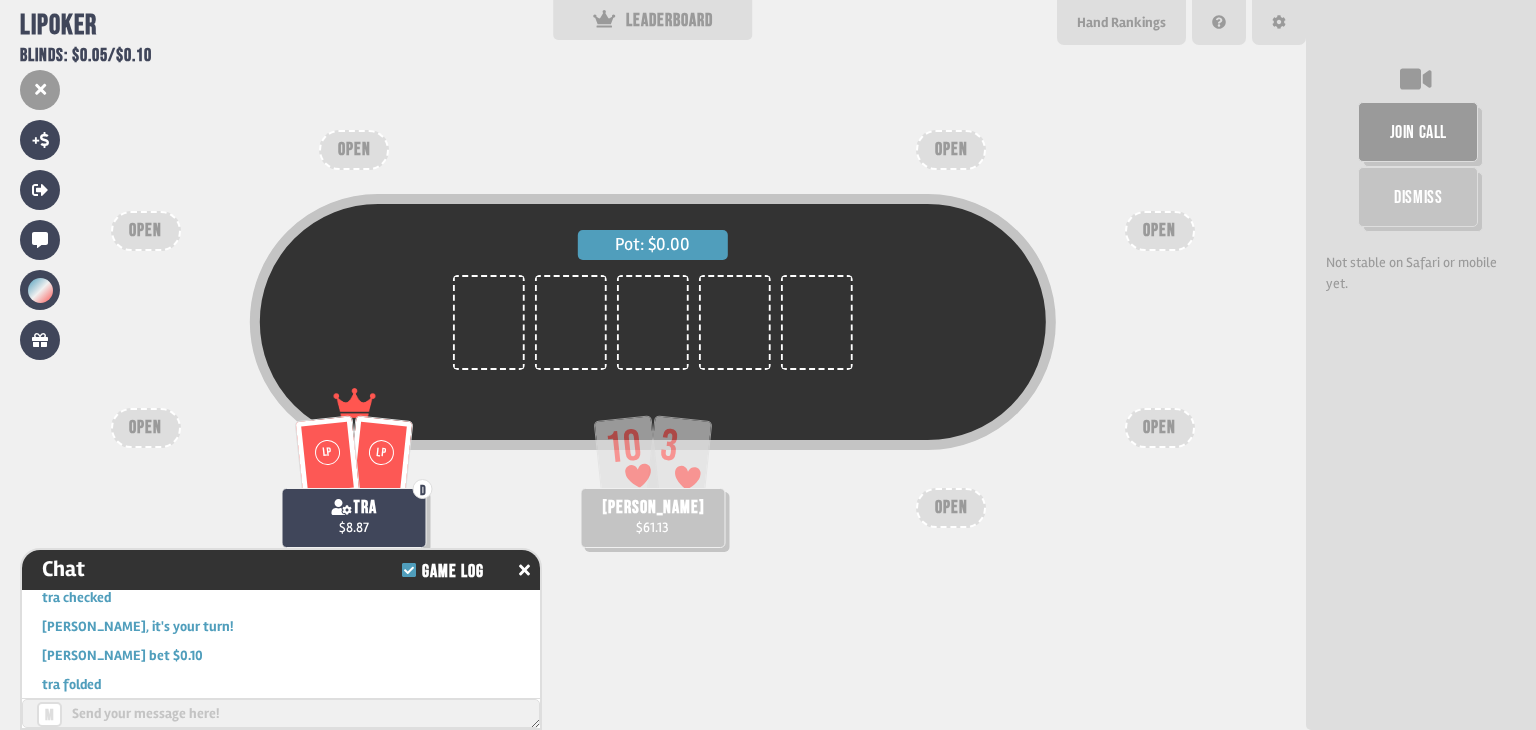 scroll, scrollTop: 198, scrollLeft: 0, axis: vertical 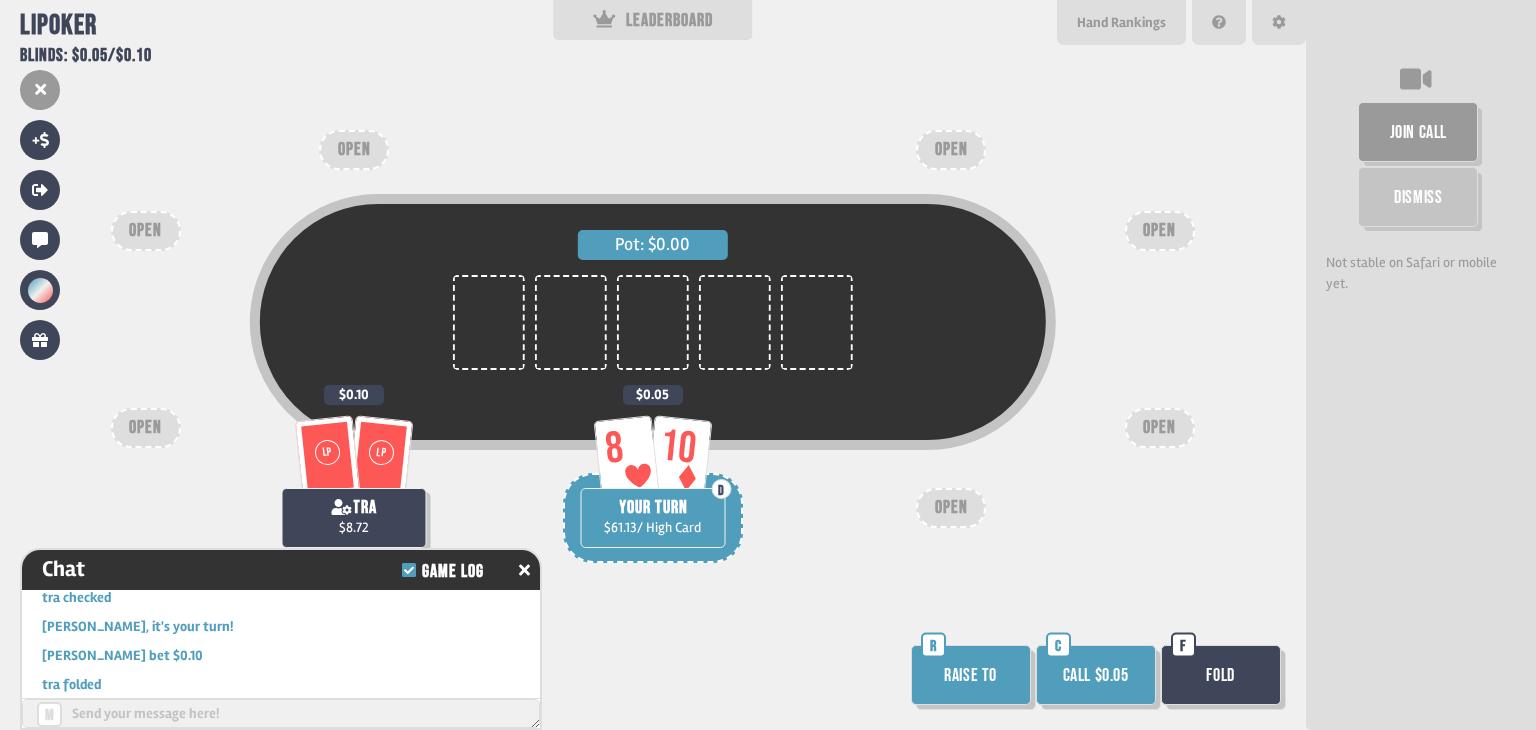 click on "Raise to" at bounding box center (971, 675) 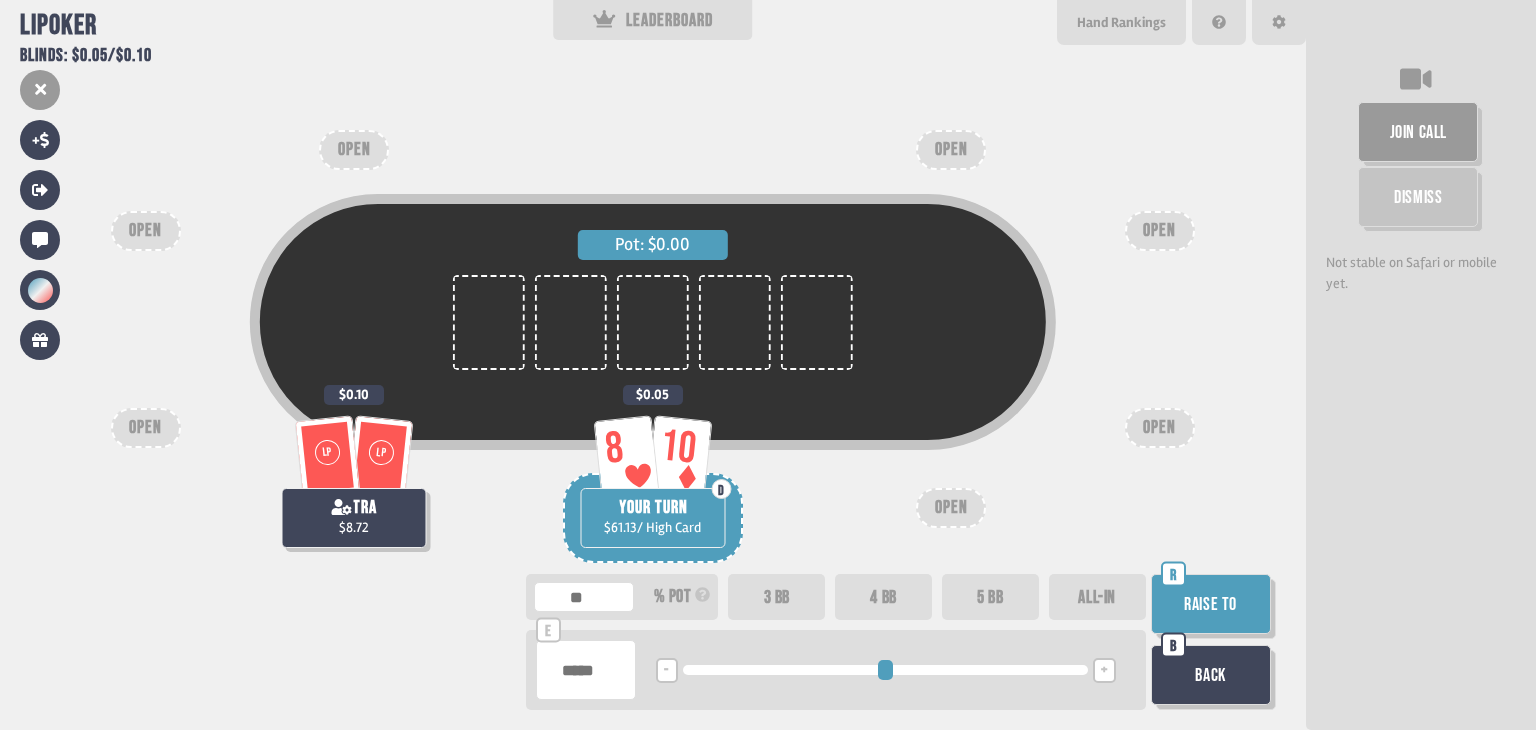 click on "Raise to" at bounding box center (1211, 604) 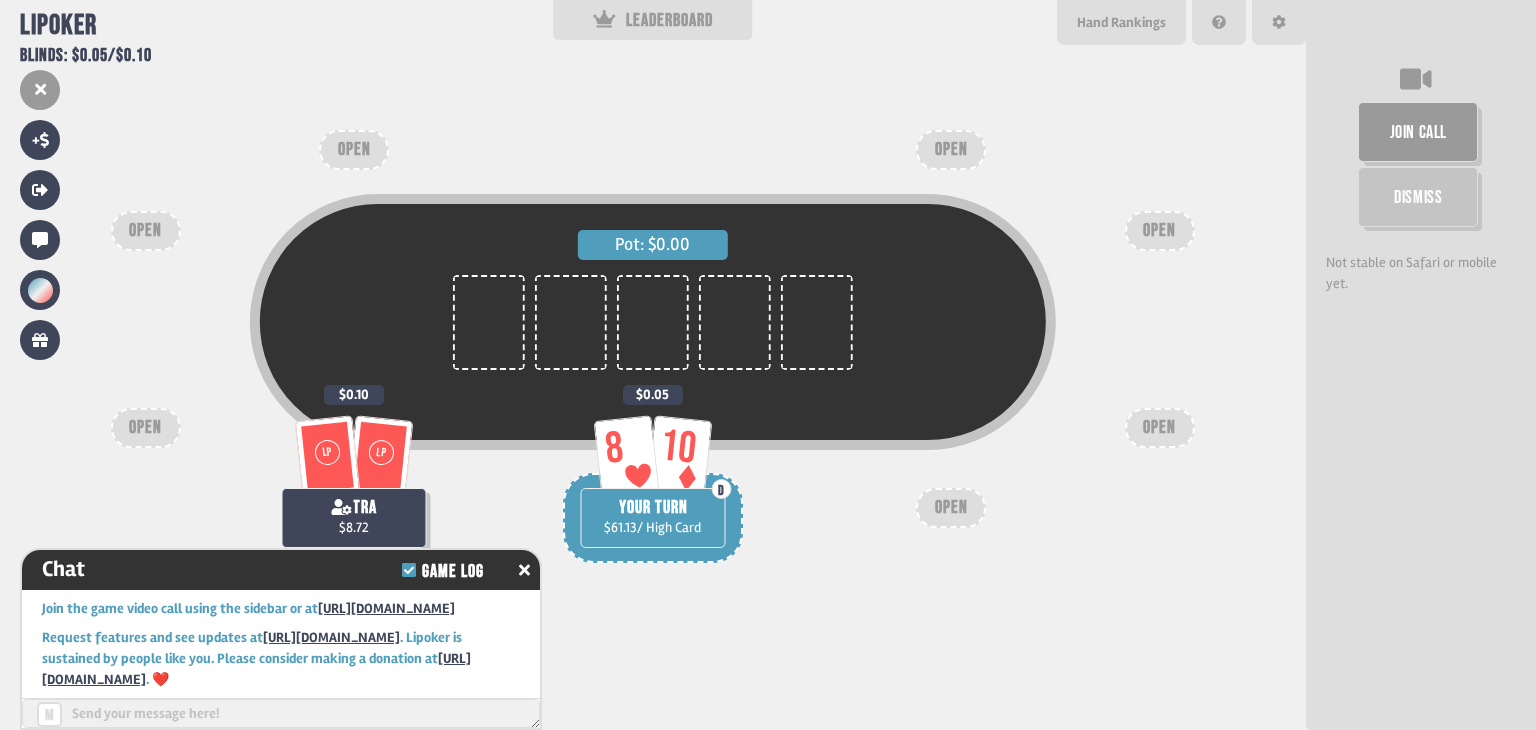 scroll, scrollTop: 6115, scrollLeft: 0, axis: vertical 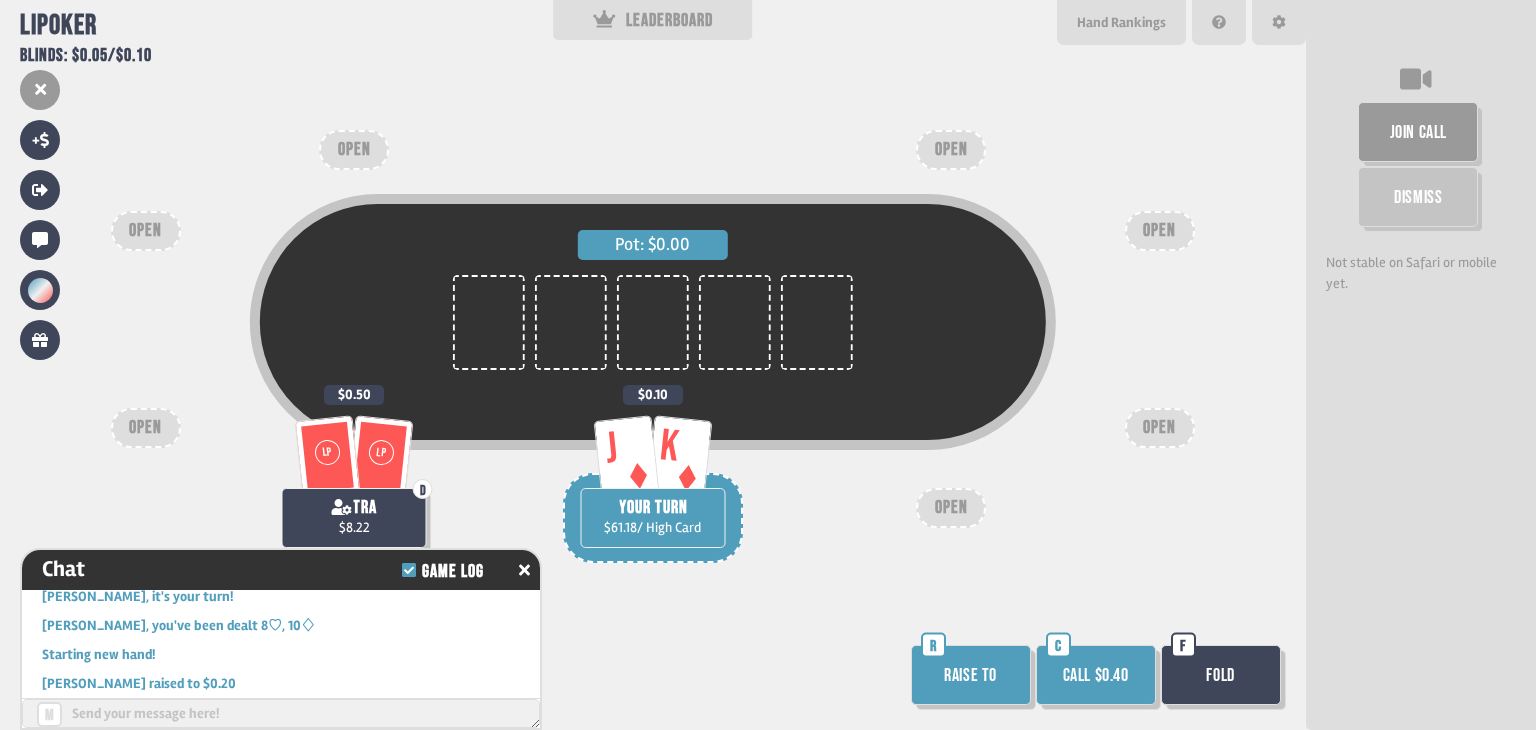 click on "Call $0.40" at bounding box center (1096, 675) 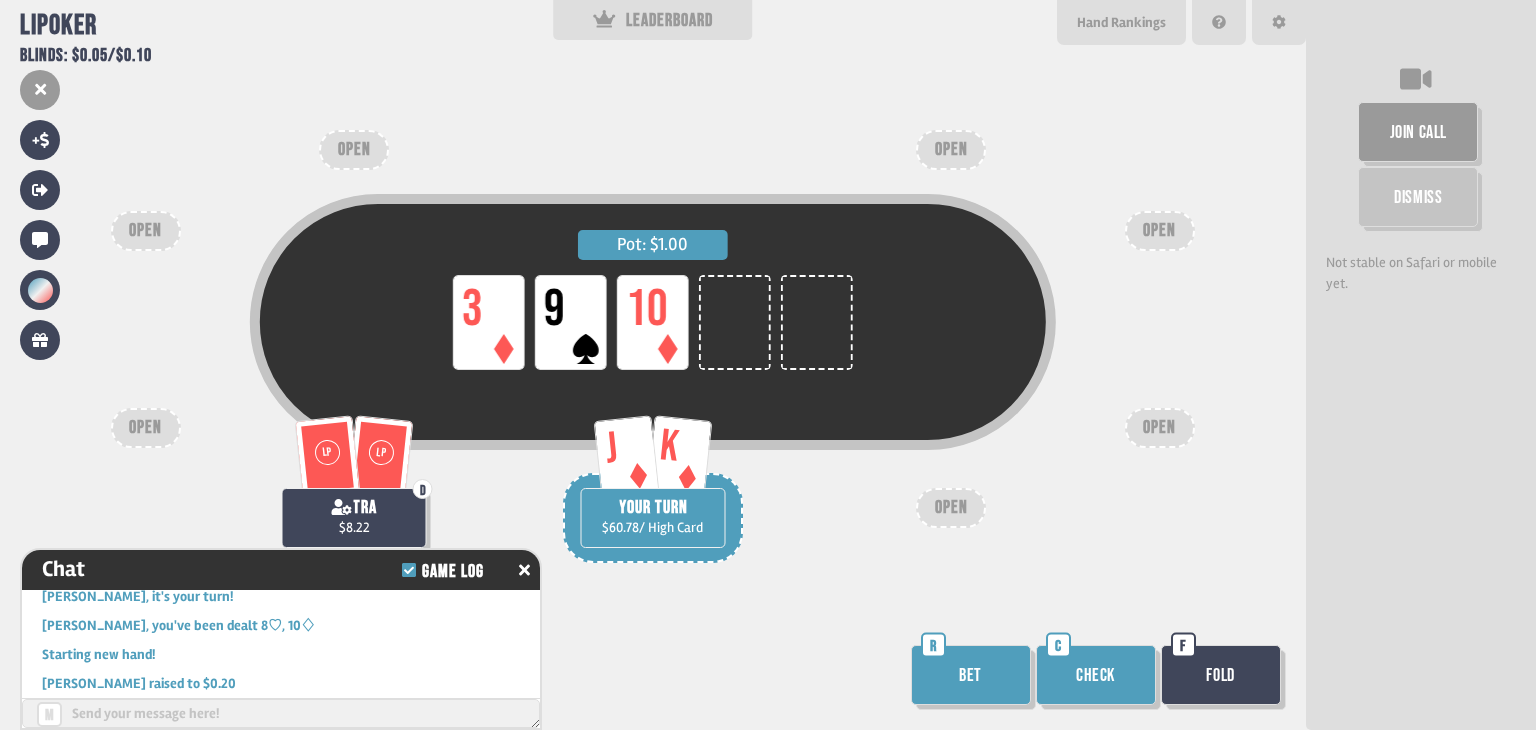 click on "Check" at bounding box center (1096, 675) 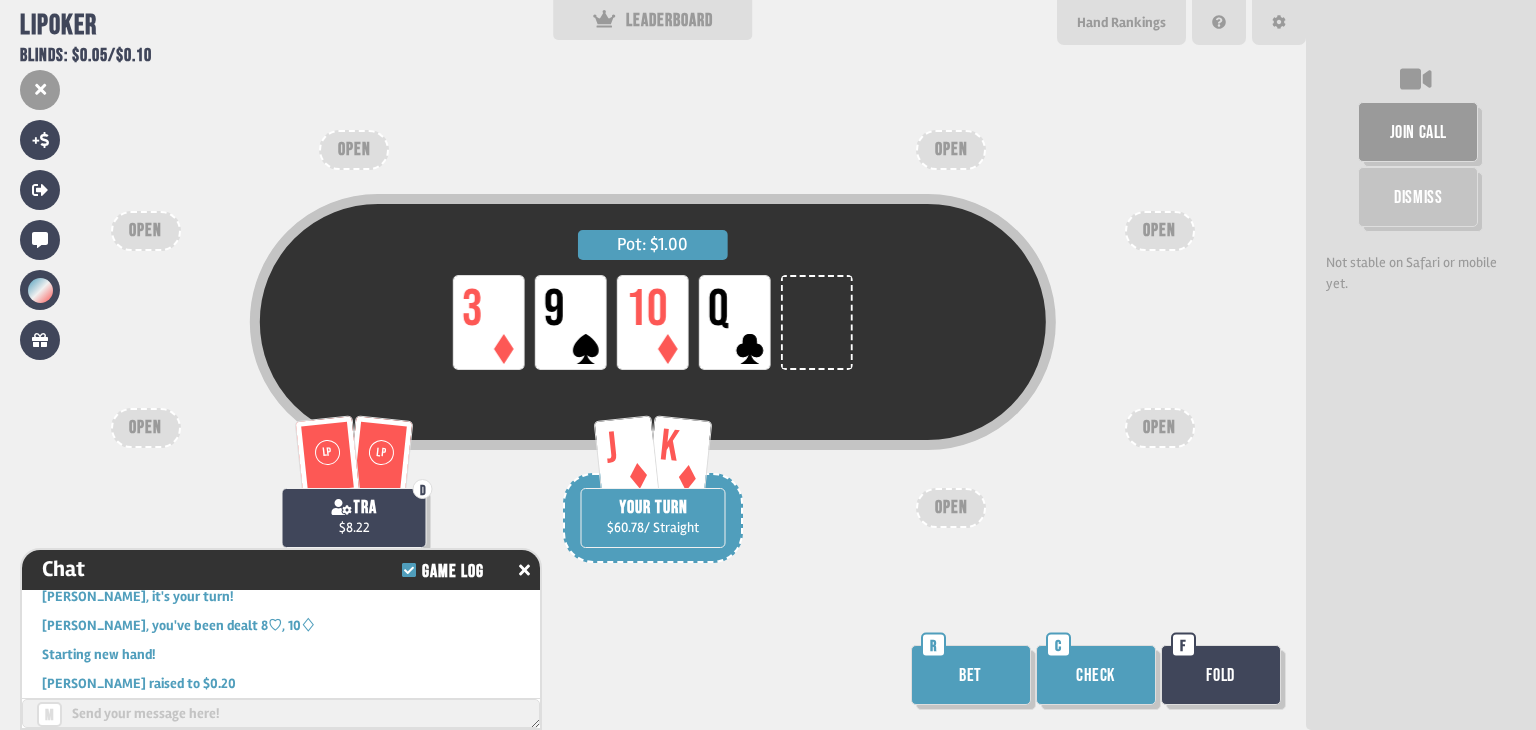 click on "Bet" at bounding box center [971, 675] 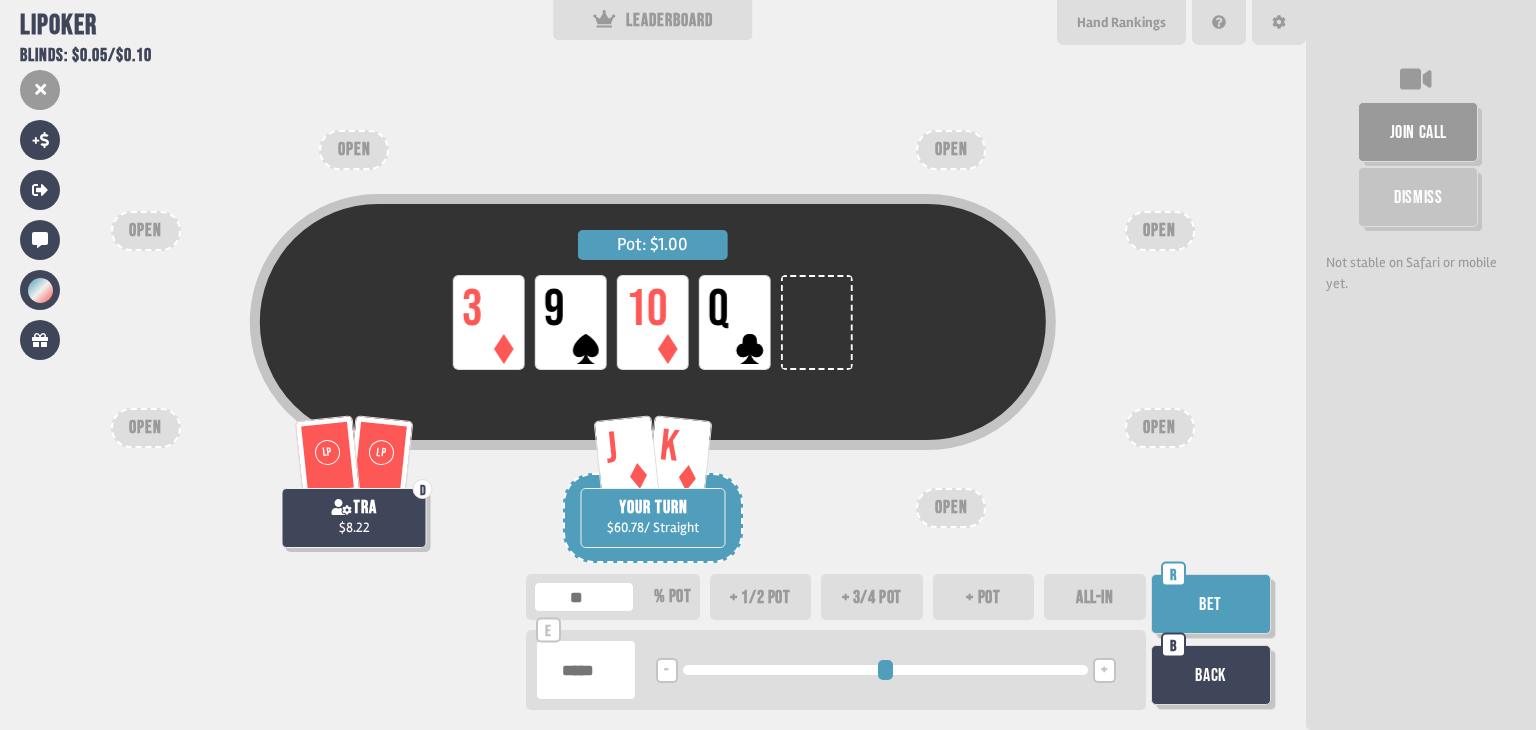 drag, startPoint x: 885, startPoint y: 595, endPoint x: 896, endPoint y: 604, distance: 14.21267 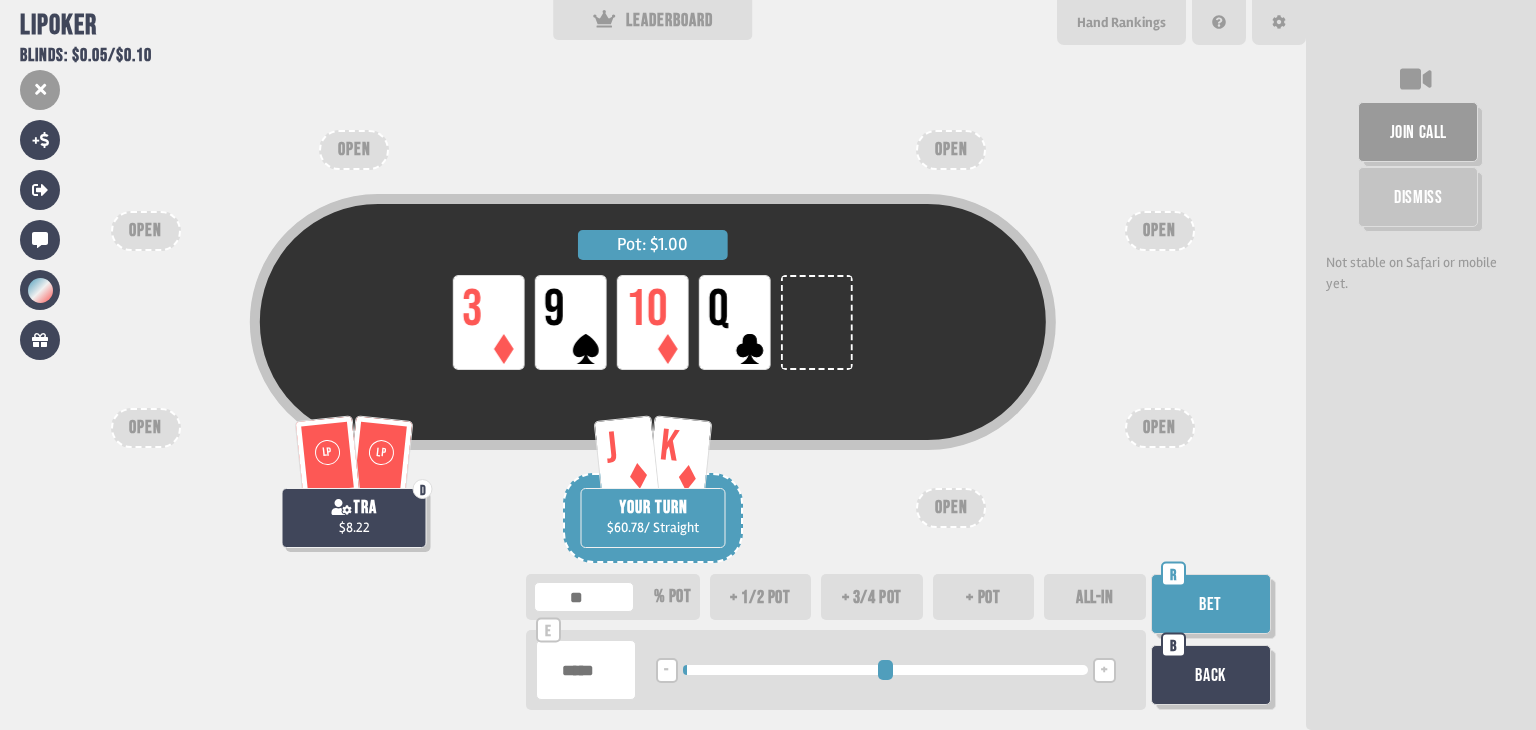 click on "Bet" at bounding box center [1211, 604] 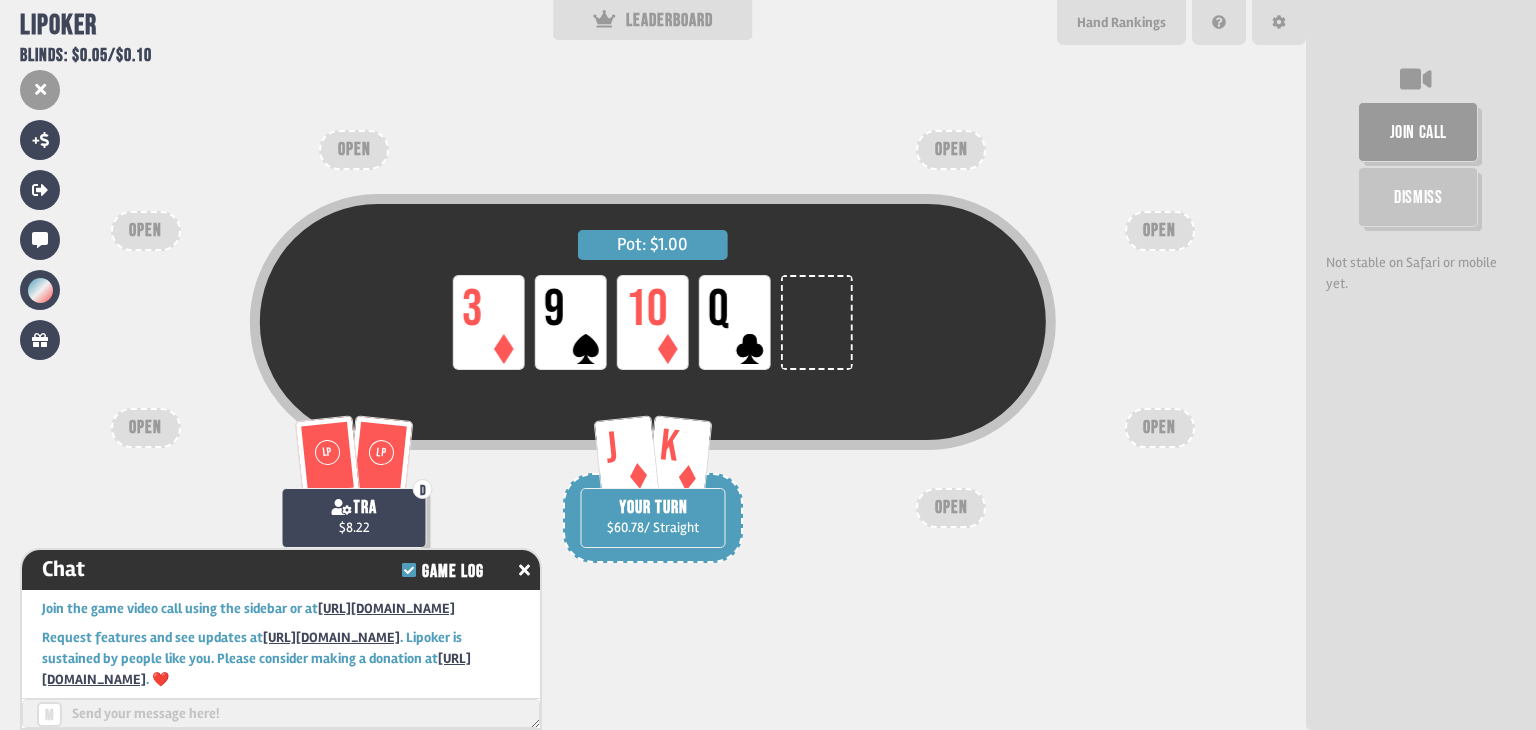 scroll, scrollTop: 6520, scrollLeft: 0, axis: vertical 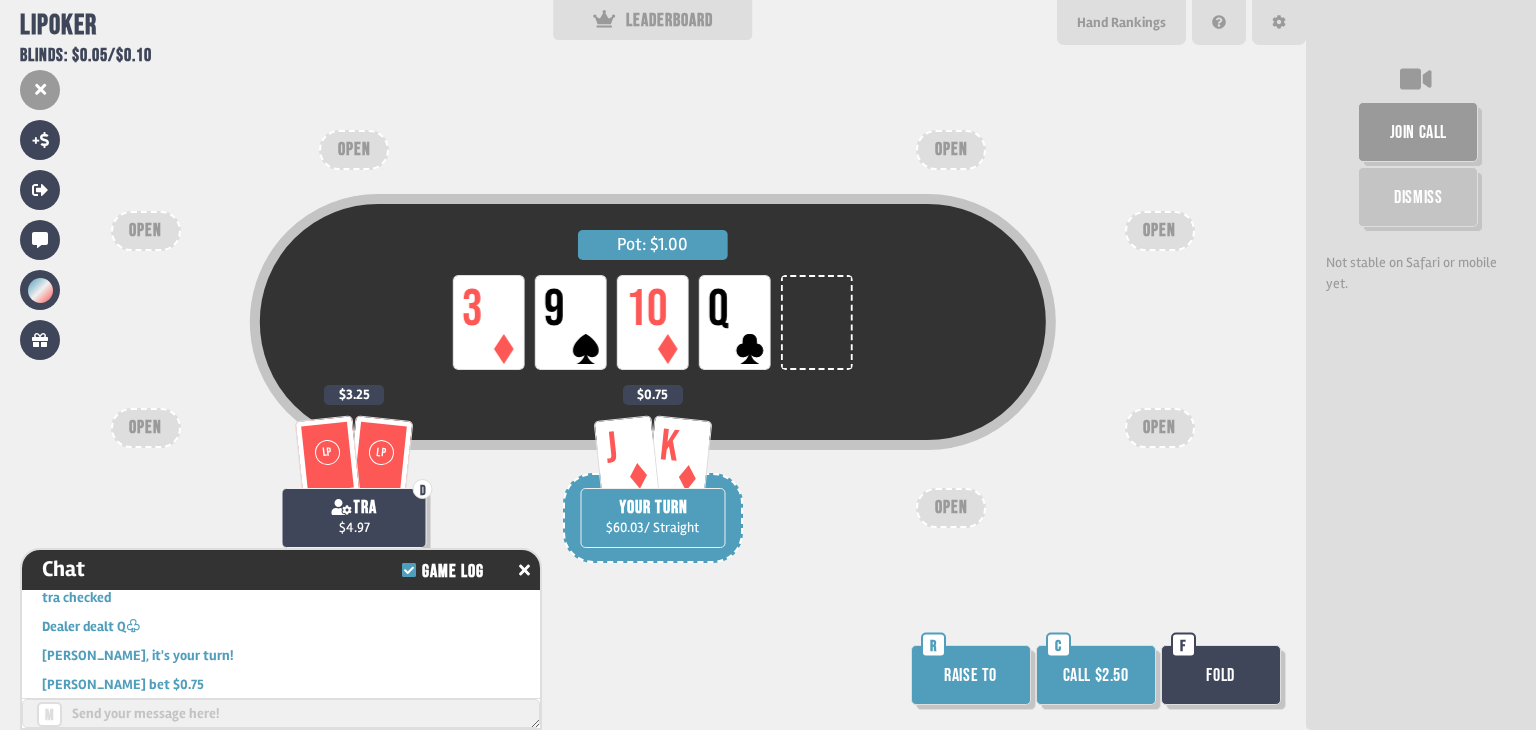 click on "Call $2.50" at bounding box center (1096, 675) 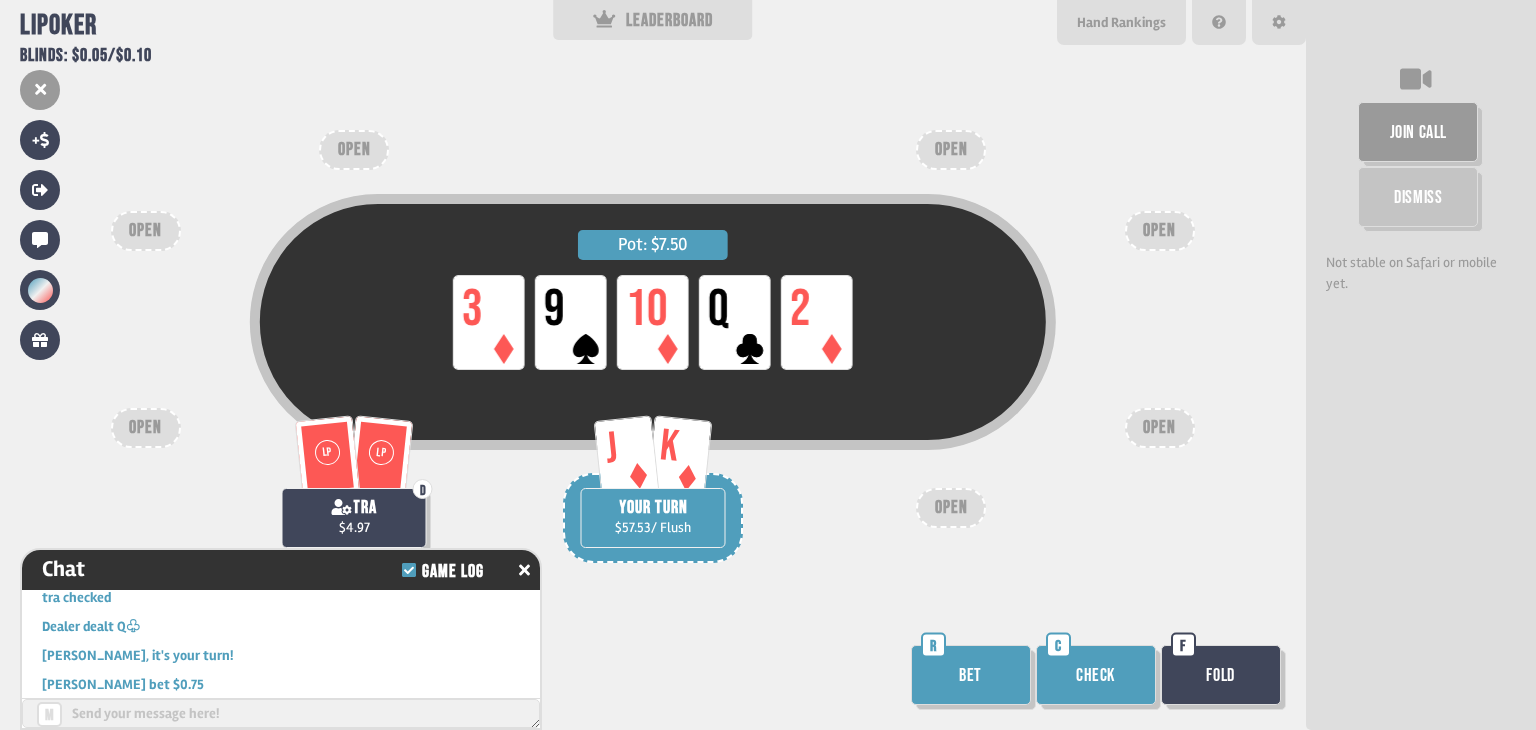 click on "Bet" at bounding box center (971, 675) 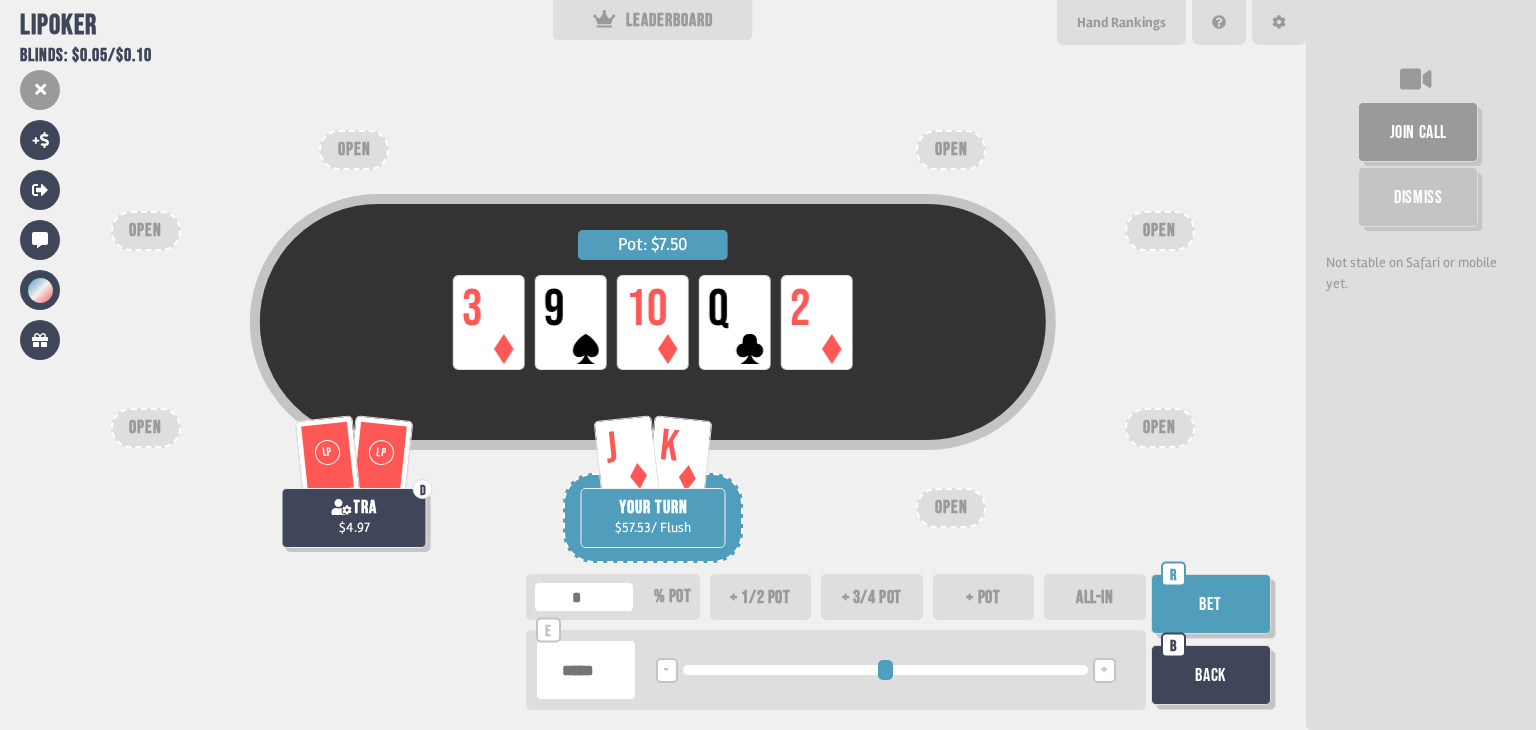 click on "+ 1/2 pot" at bounding box center (761, 597) 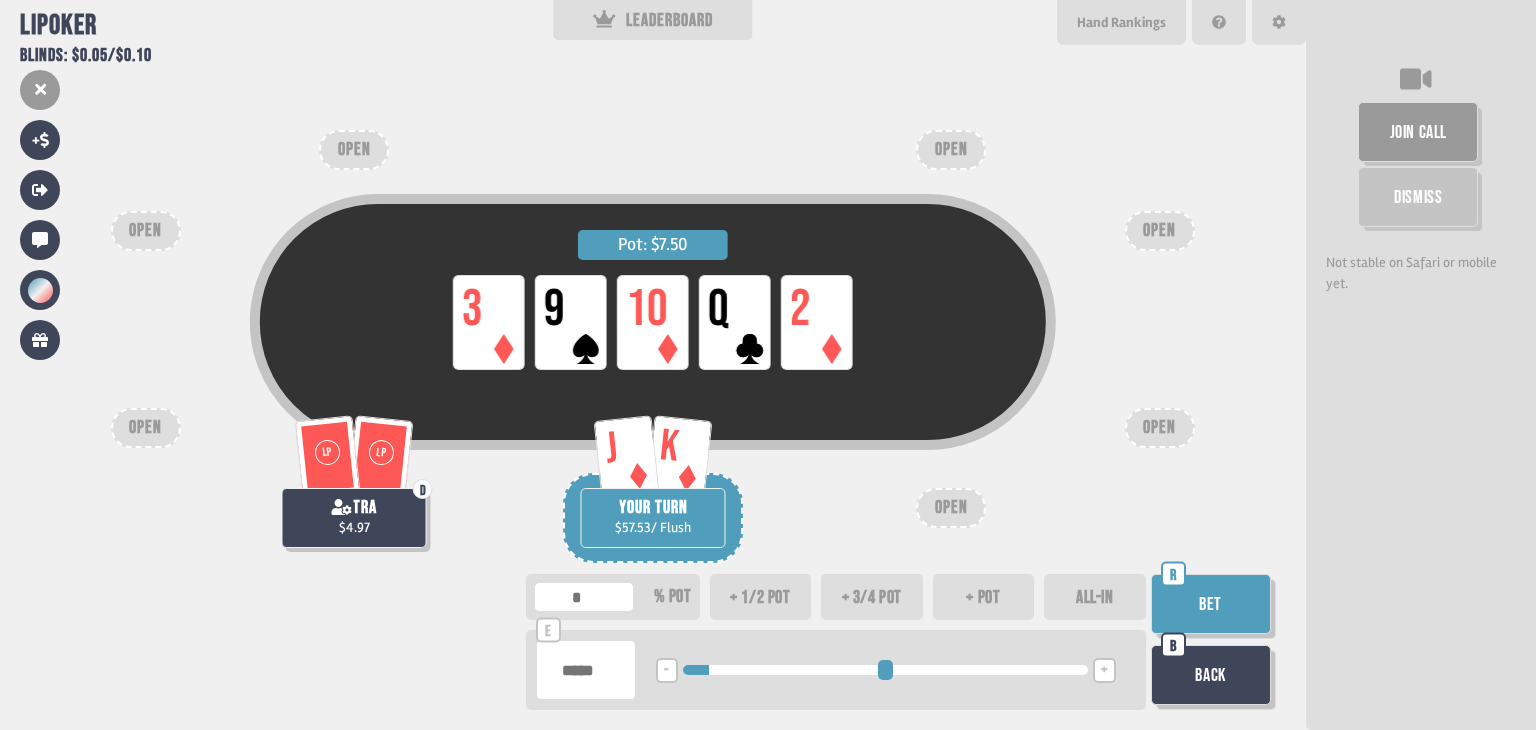 click on "****" at bounding box center (586, 670) 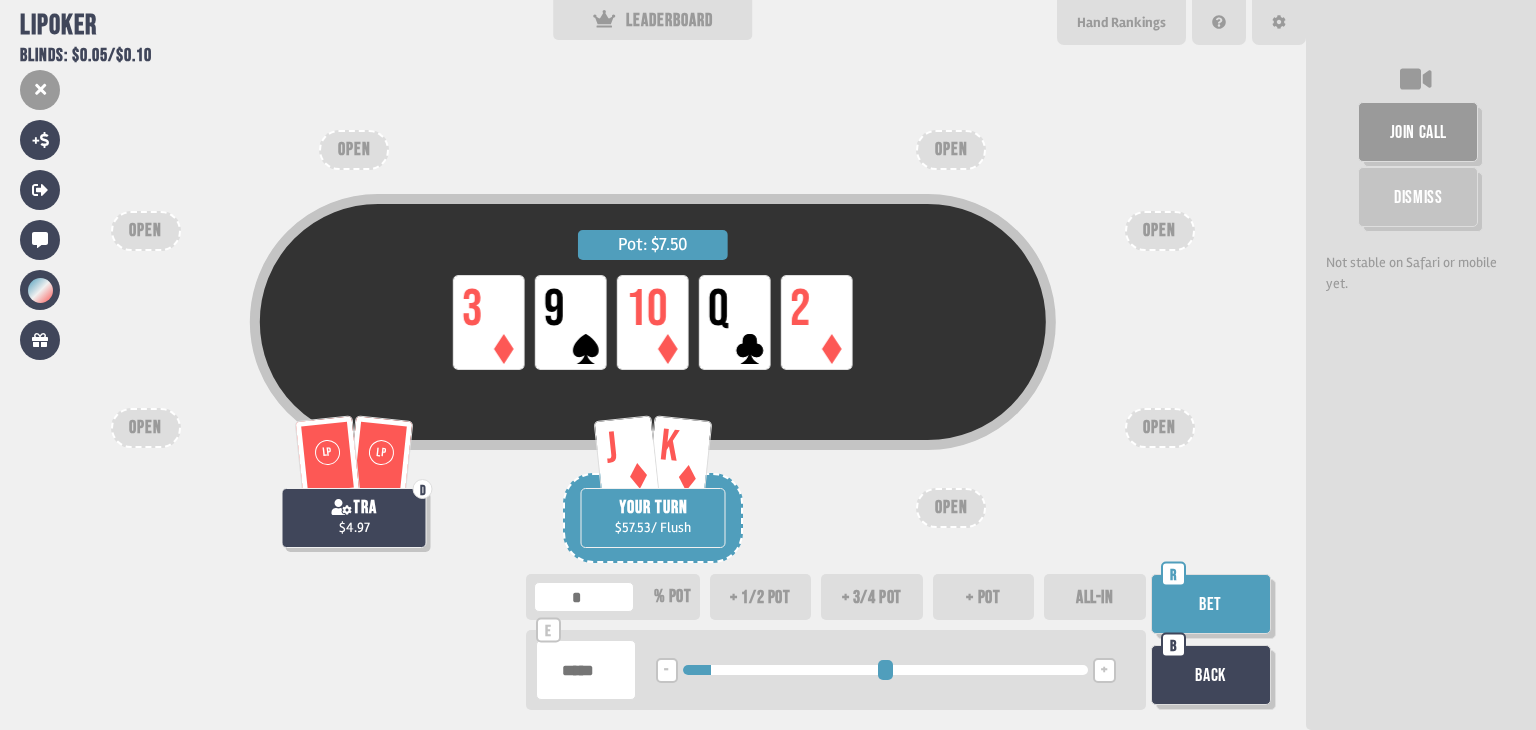 type on "***" 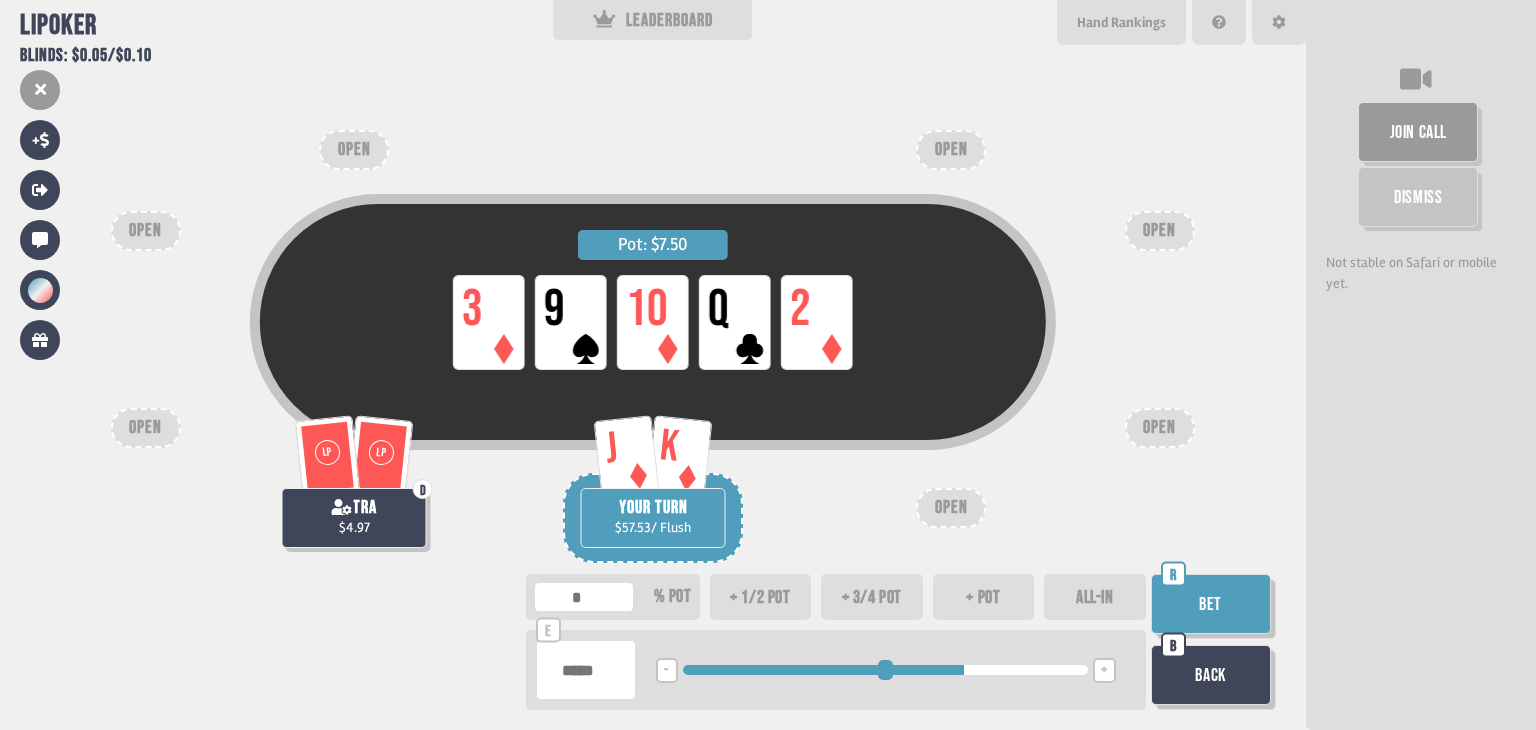type on "**" 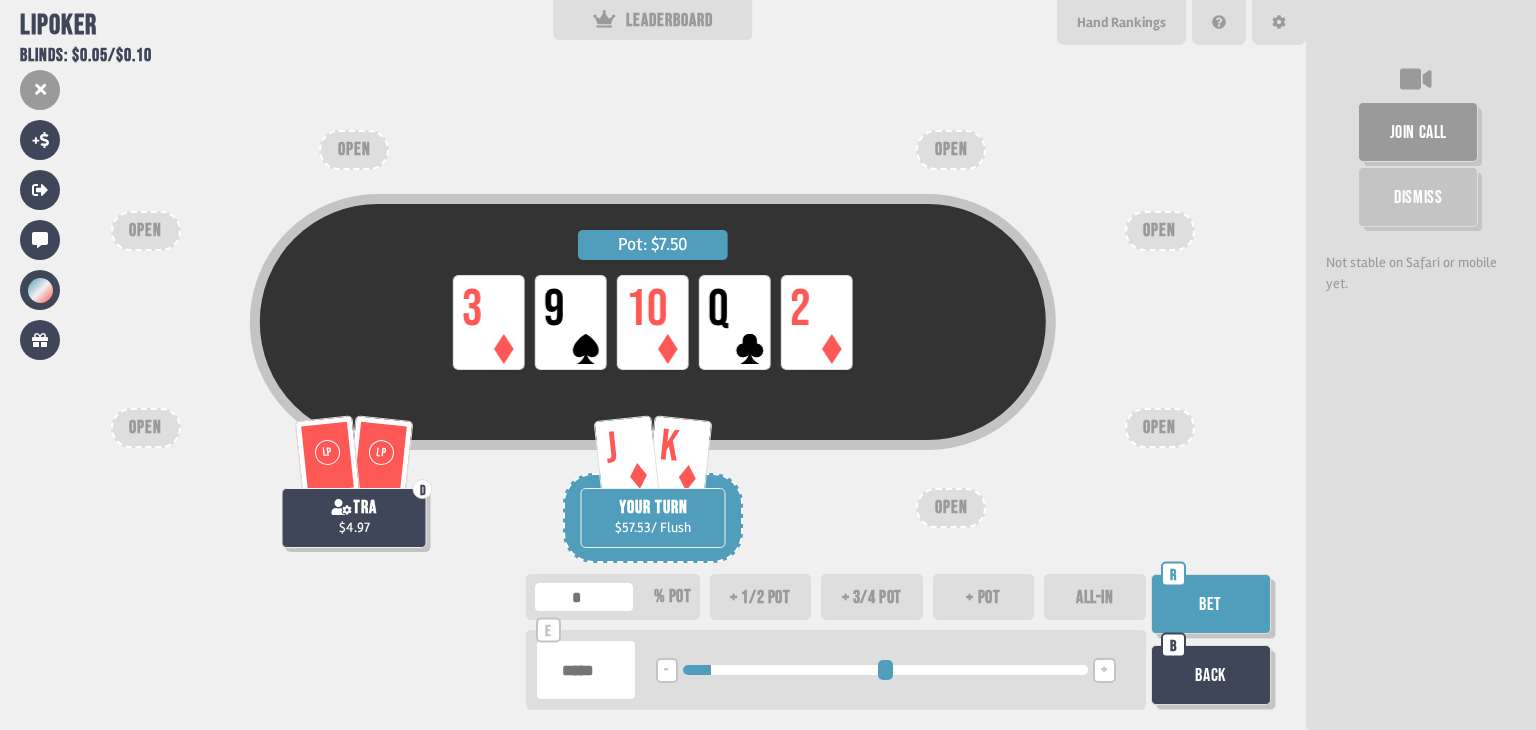 type on "**" 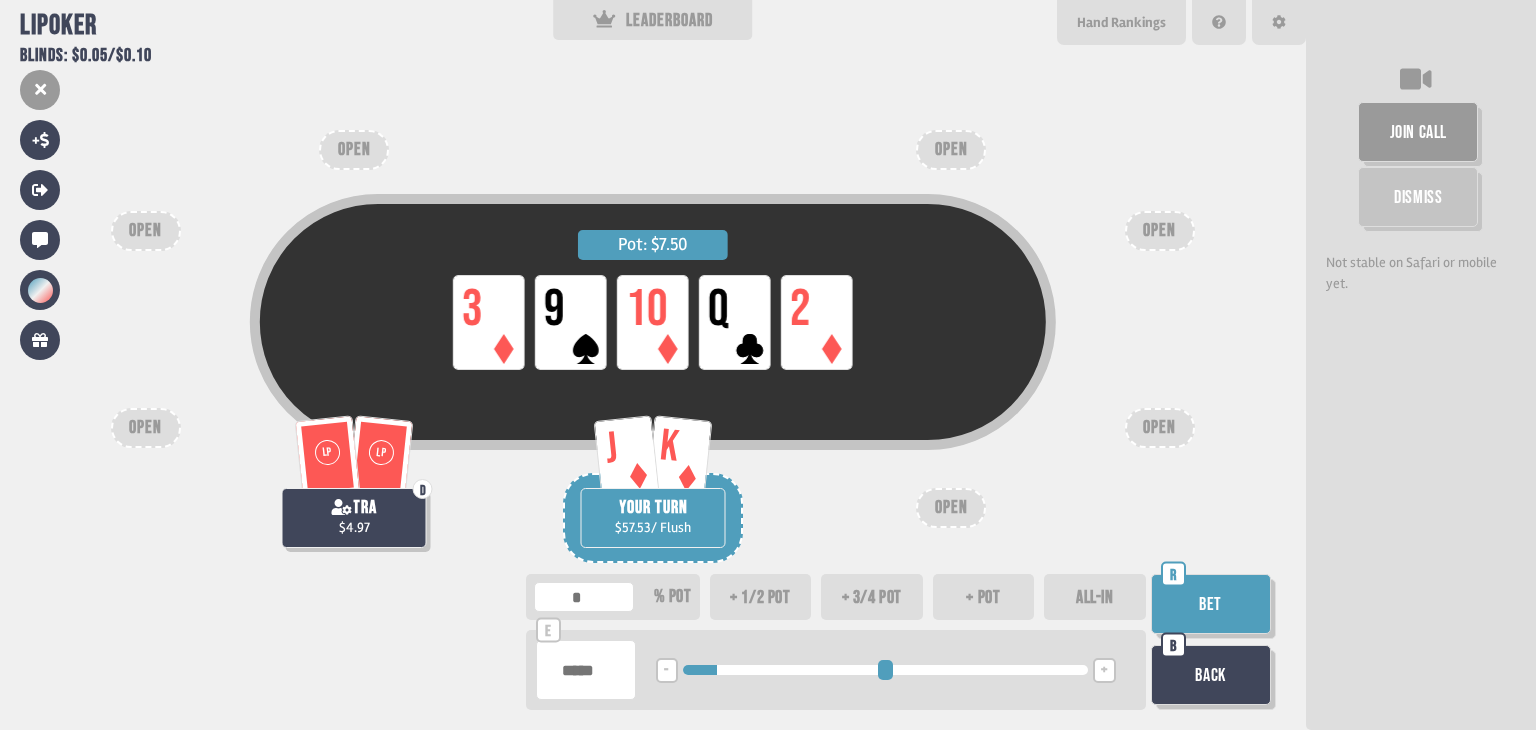 type on "**" 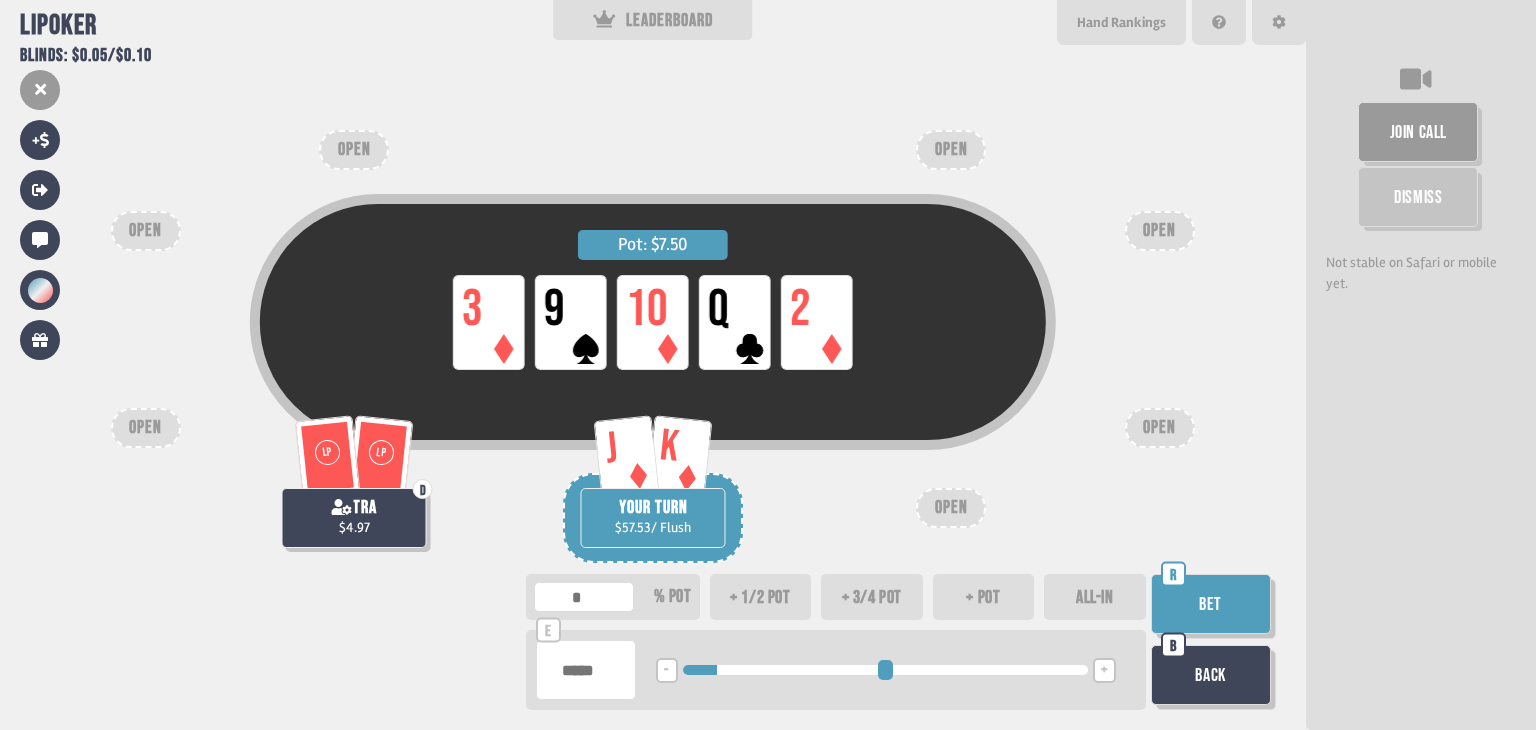 type on "****" 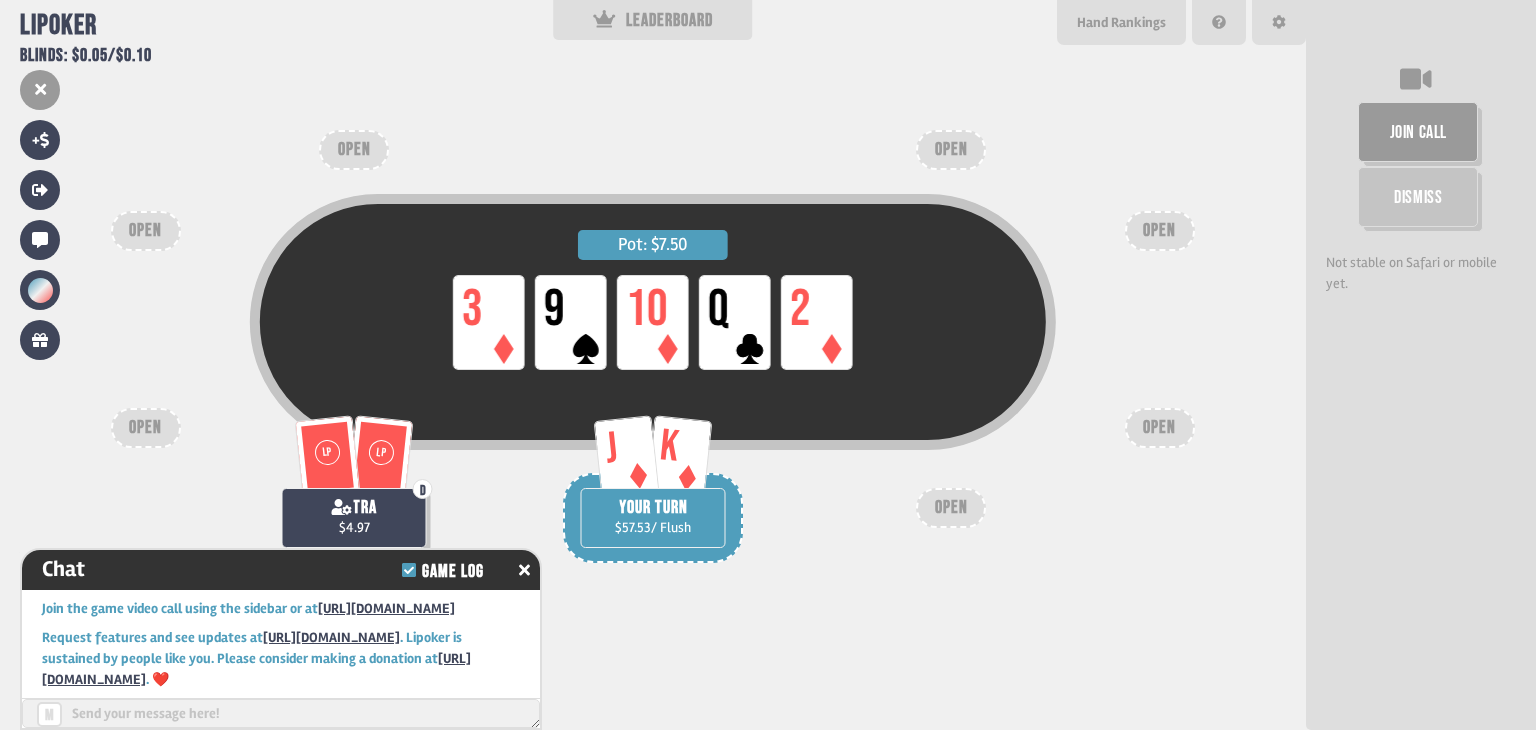 scroll, scrollTop: 6695, scrollLeft: 0, axis: vertical 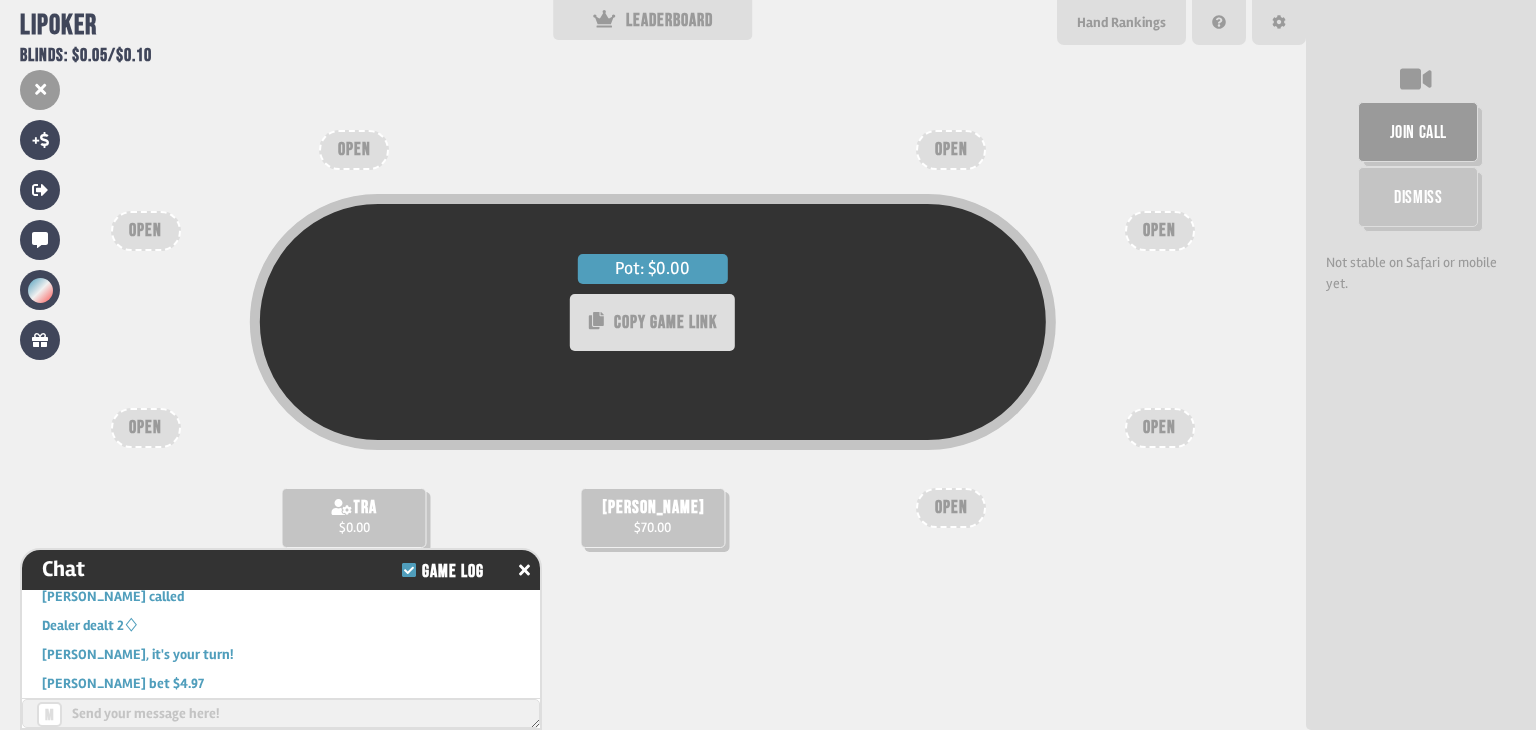 click on "Pot: $0.00   COPY GAME LINK" at bounding box center [653, 358] 